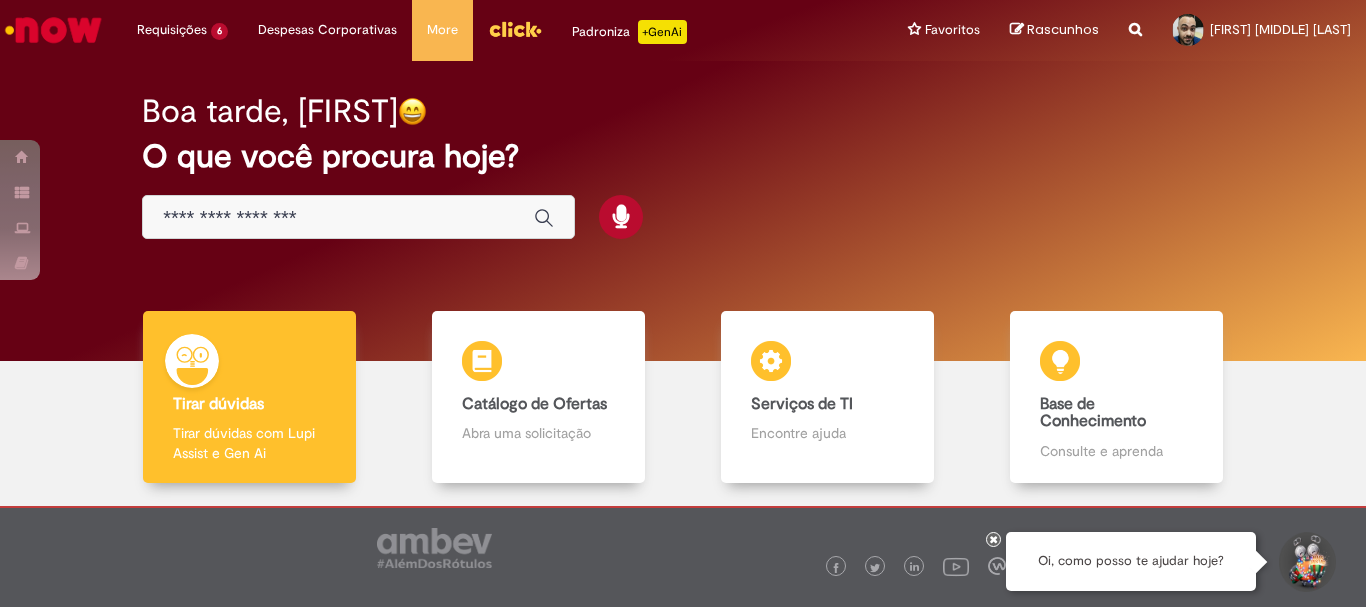 scroll, scrollTop: 0, scrollLeft: 0, axis: both 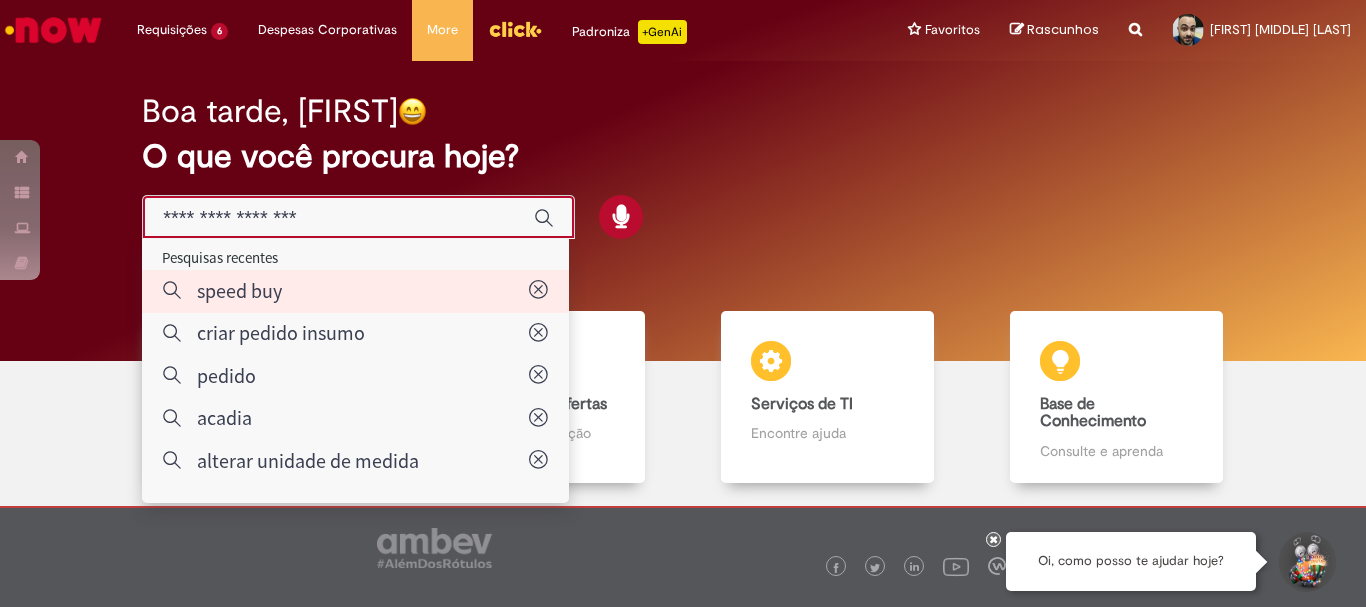 type on "*********" 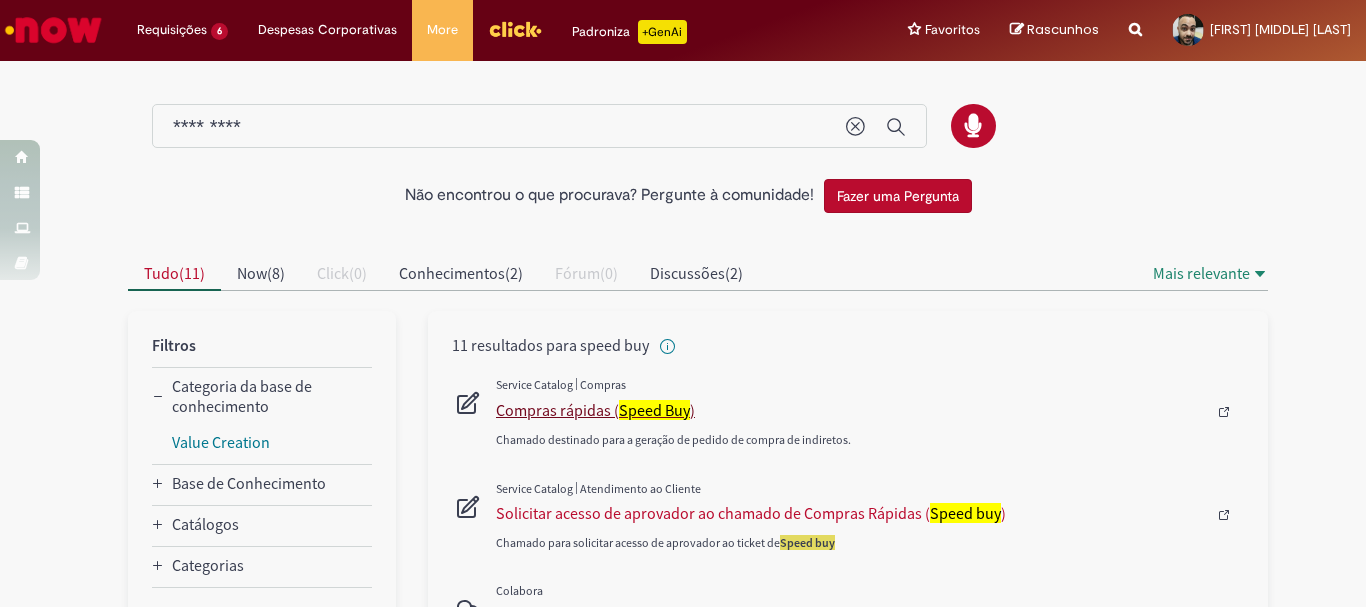 click on "Compras rápidas ( Speed Buy )" at bounding box center (851, 410) 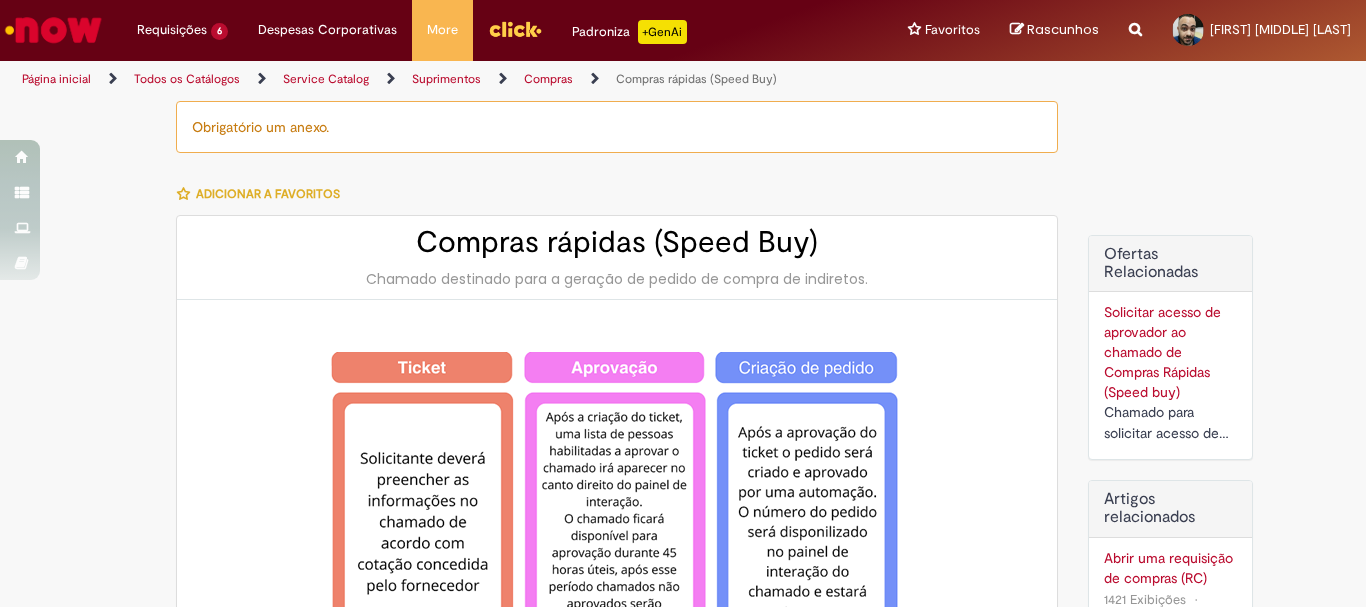 type on "********" 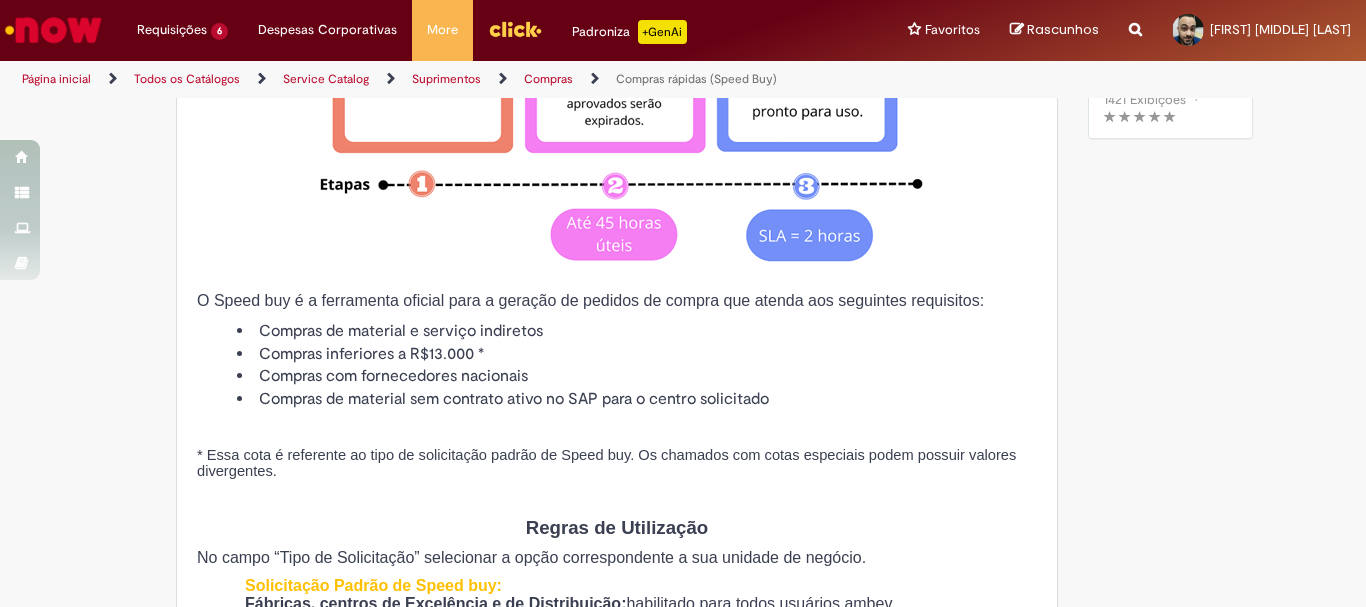 type on "**********" 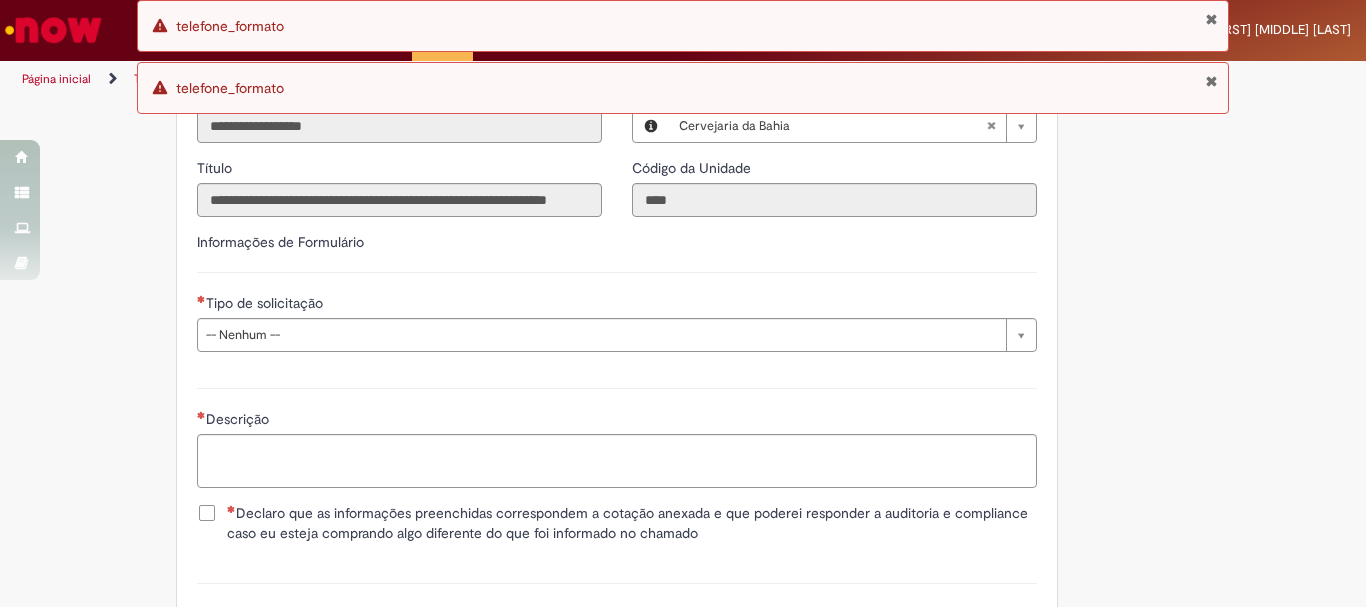 scroll, scrollTop: 2550, scrollLeft: 0, axis: vertical 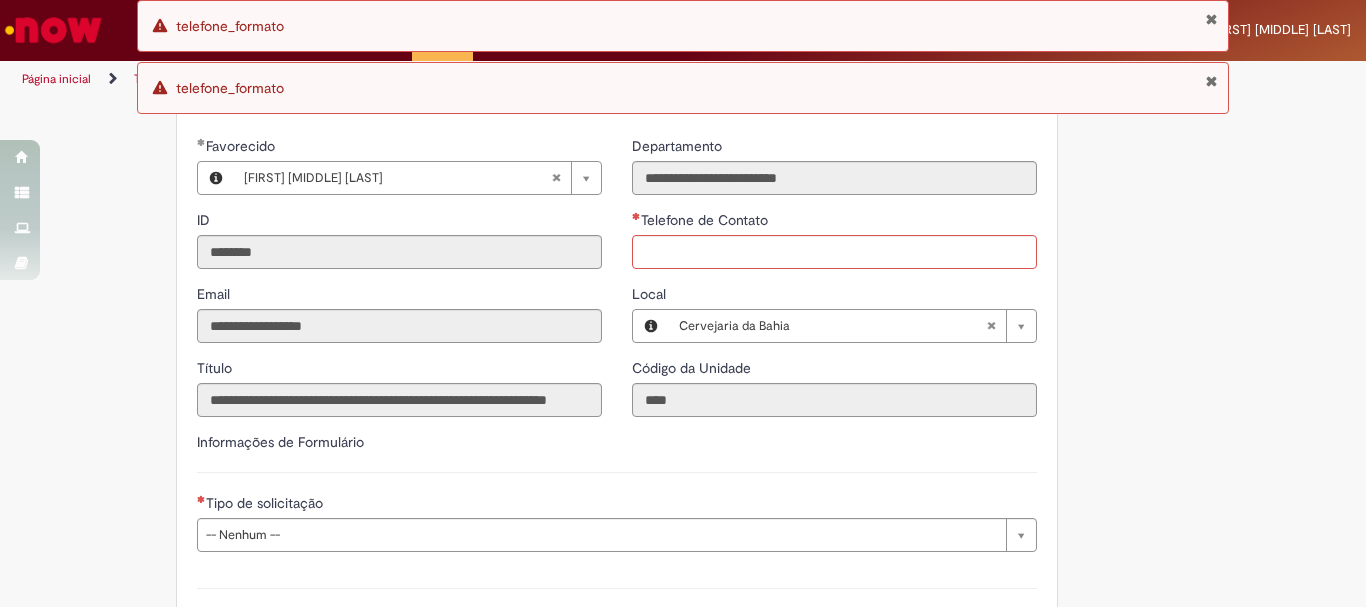 click on "Erro 			 telefone_formato" at bounding box center [683, 26] 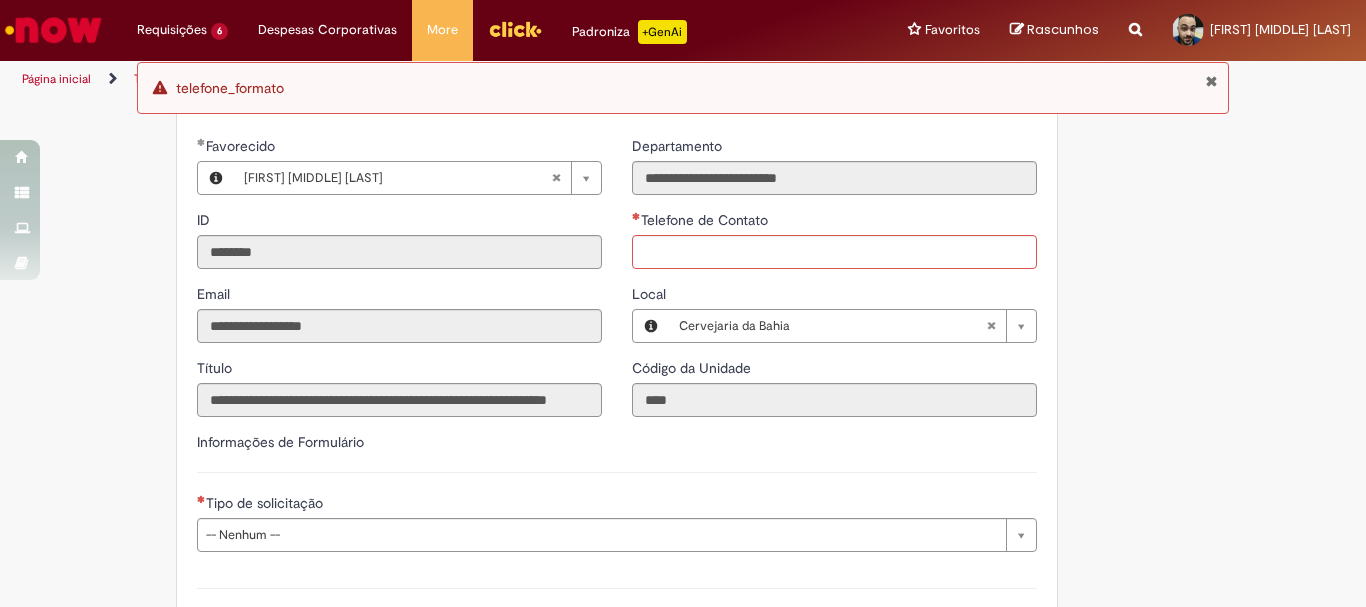 click at bounding box center [1211, 81] 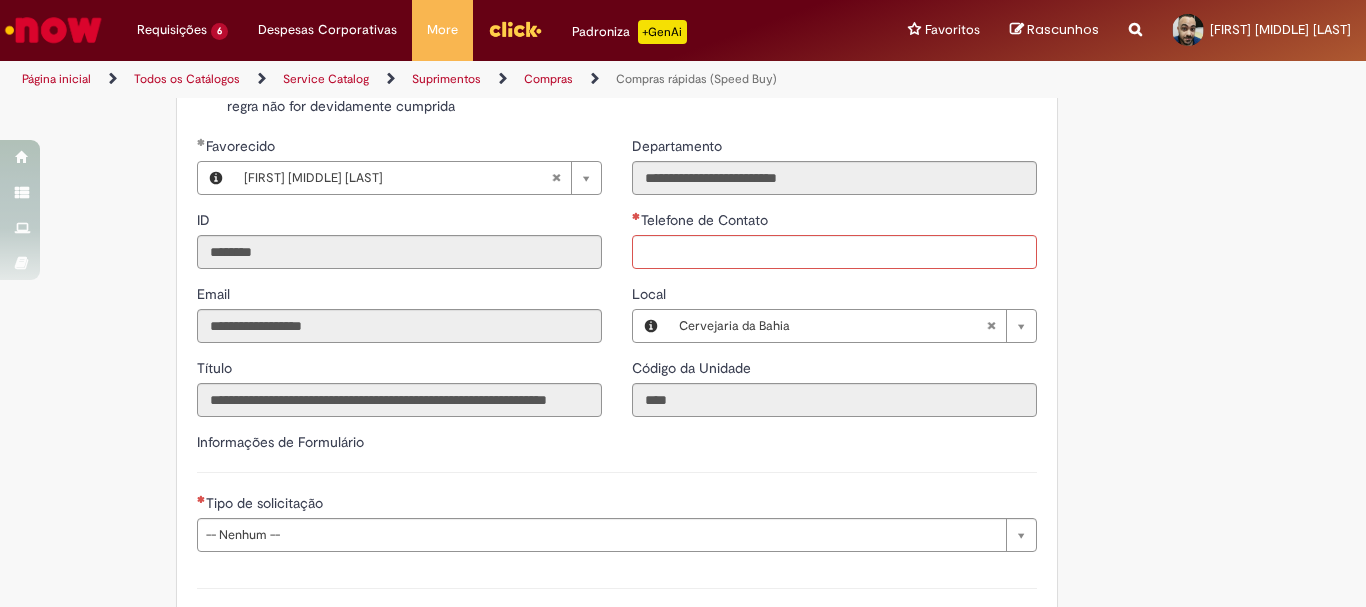 scroll, scrollTop: 2750, scrollLeft: 0, axis: vertical 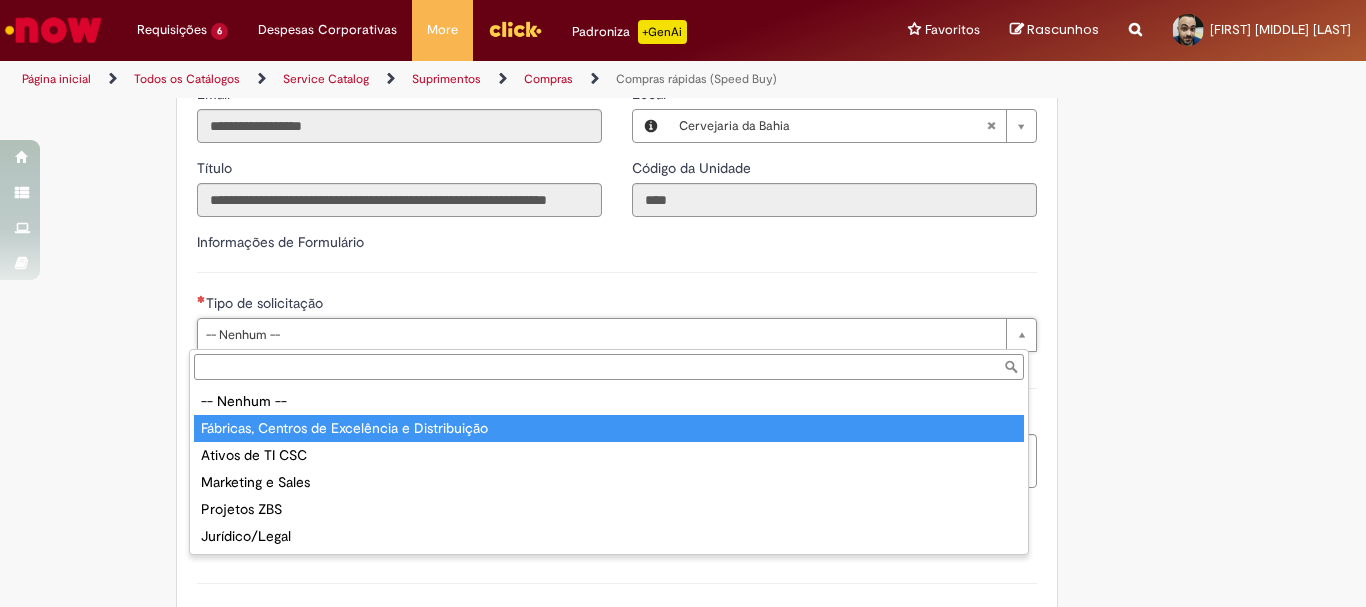type on "**********" 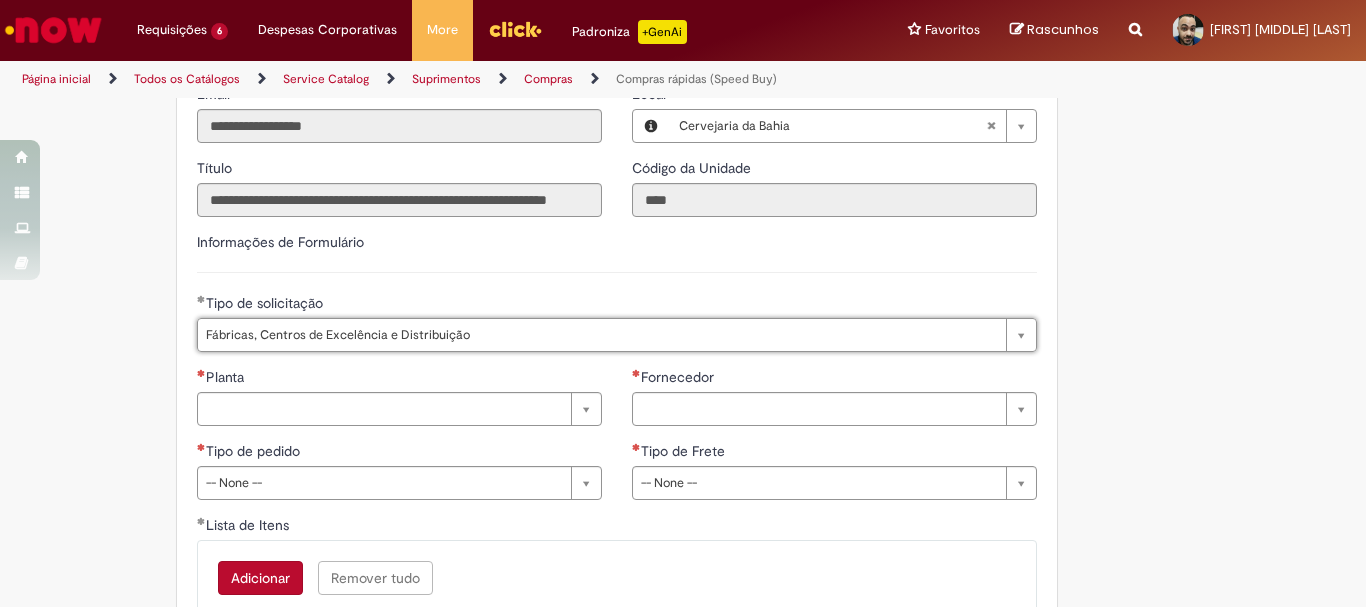 scroll, scrollTop: 2850, scrollLeft: 0, axis: vertical 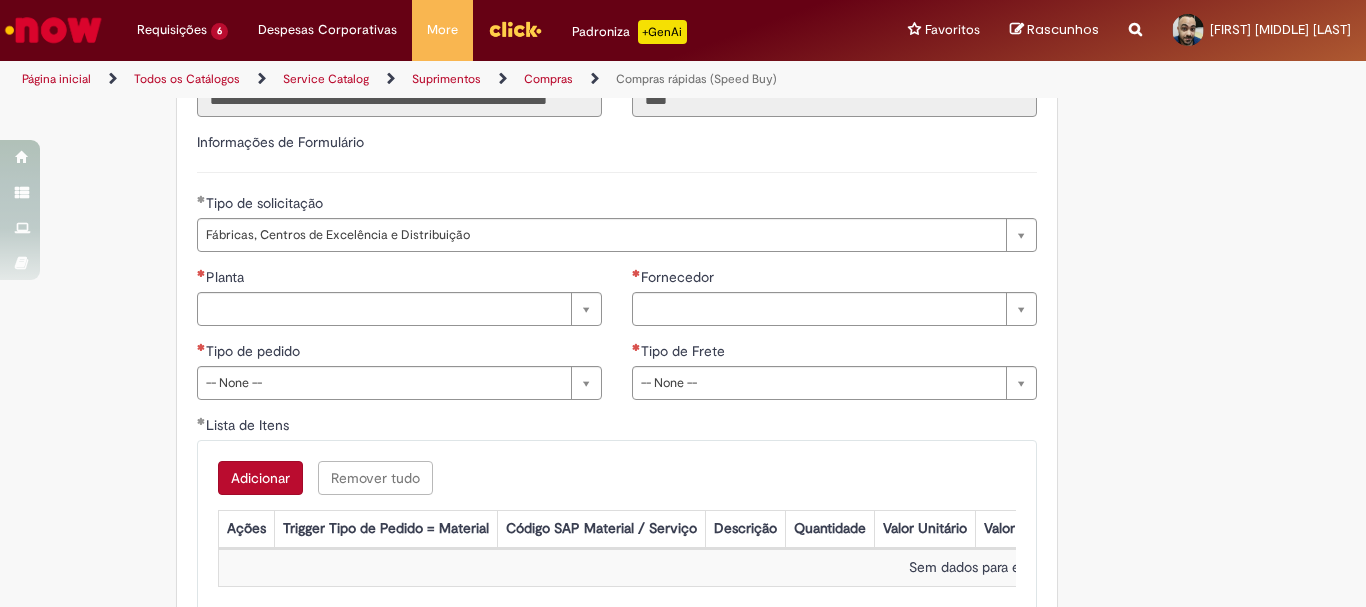 click on "Adicionar" at bounding box center (260, 478) 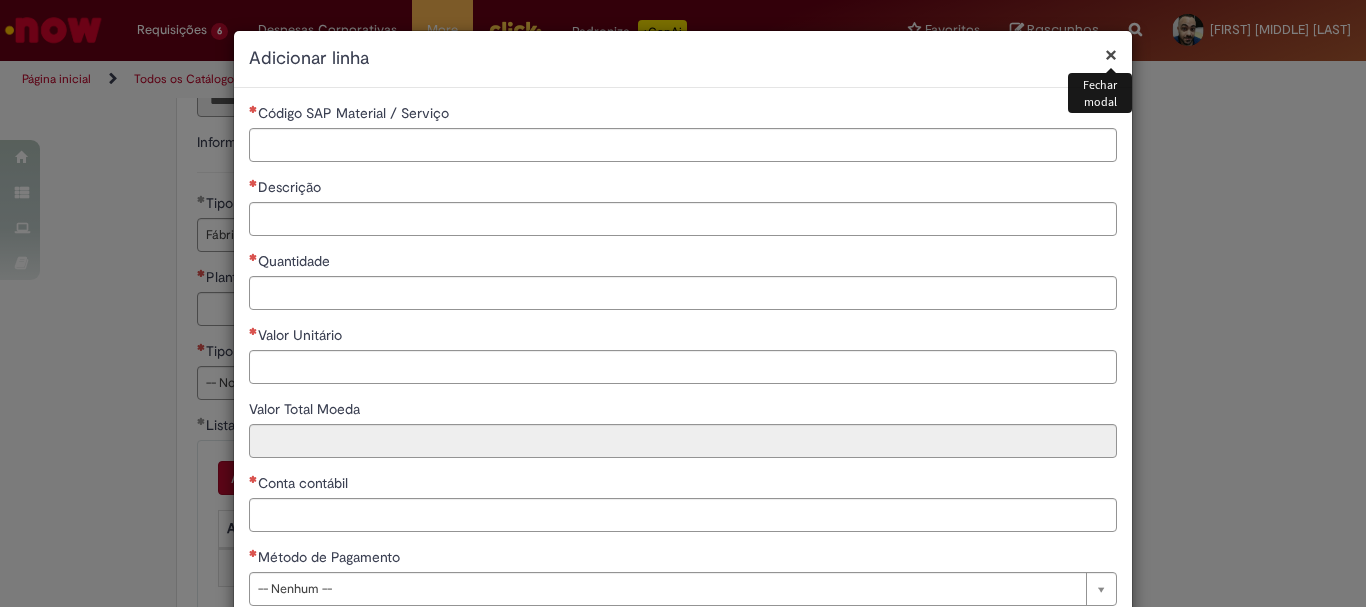 scroll, scrollTop: 125, scrollLeft: 0, axis: vertical 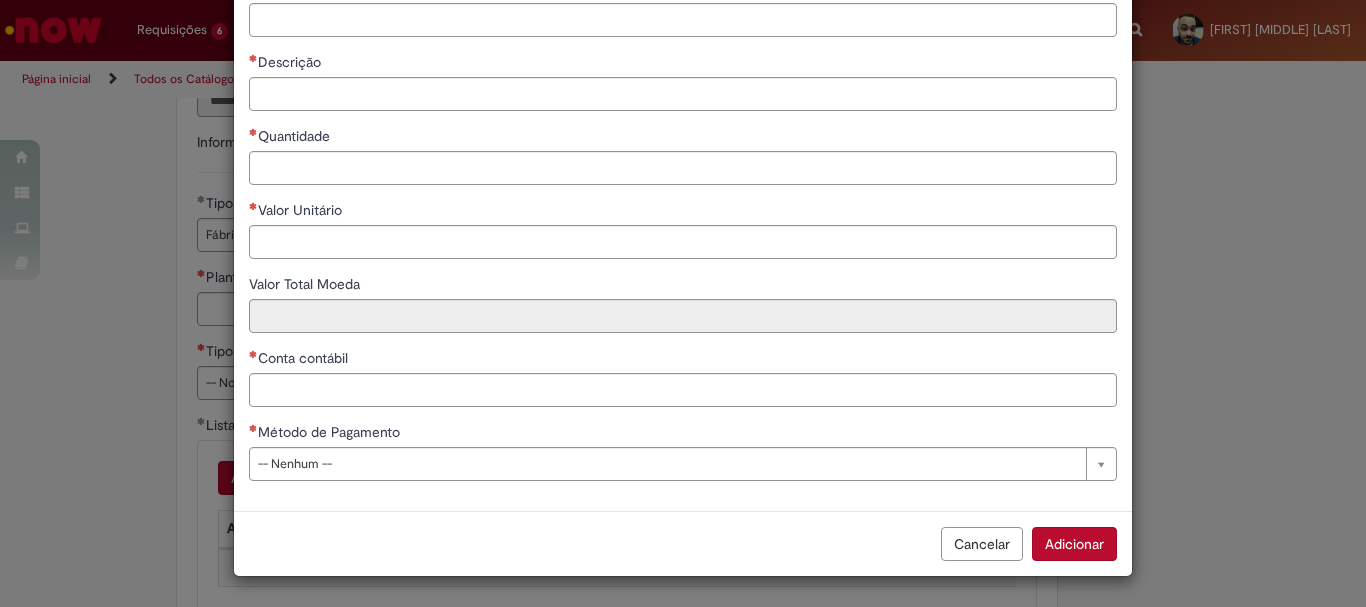 click on "Cancelar" at bounding box center (982, 544) 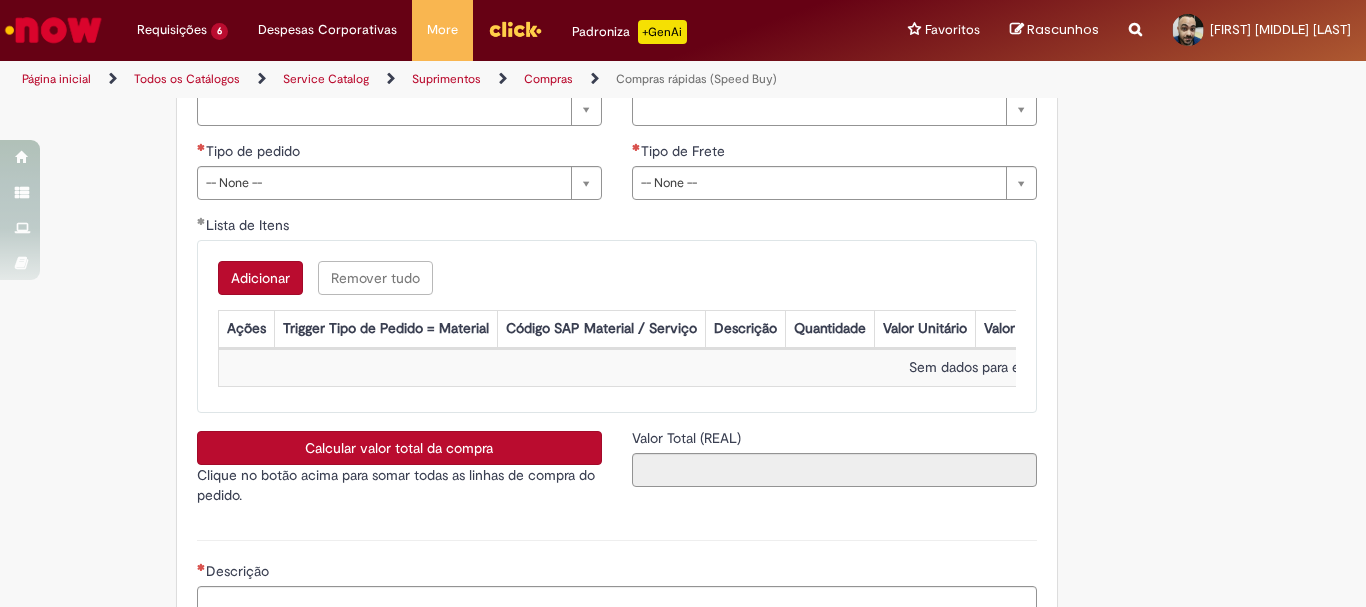 scroll, scrollTop: 2850, scrollLeft: 0, axis: vertical 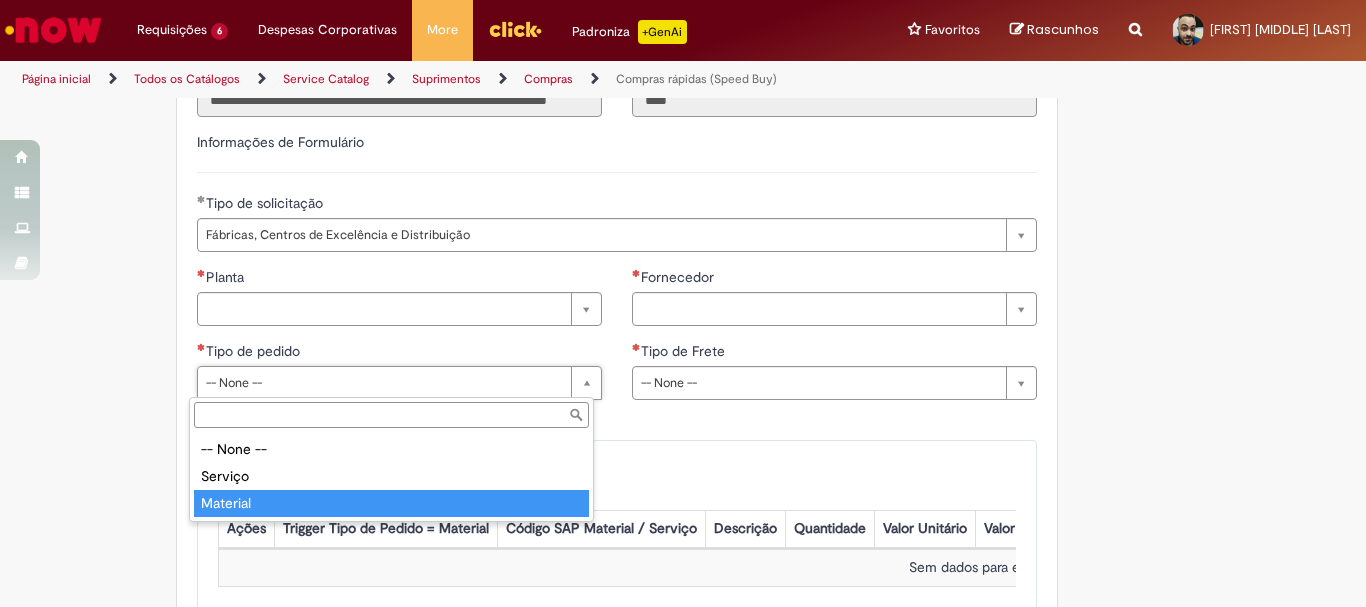 type on "********" 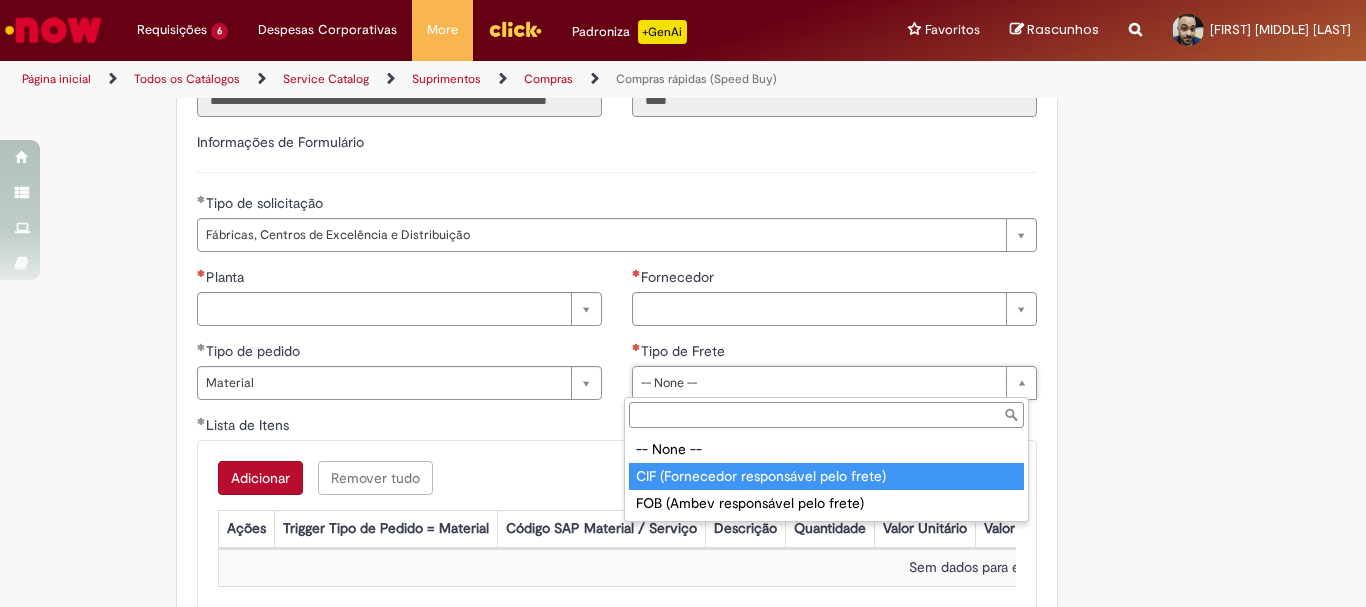 type on "**********" 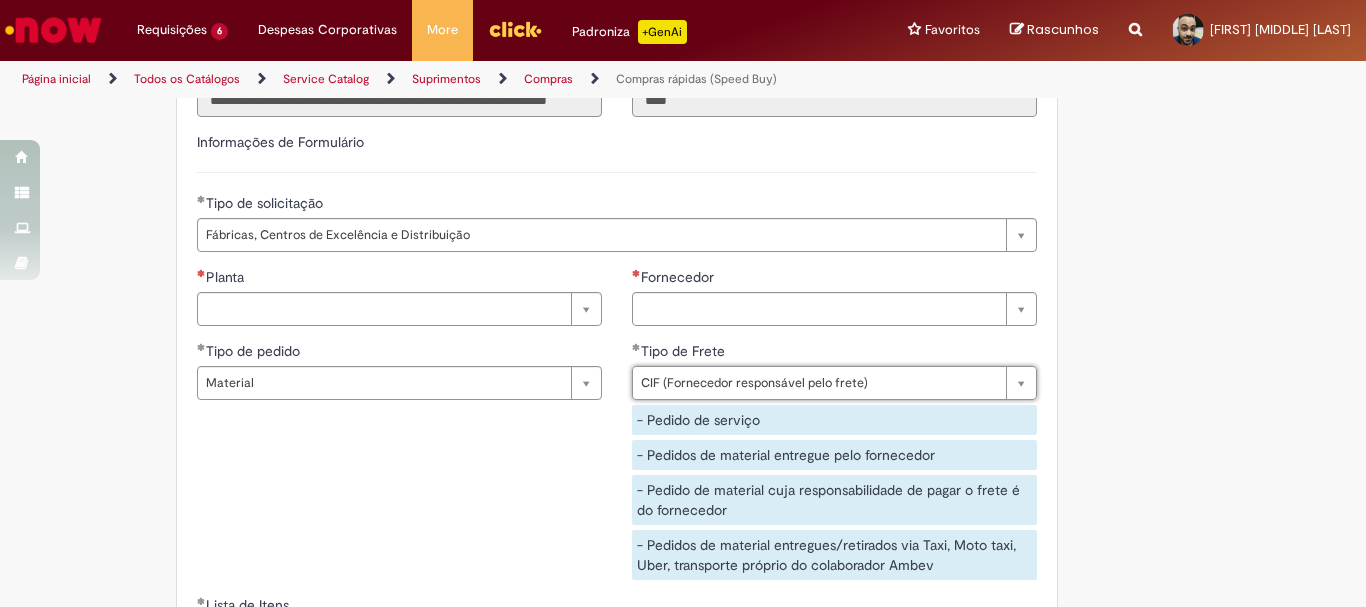 scroll, scrollTop: 3150, scrollLeft: 0, axis: vertical 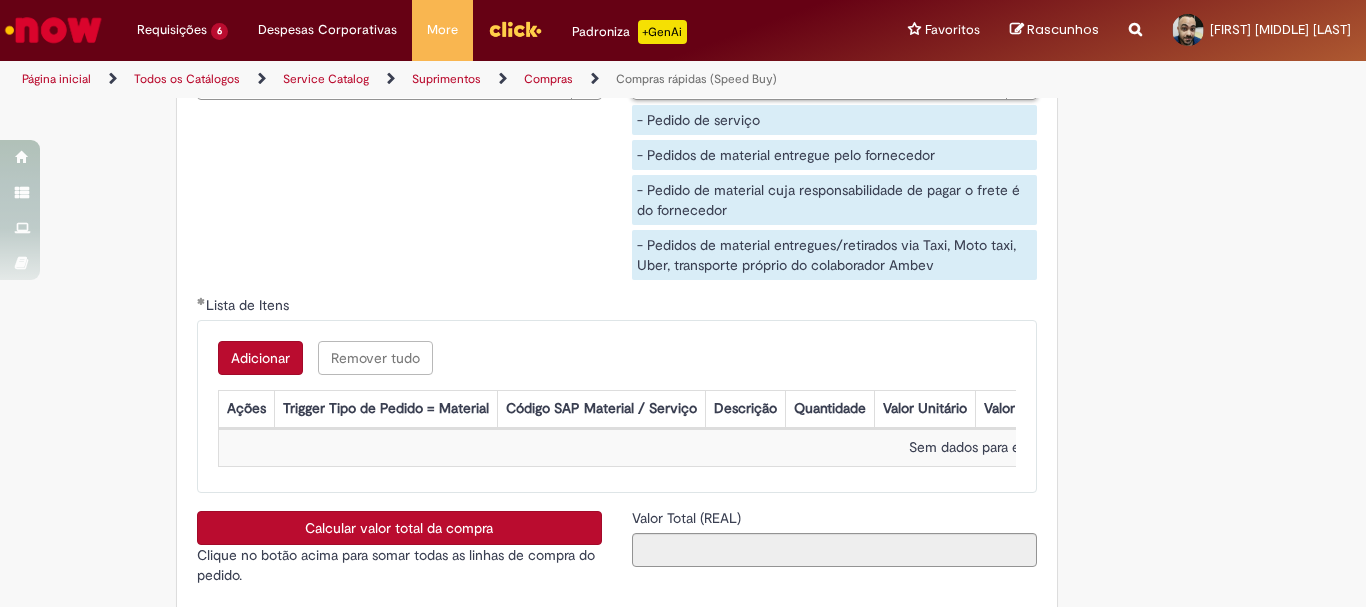 click on "Adicionar" at bounding box center [260, 358] 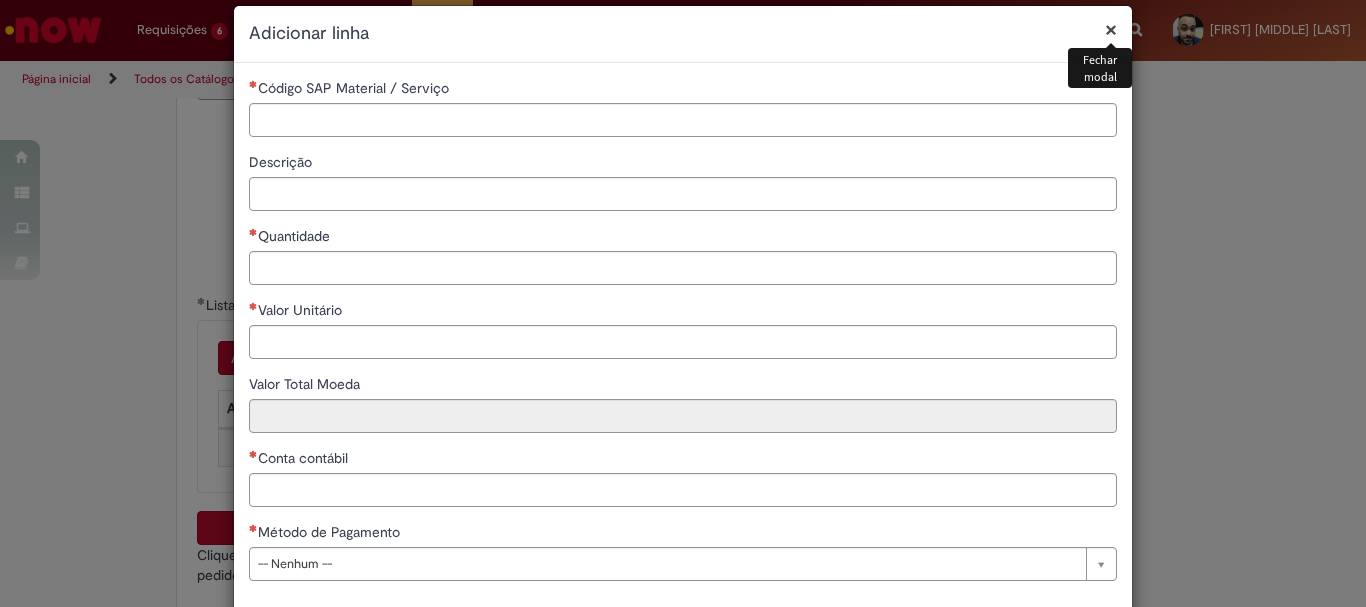 scroll, scrollTop: 0, scrollLeft: 0, axis: both 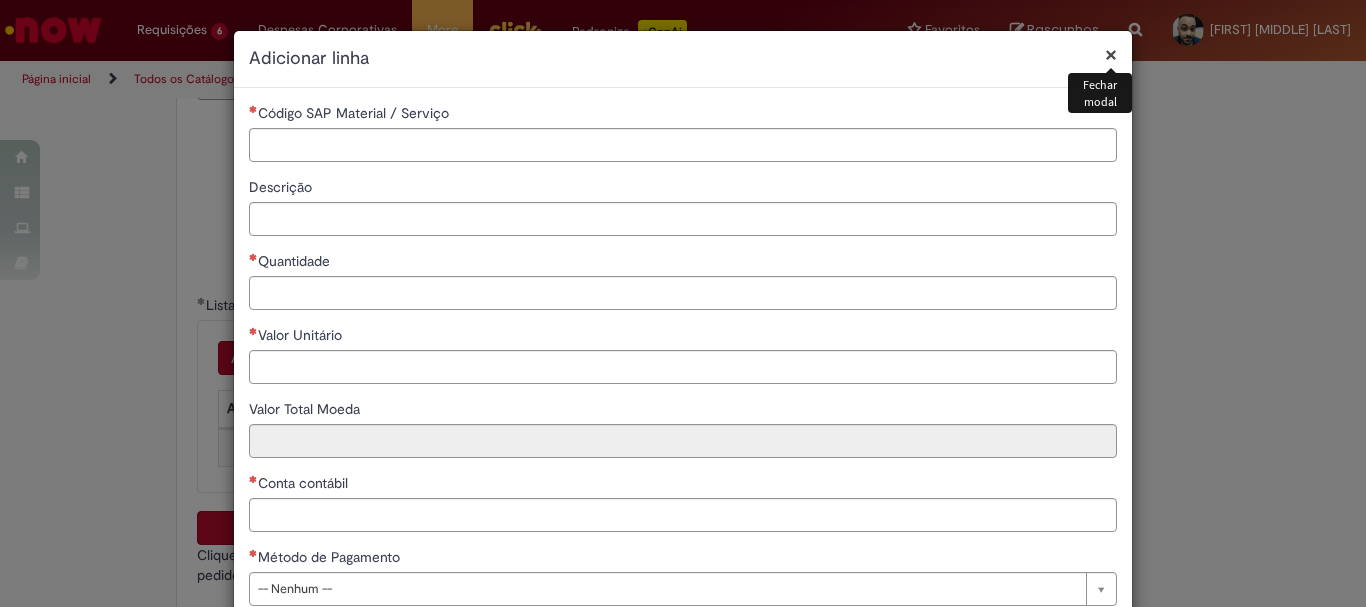 click on "×" at bounding box center [1111, 54] 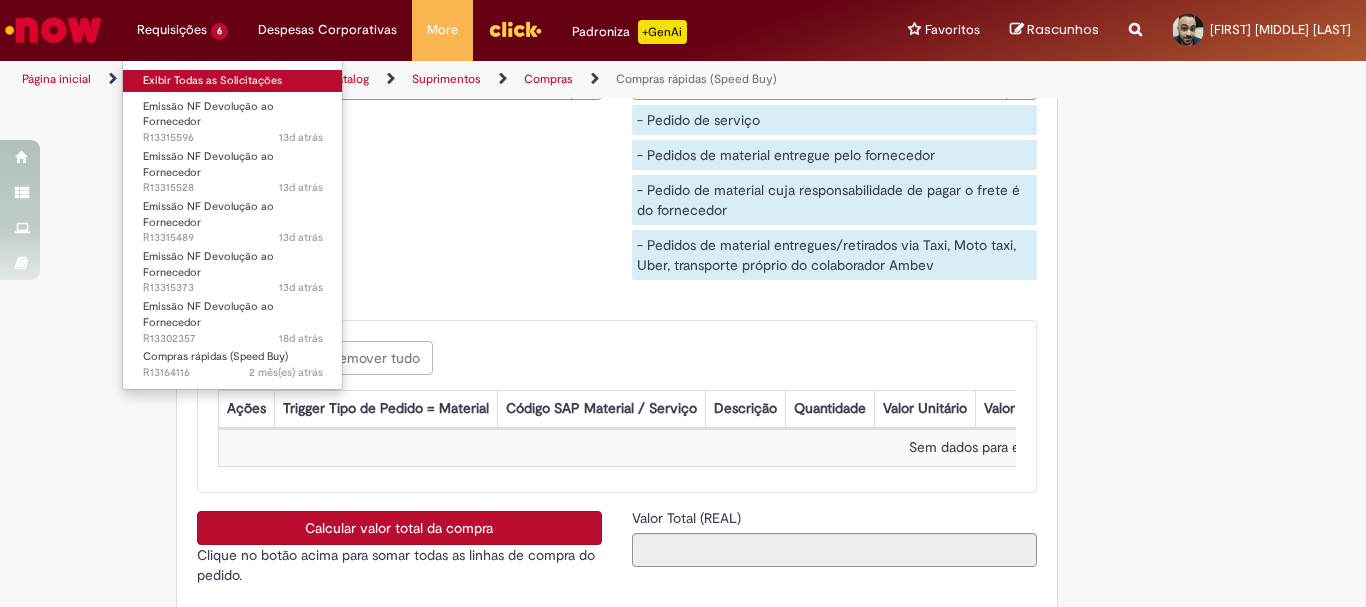 click on "Exibir Todas as Solicitações" at bounding box center [233, 81] 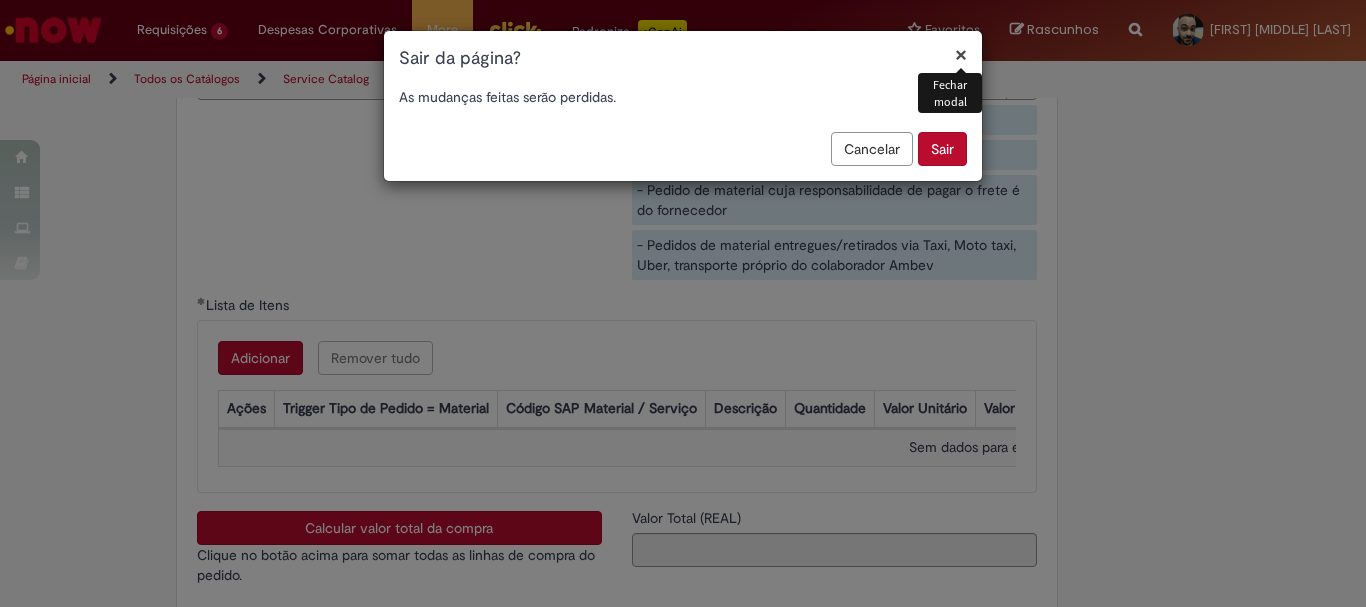 click on "Cancelar" at bounding box center [872, 149] 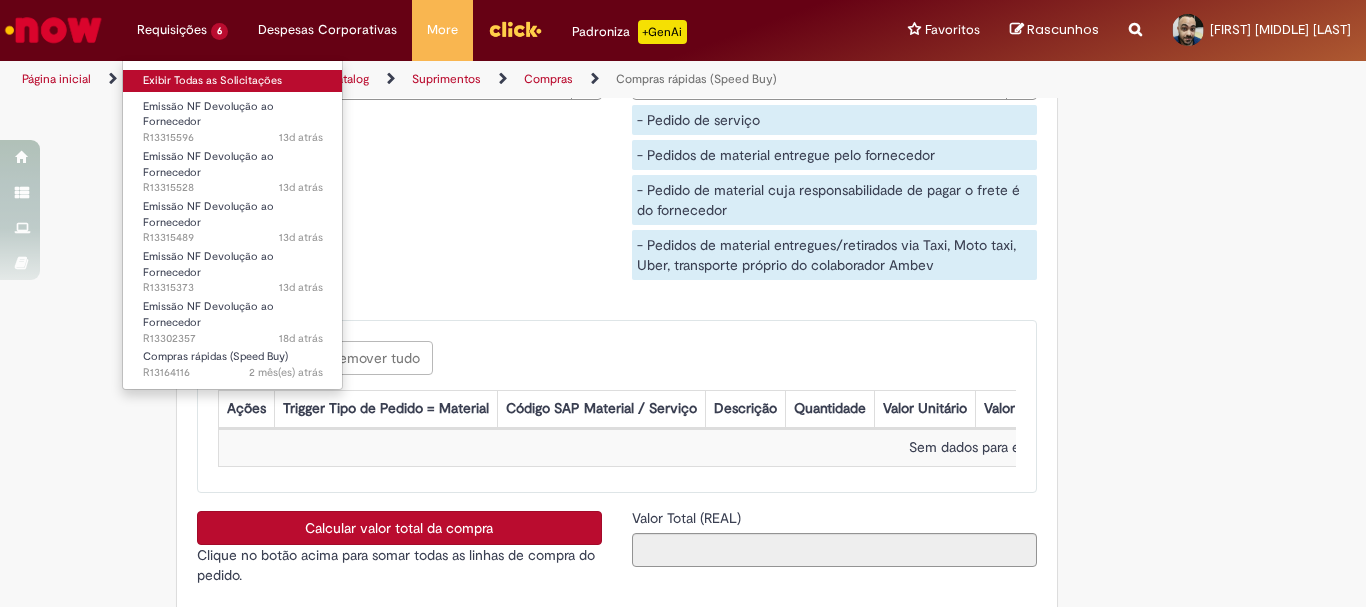 click on "Exibir Todas as Solicitações" at bounding box center (233, 81) 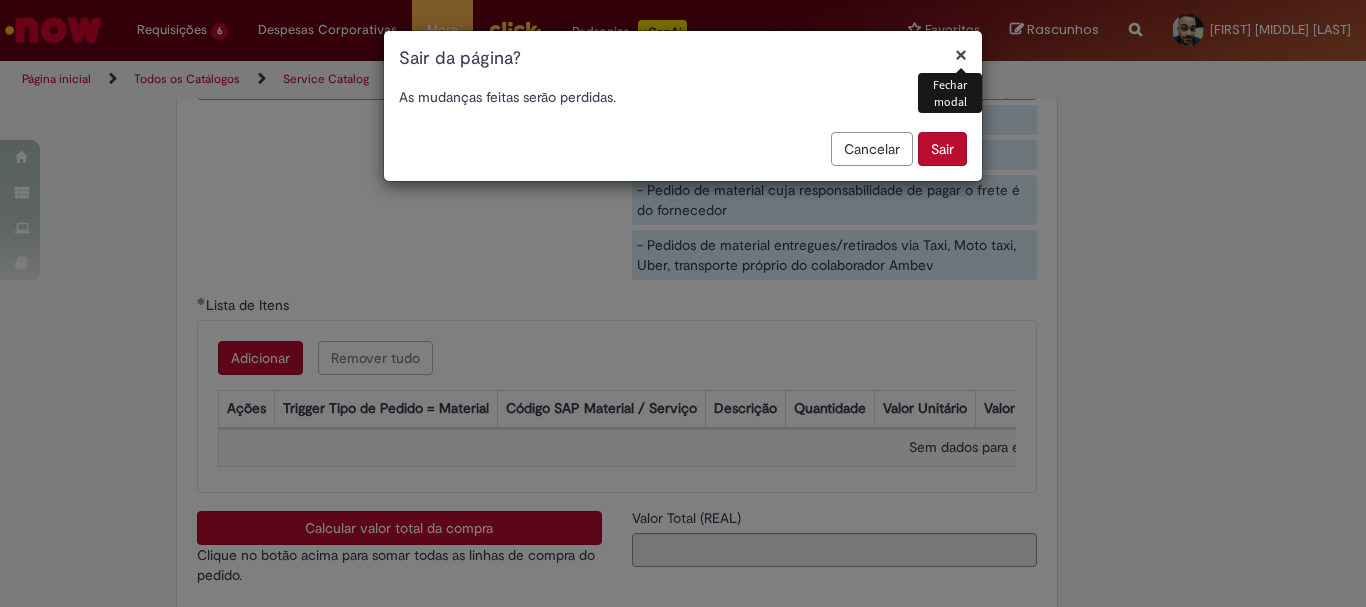 click on "Sair" at bounding box center [942, 149] 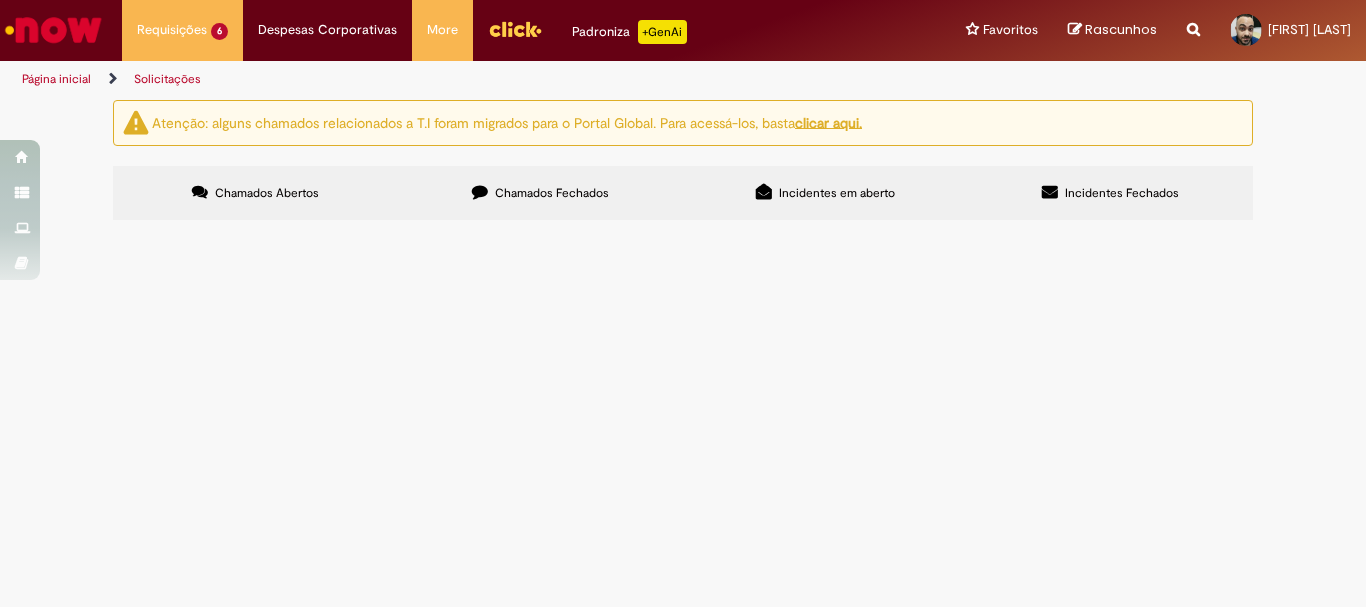 scroll, scrollTop: 0, scrollLeft: 0, axis: both 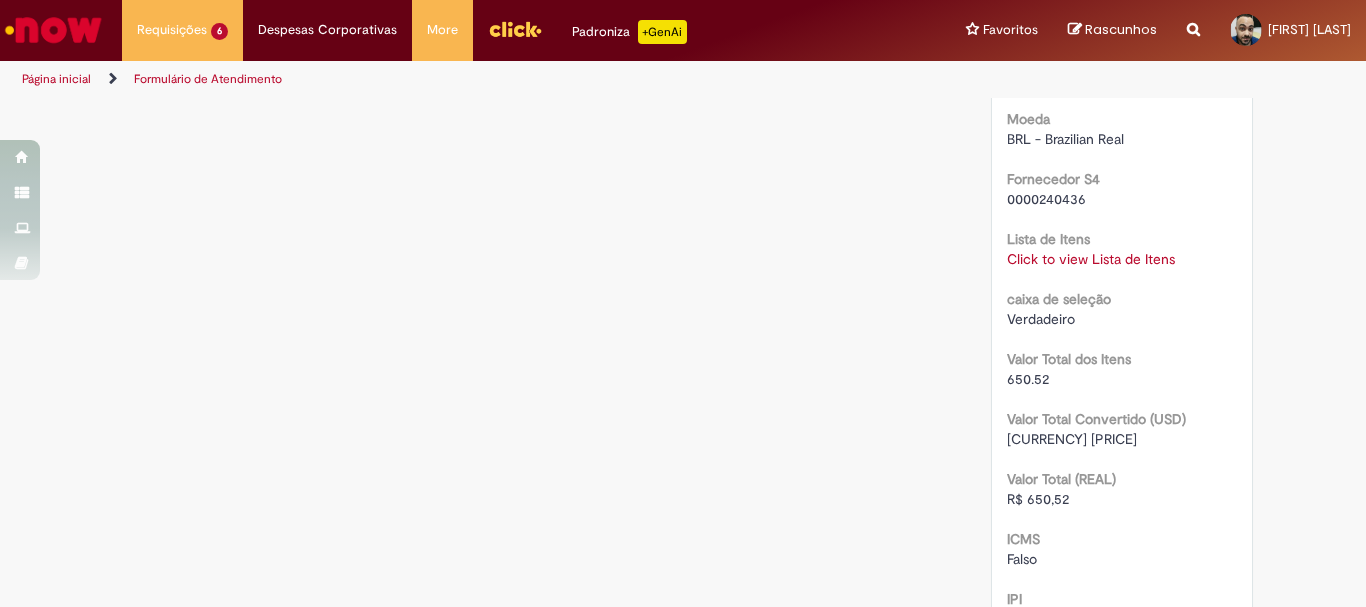 click on "Click to view Lista de Itens" at bounding box center (1091, 259) 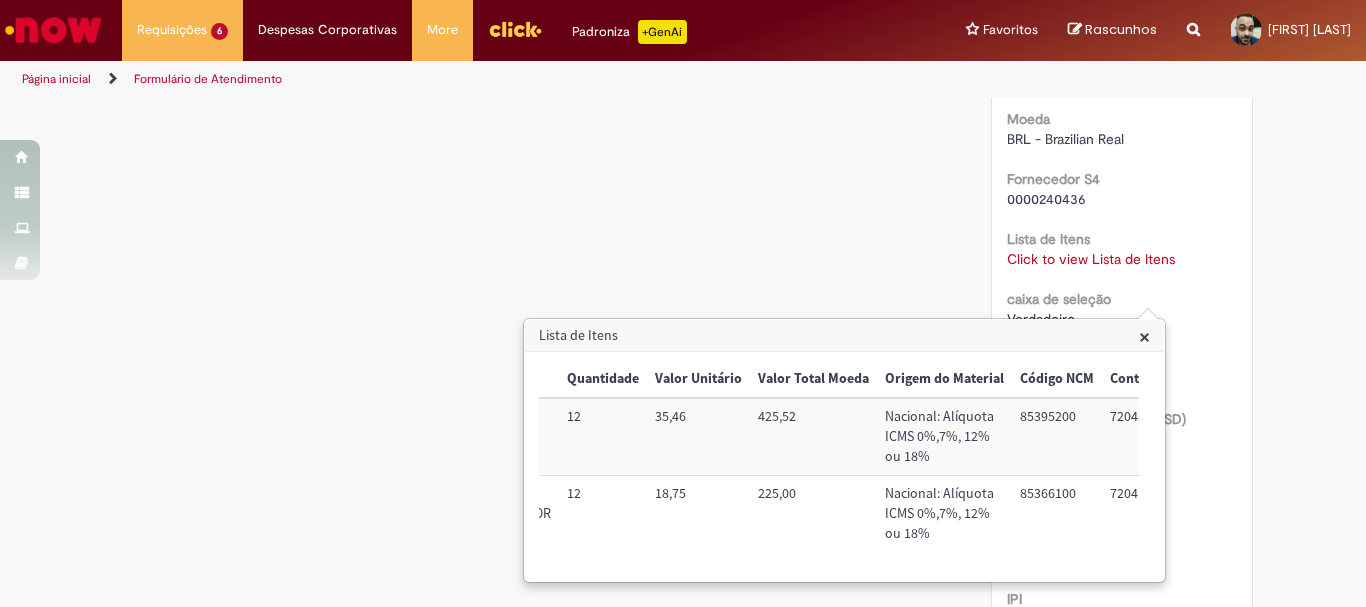 scroll, scrollTop: 0, scrollLeft: 510, axis: horizontal 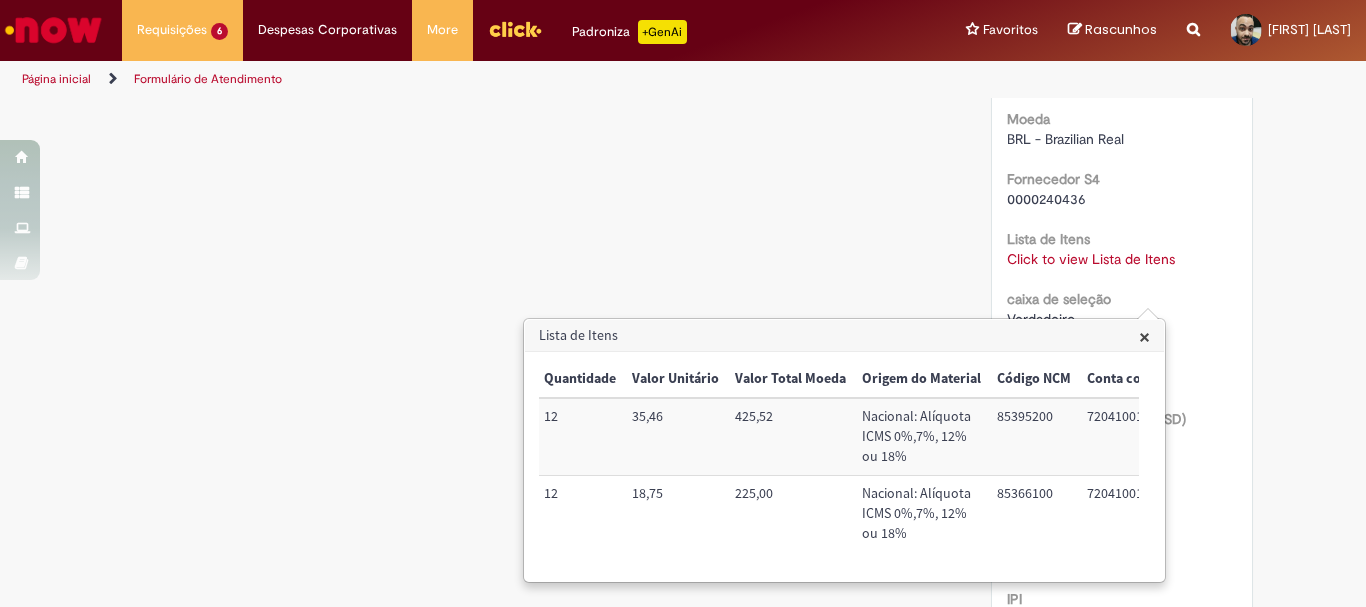 click on "×" at bounding box center (1144, 336) 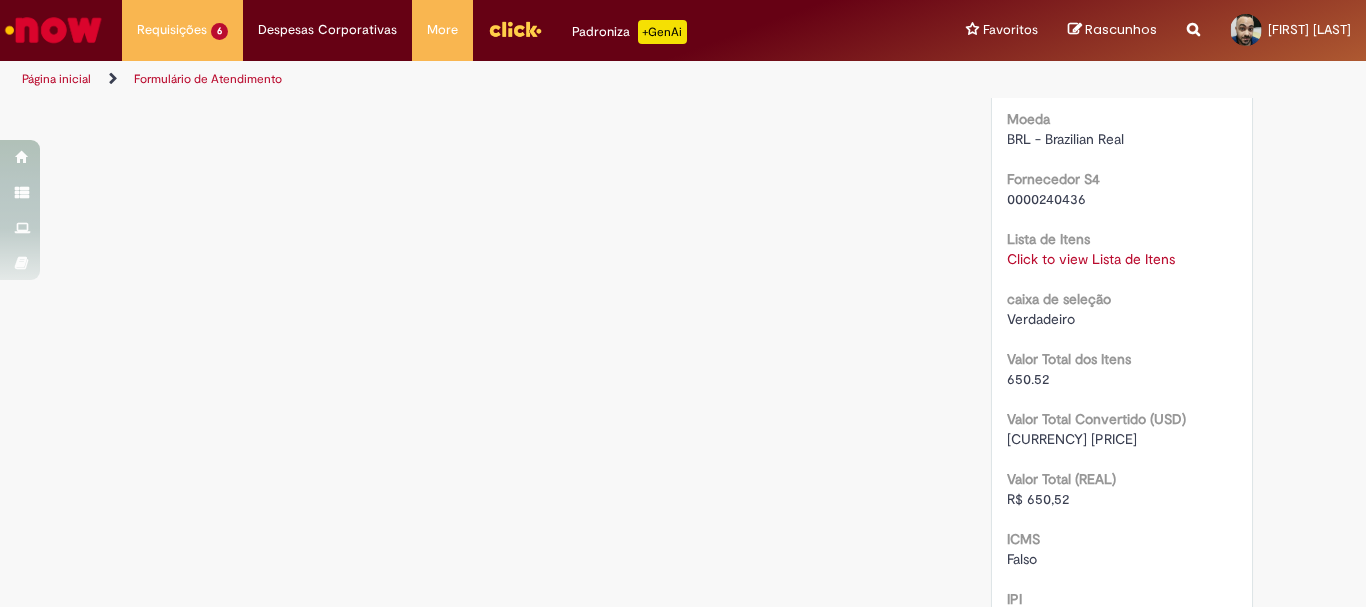 click at bounding box center (53, 30) 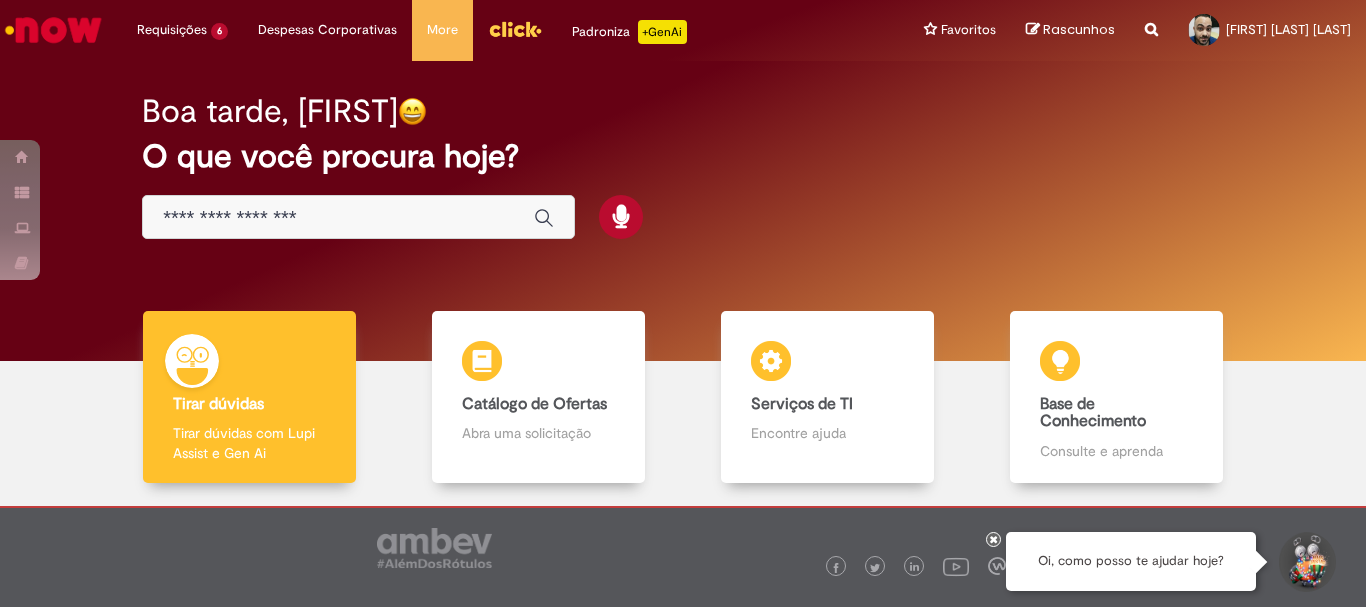 scroll, scrollTop: 0, scrollLeft: 0, axis: both 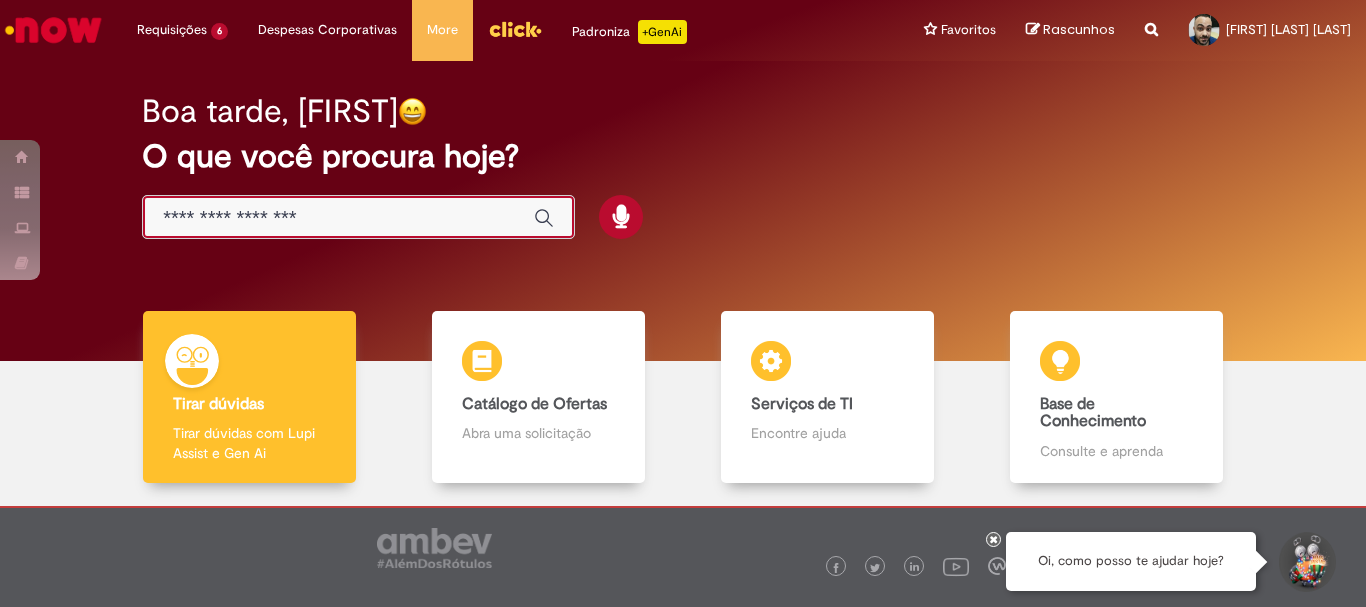 click at bounding box center [338, 218] 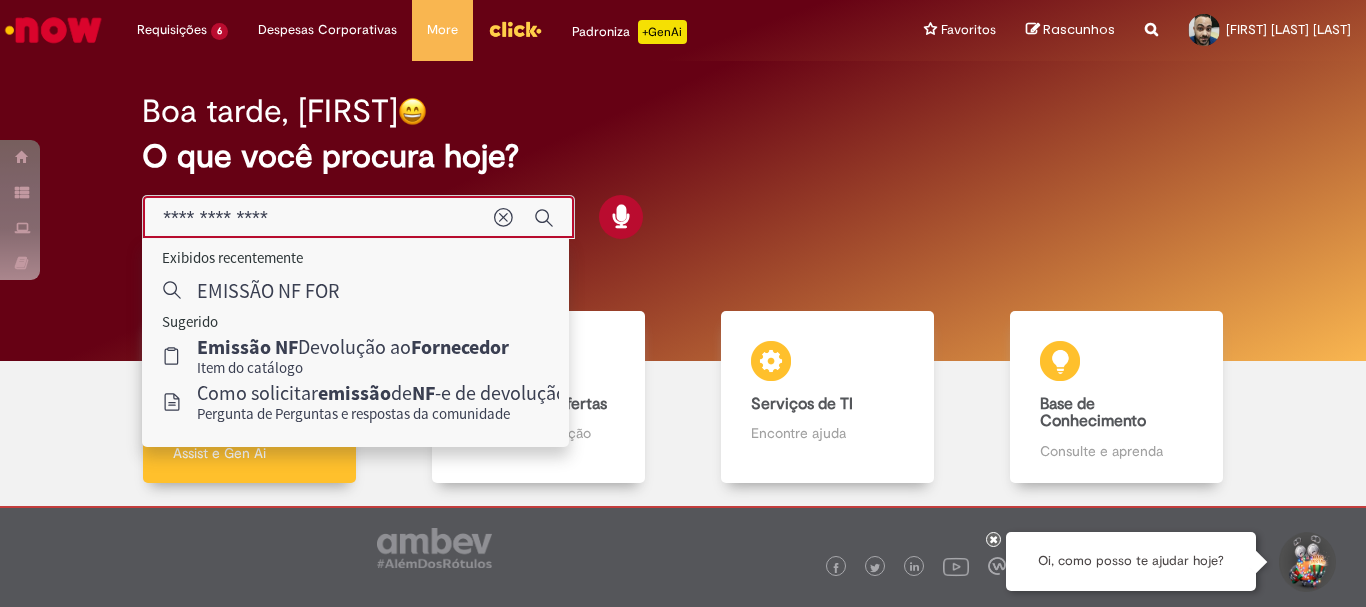 type on "**********" 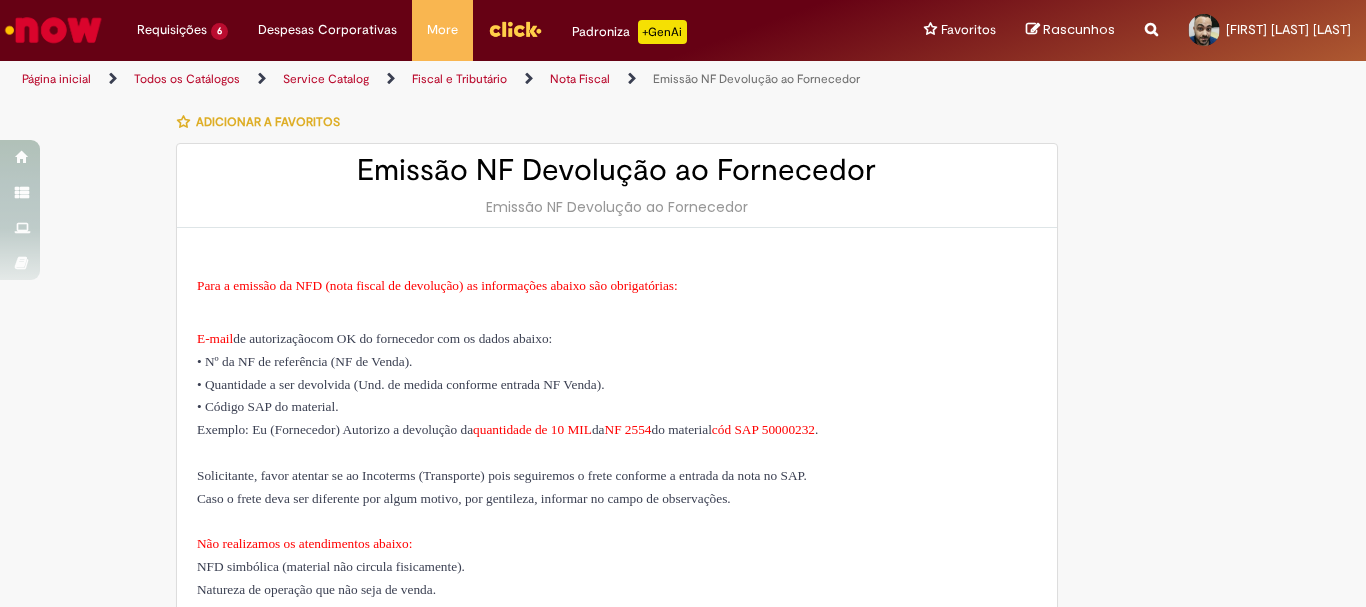 type on "********" 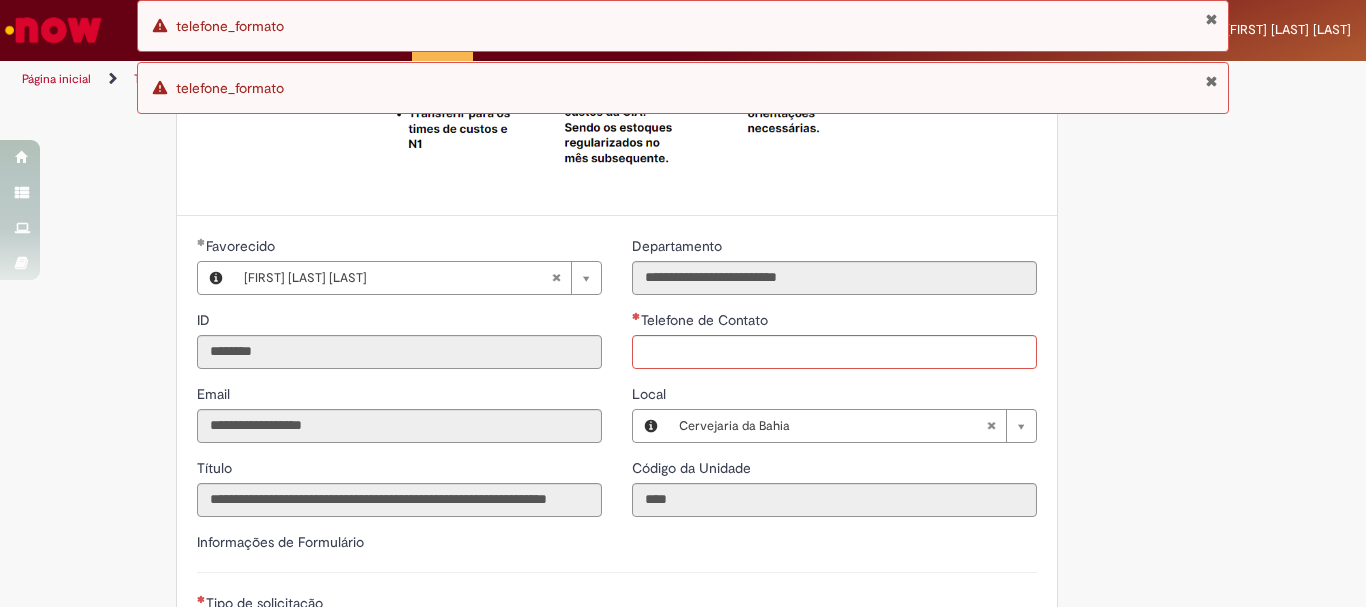 drag, startPoint x: 1211, startPoint y: 15, endPoint x: 1211, endPoint y: 62, distance: 47 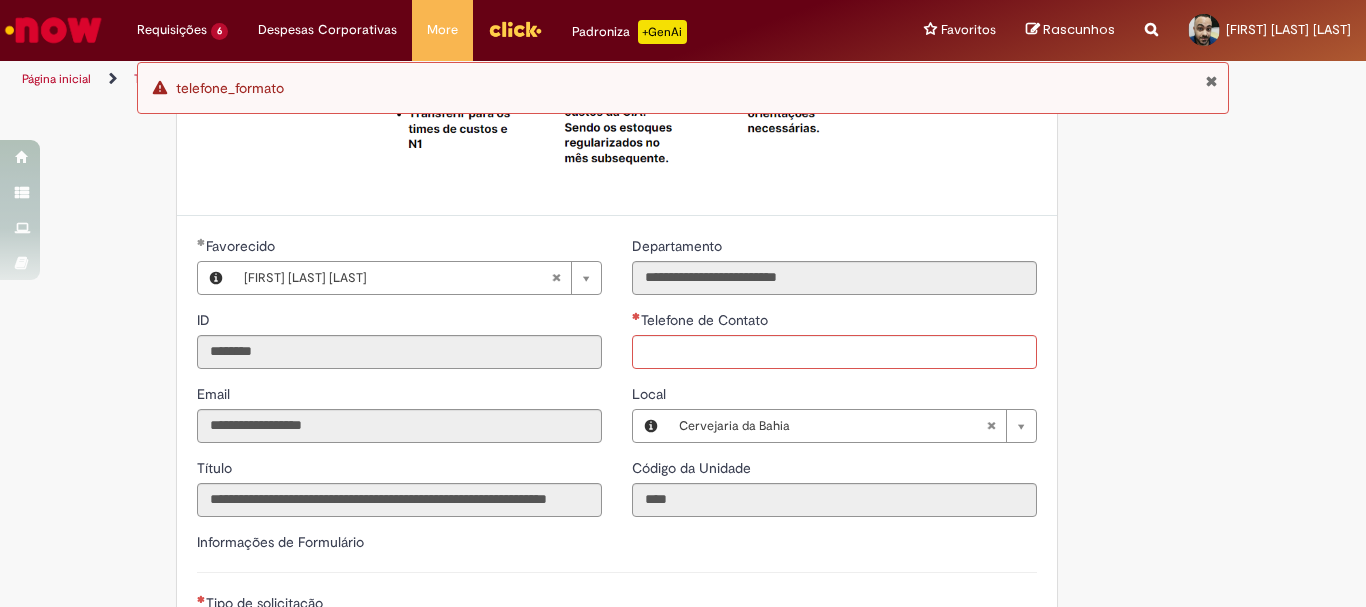 click at bounding box center [1211, 81] 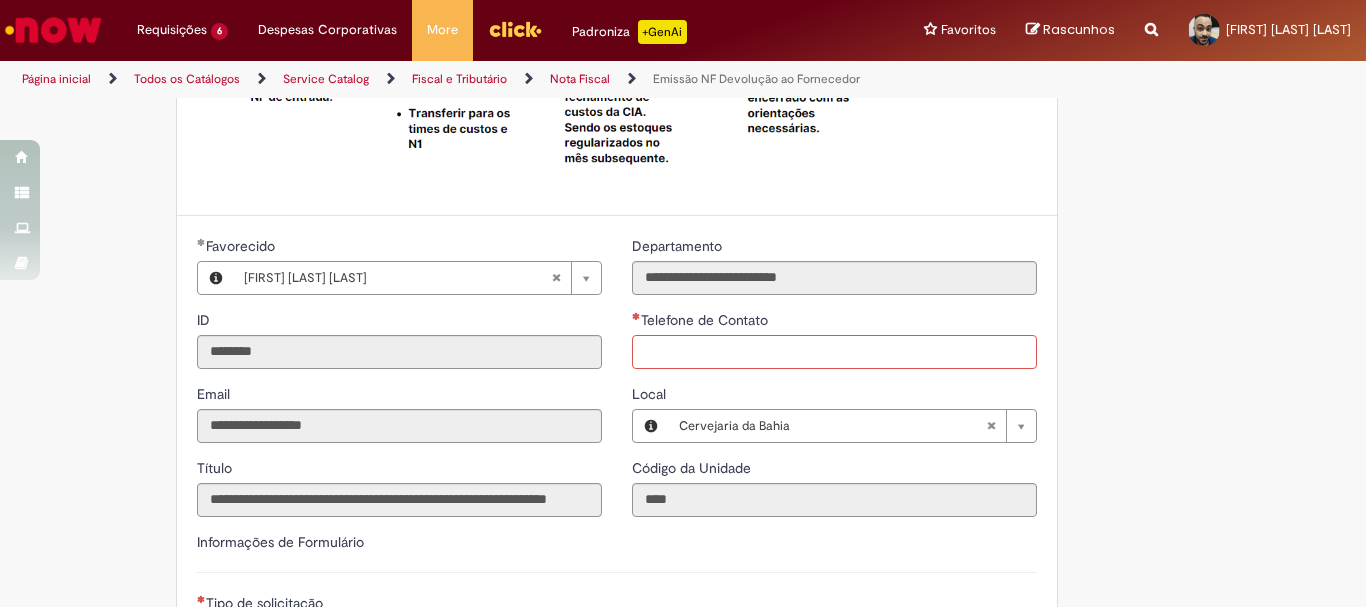 click on "Telefone de Contato" at bounding box center (834, 352) 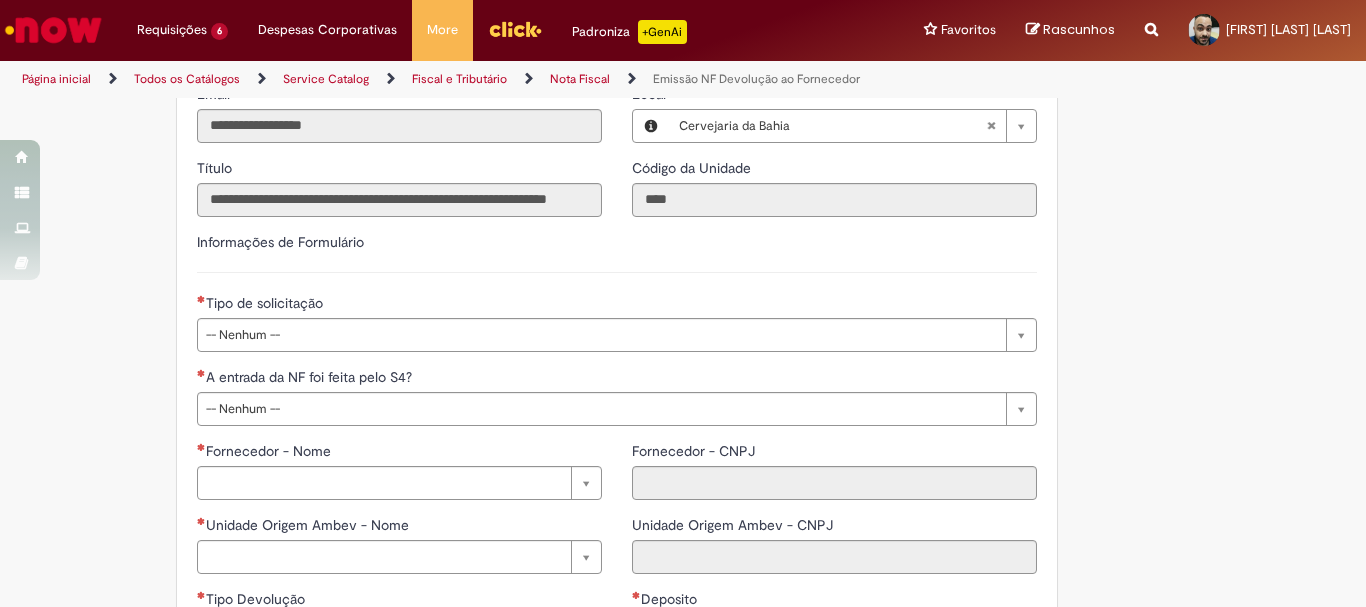 scroll, scrollTop: 1269, scrollLeft: 0, axis: vertical 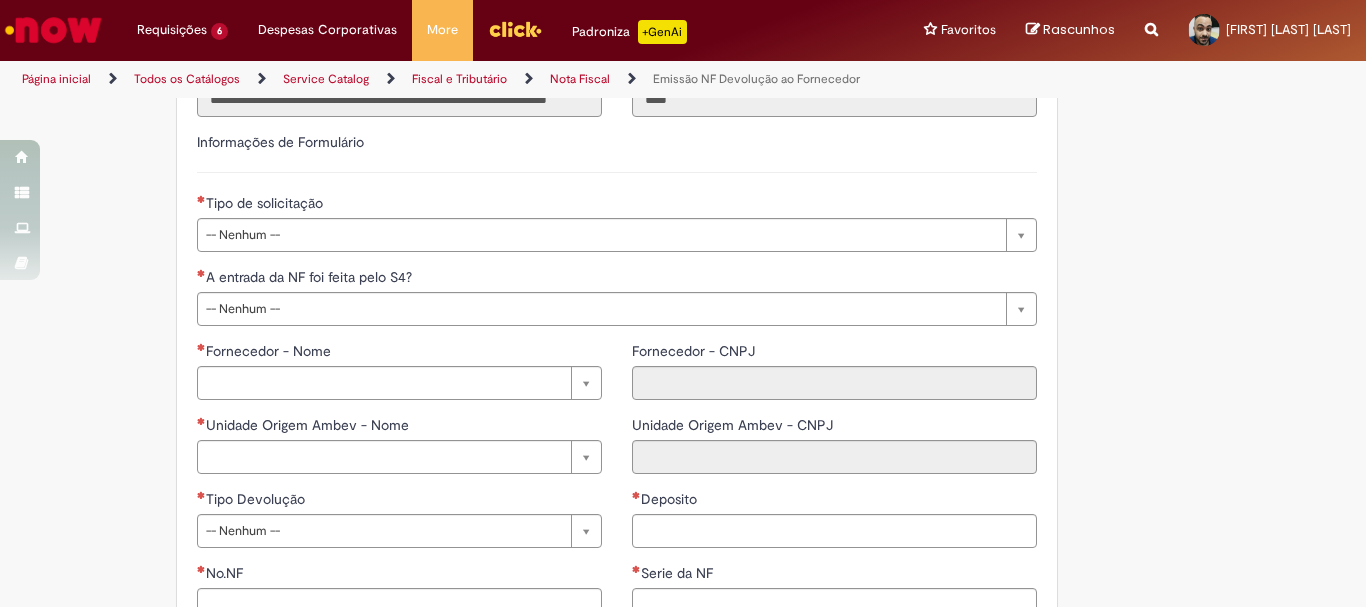 type on "**********" 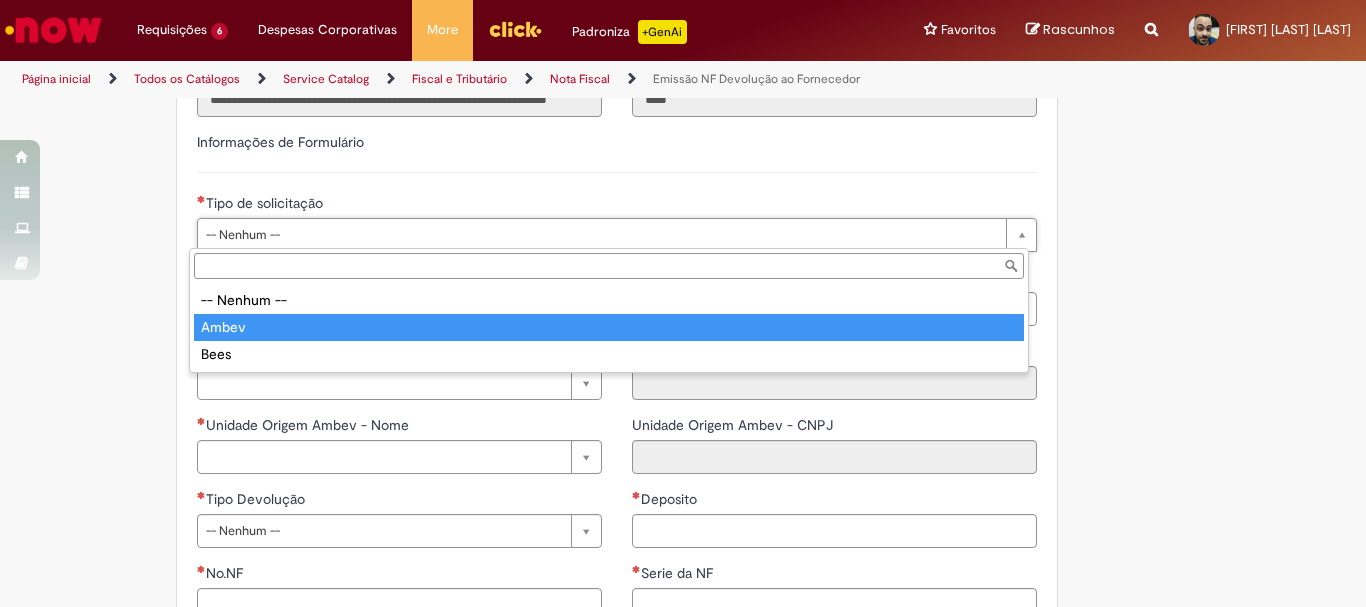 type on "*****" 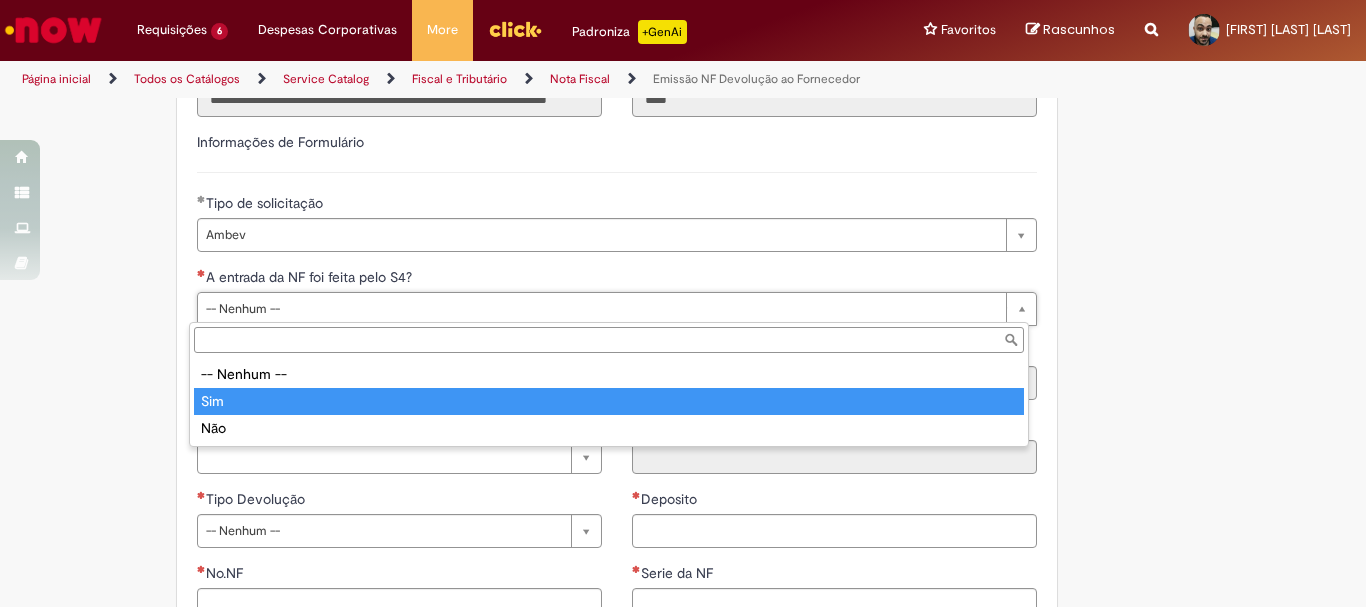 type on "***" 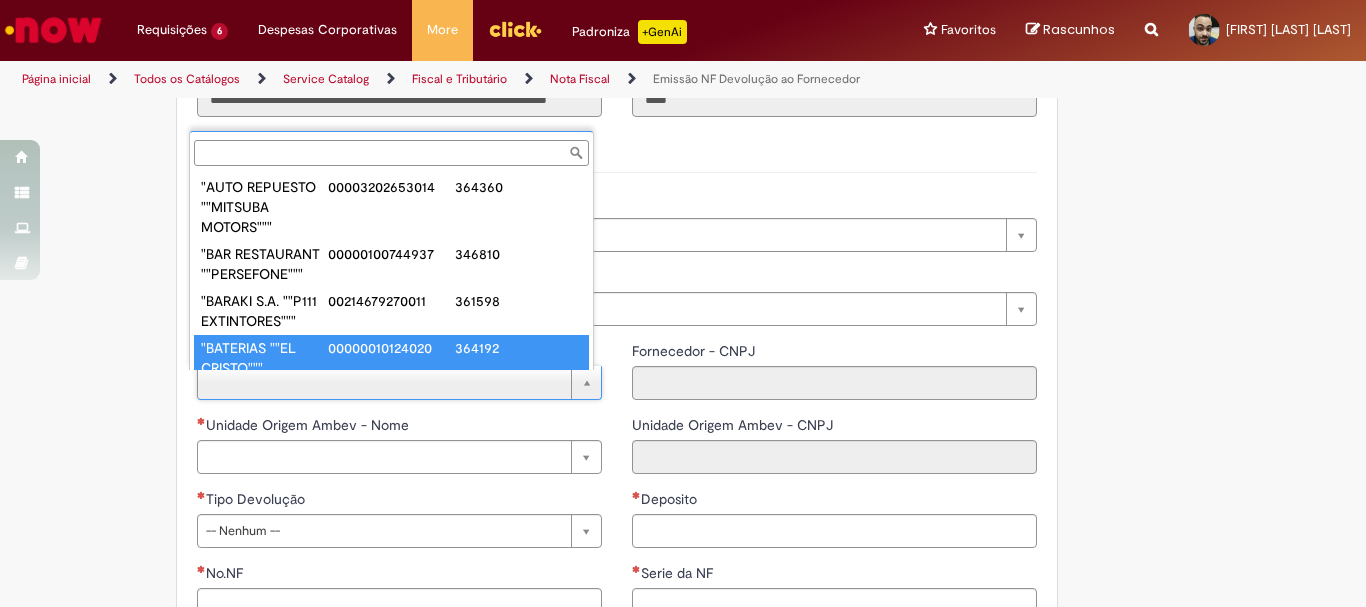 scroll, scrollTop: 8, scrollLeft: 0, axis: vertical 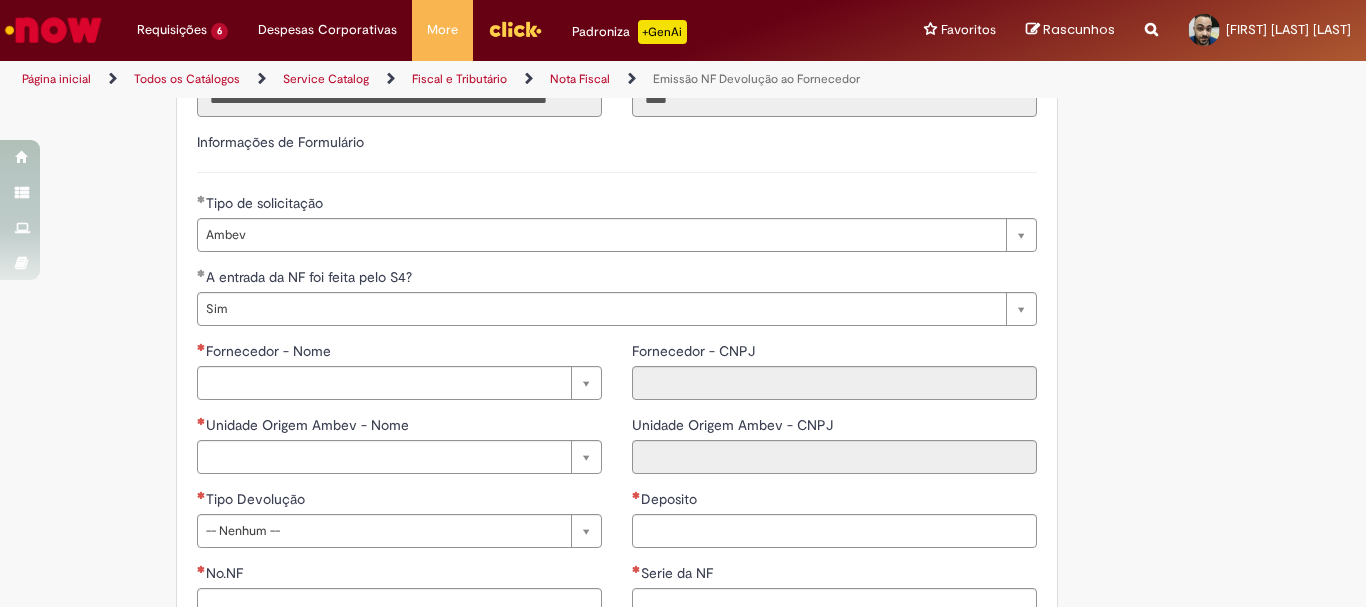 click on "Fornecedor - Nome" at bounding box center [399, 353] 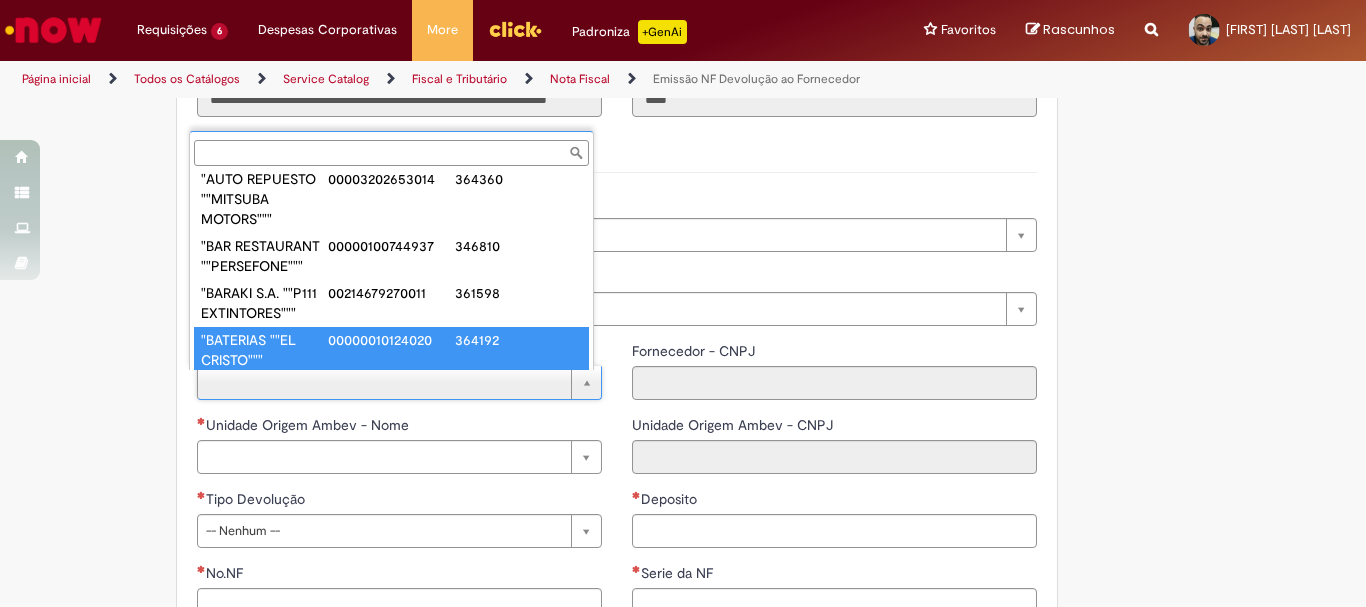 scroll, scrollTop: 8, scrollLeft: 0, axis: vertical 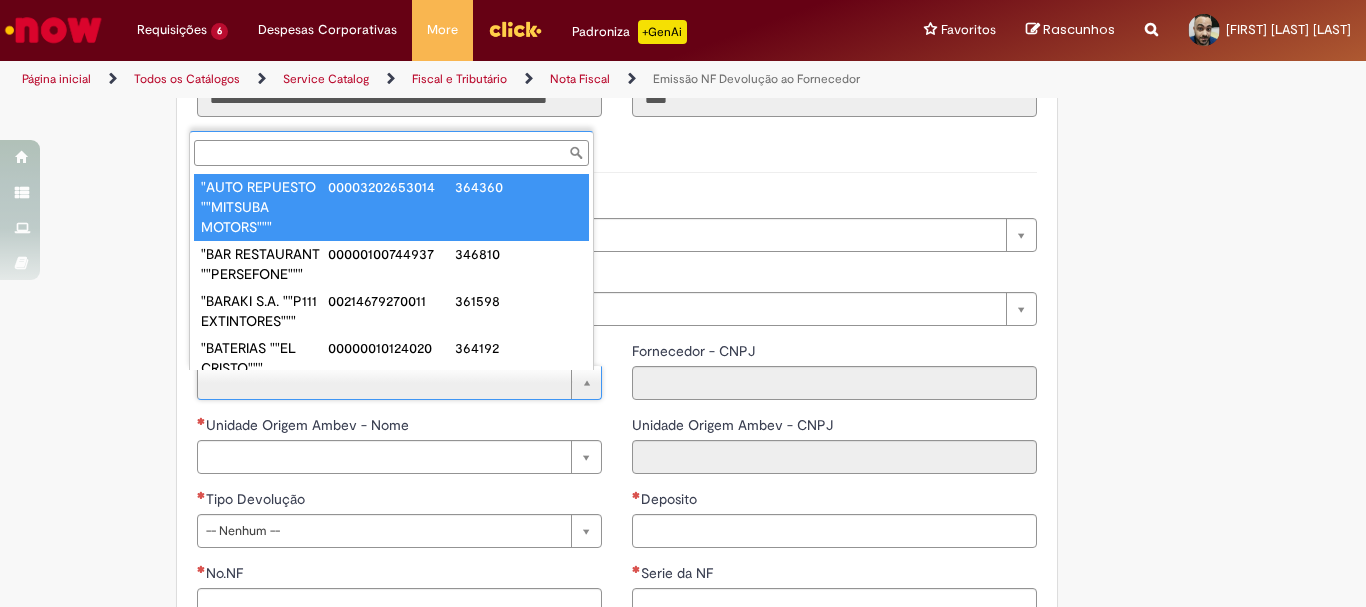 click on "Fornecedor - Nome" at bounding box center [391, 153] 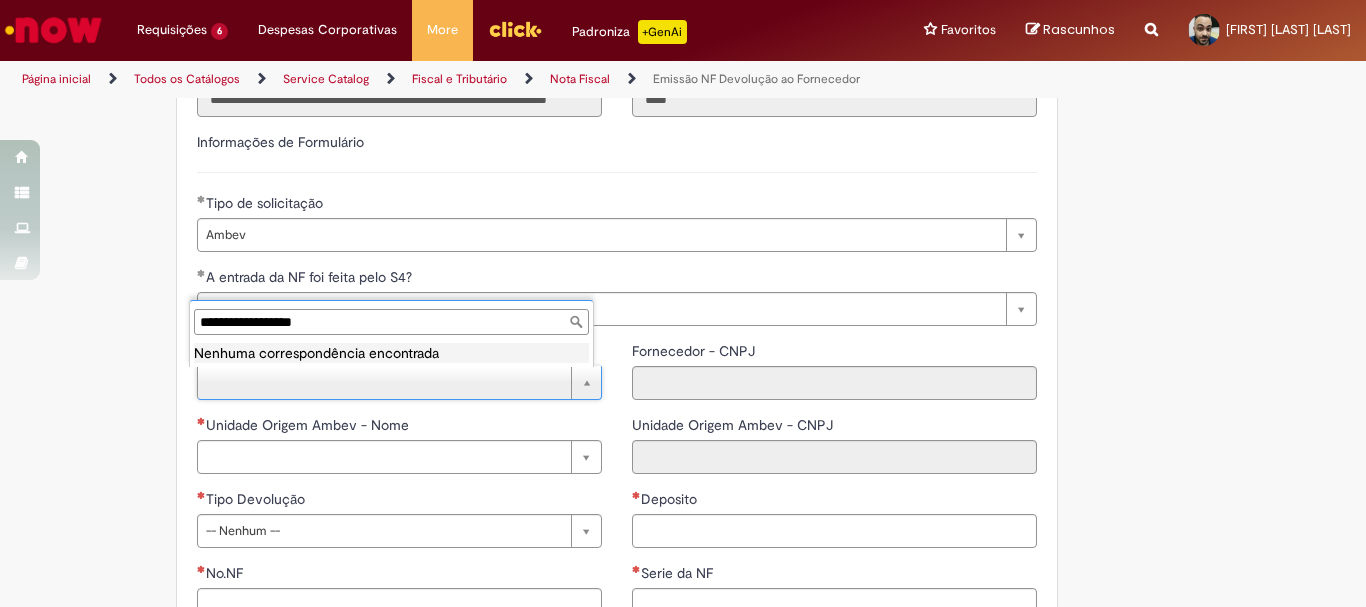 drag, startPoint x: 310, startPoint y: 315, endPoint x: 327, endPoint y: 348, distance: 37.12142 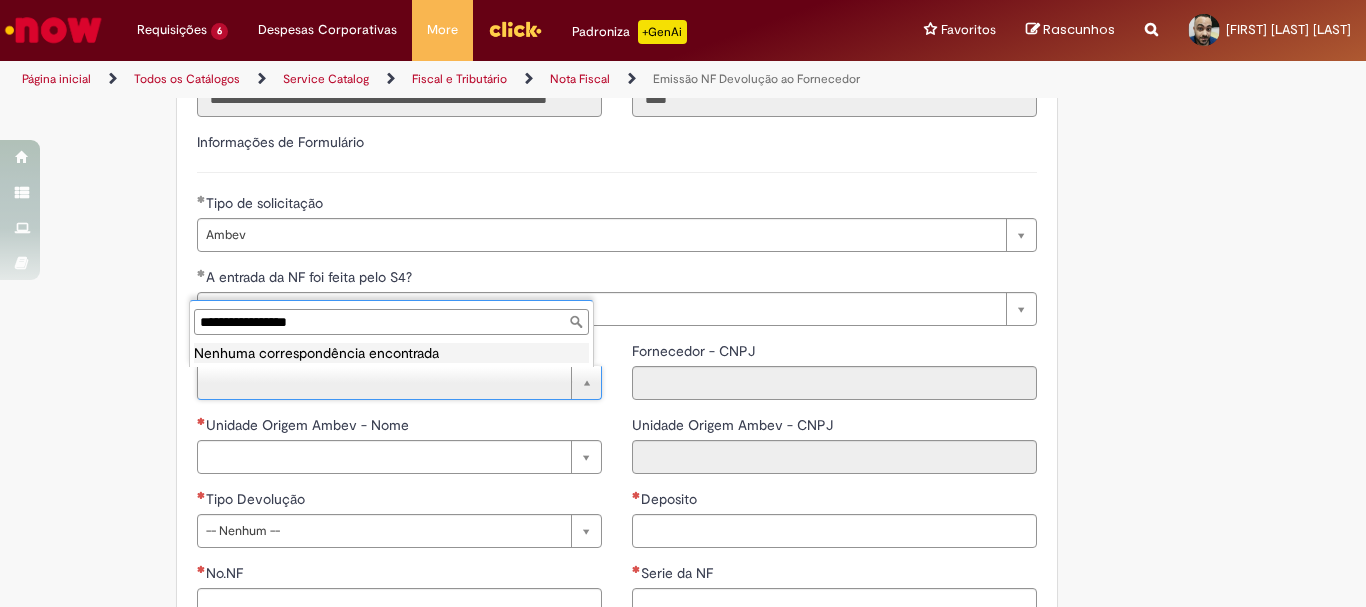 click on "**********" at bounding box center (391, 322) 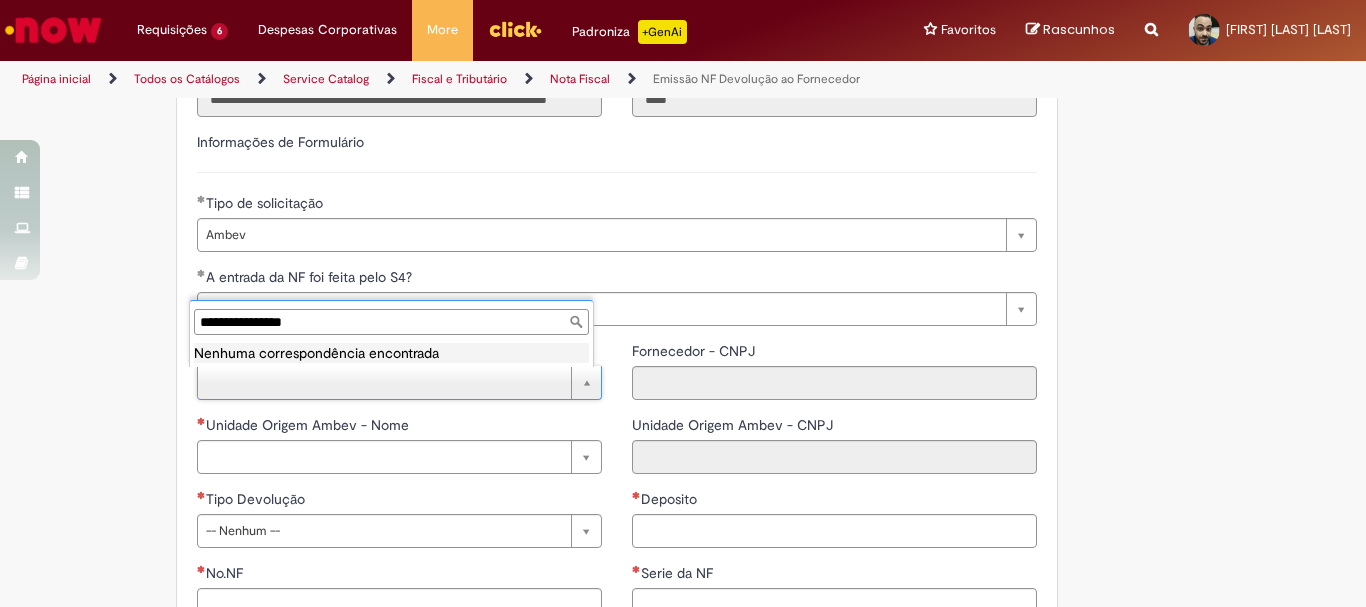 click on "**********" at bounding box center (391, 322) 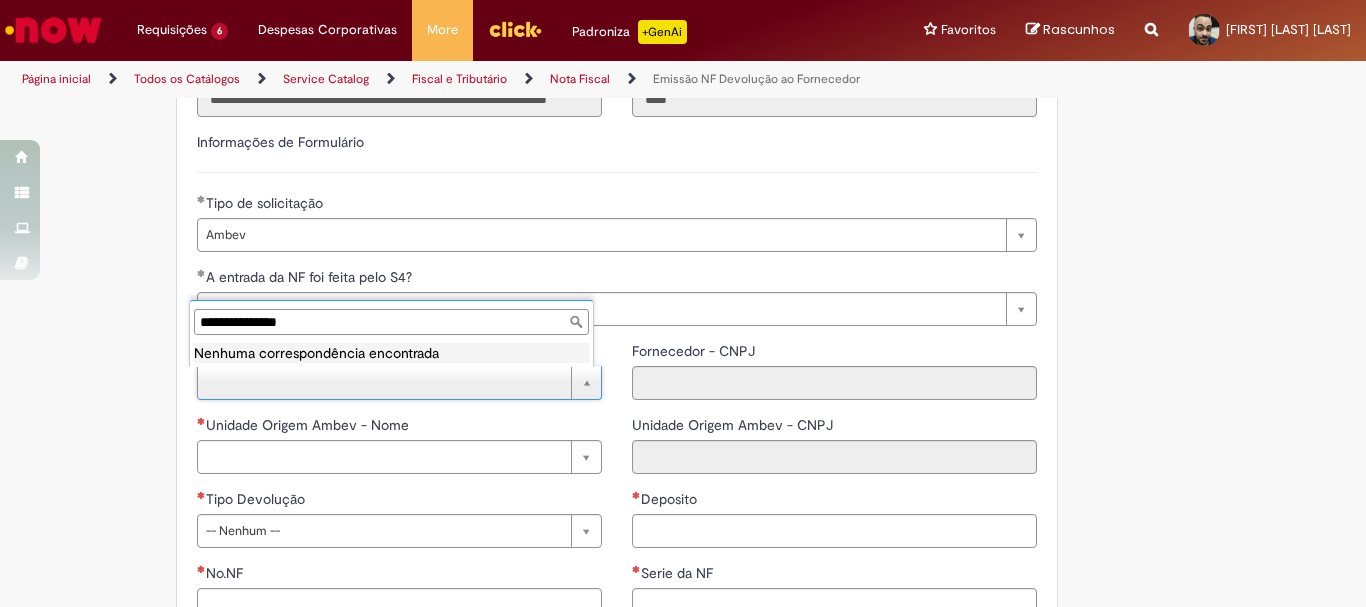 click on "**********" at bounding box center [391, 322] 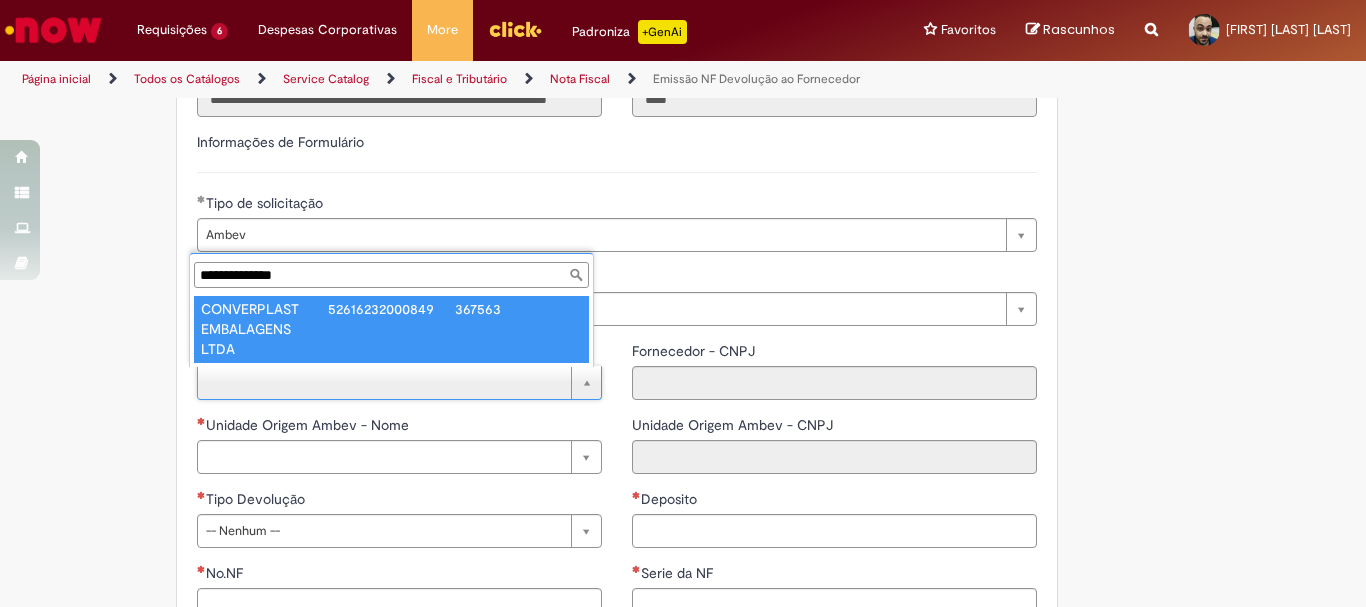 type on "**********" 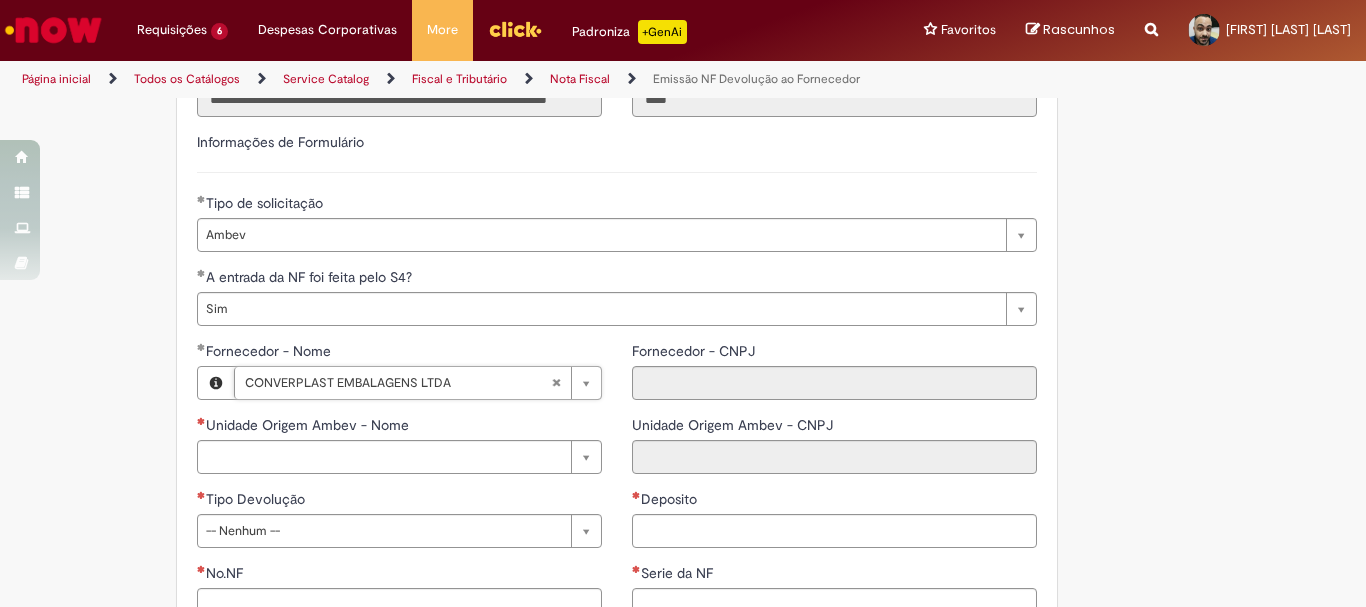 type on "**********" 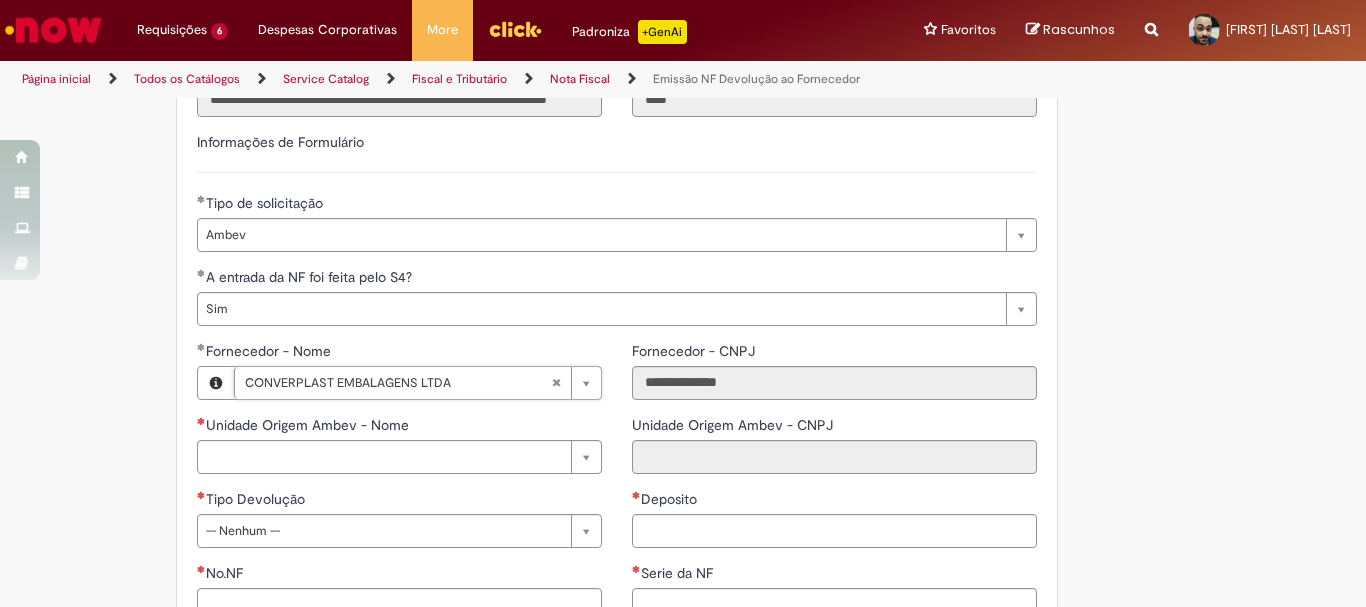 scroll, scrollTop: 1369, scrollLeft: 0, axis: vertical 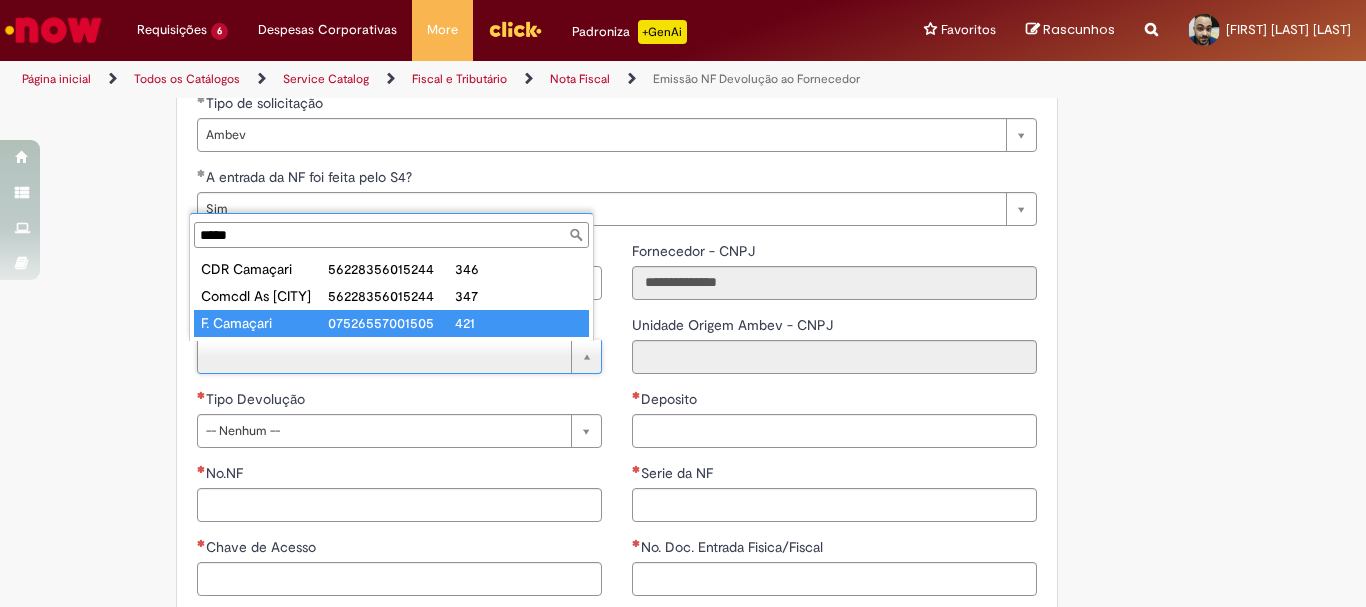 type on "*****" 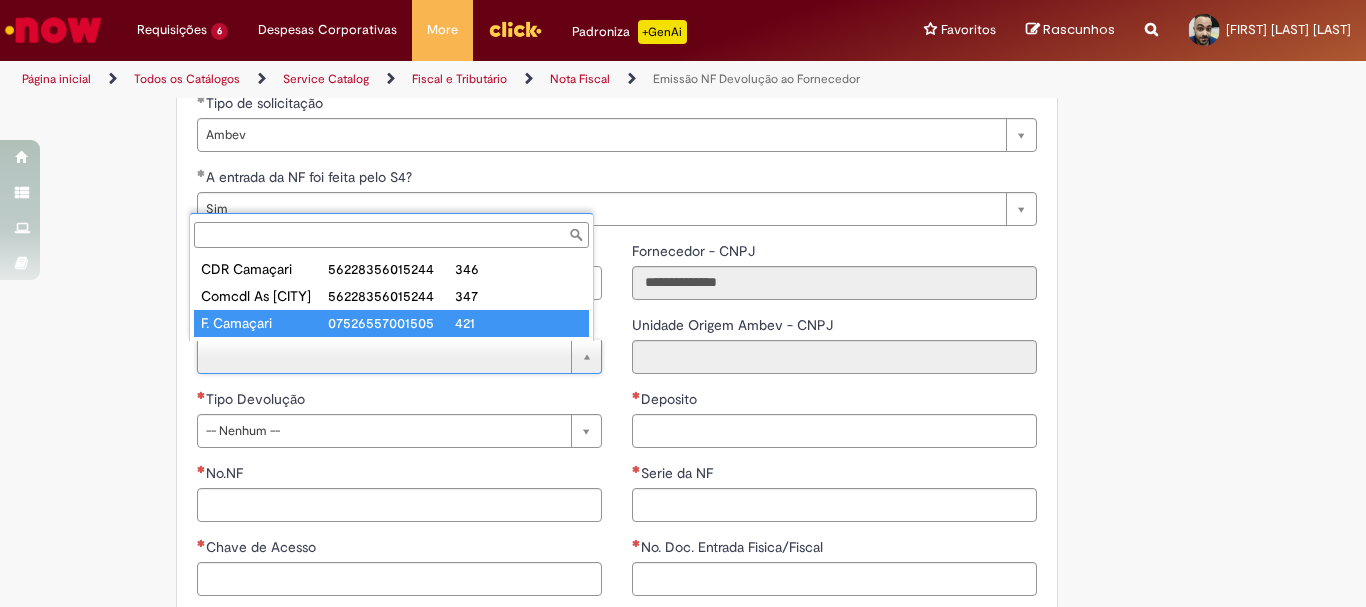 type on "**********" 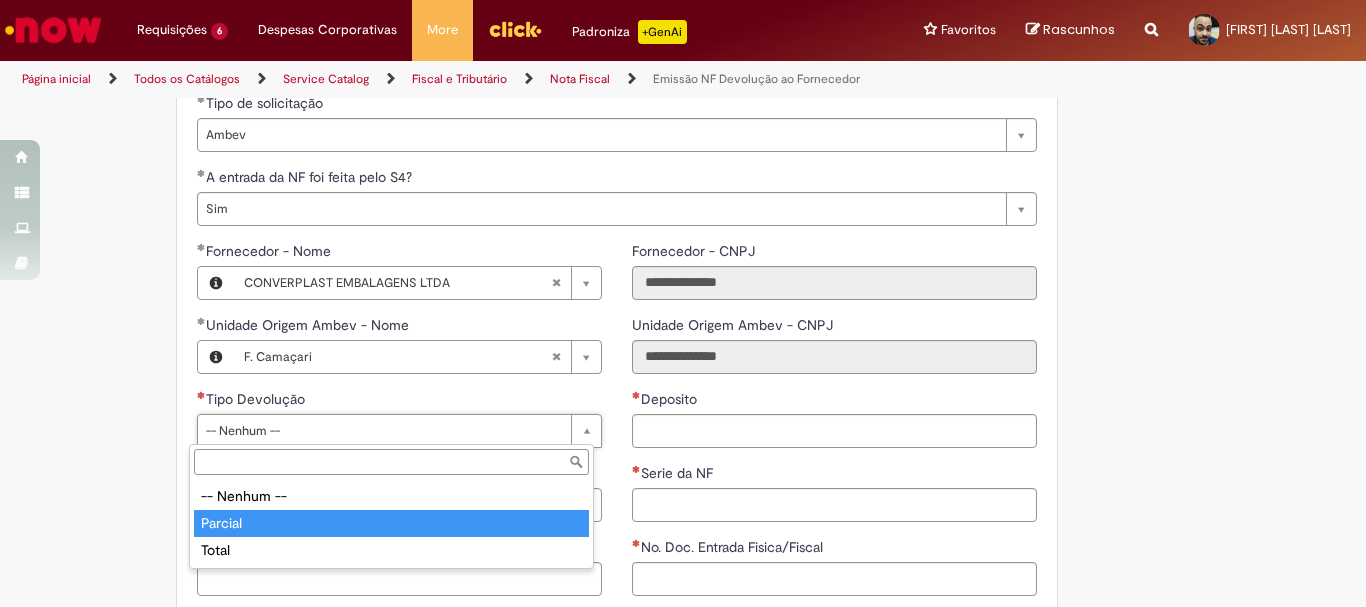 type on "*******" 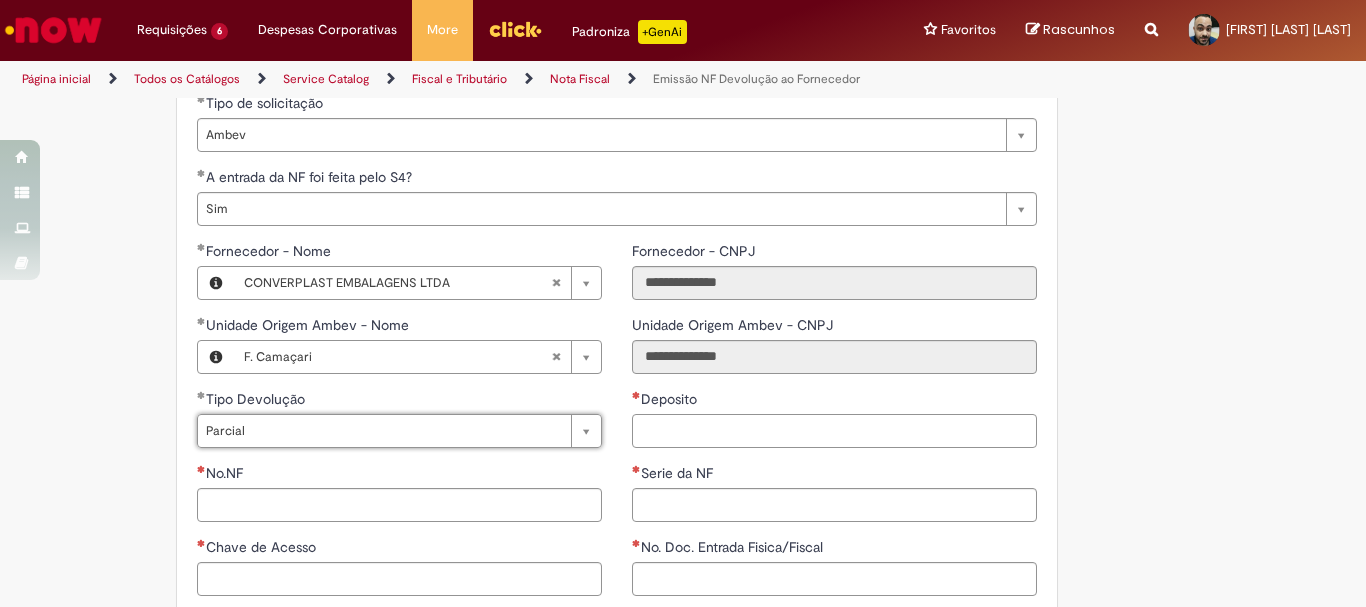 click on "Deposito" at bounding box center [834, 431] 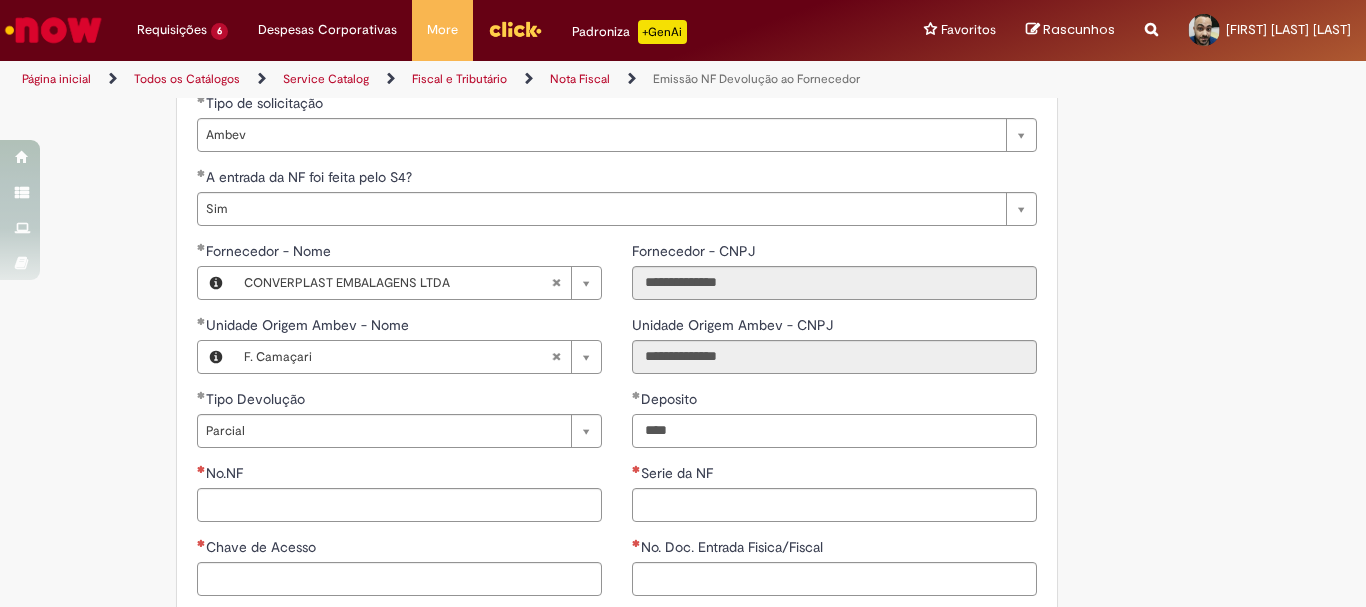 type on "****" 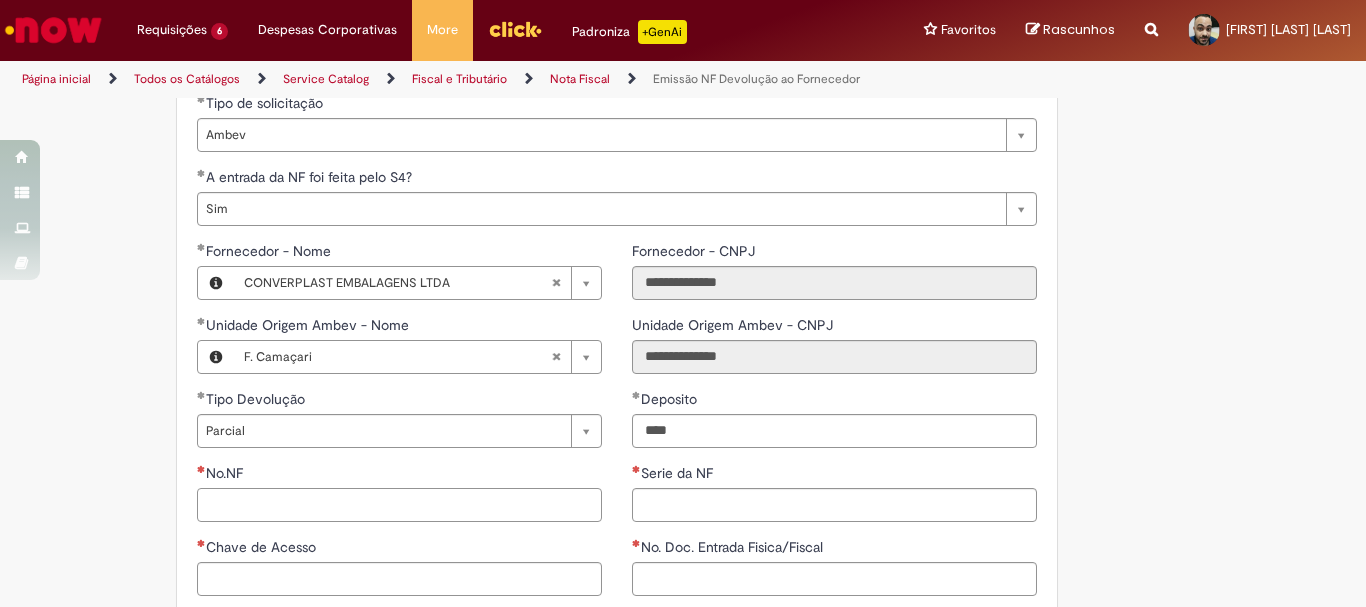 click on "No.NF" at bounding box center (399, 505) 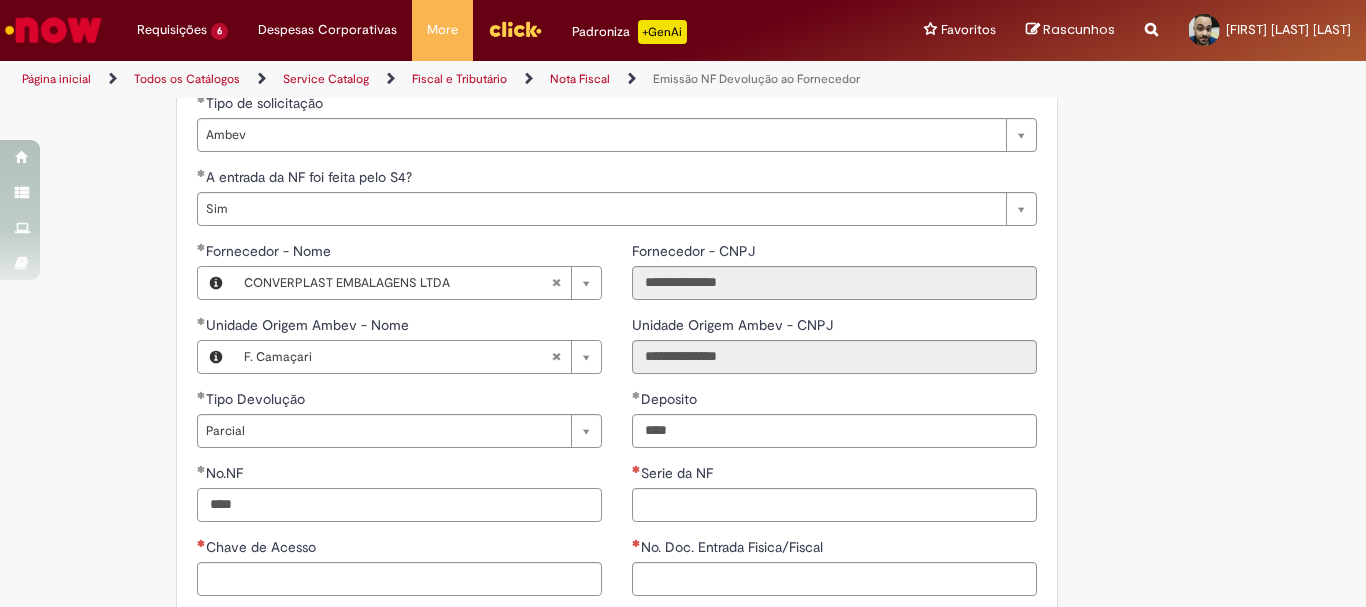 paste on "******" 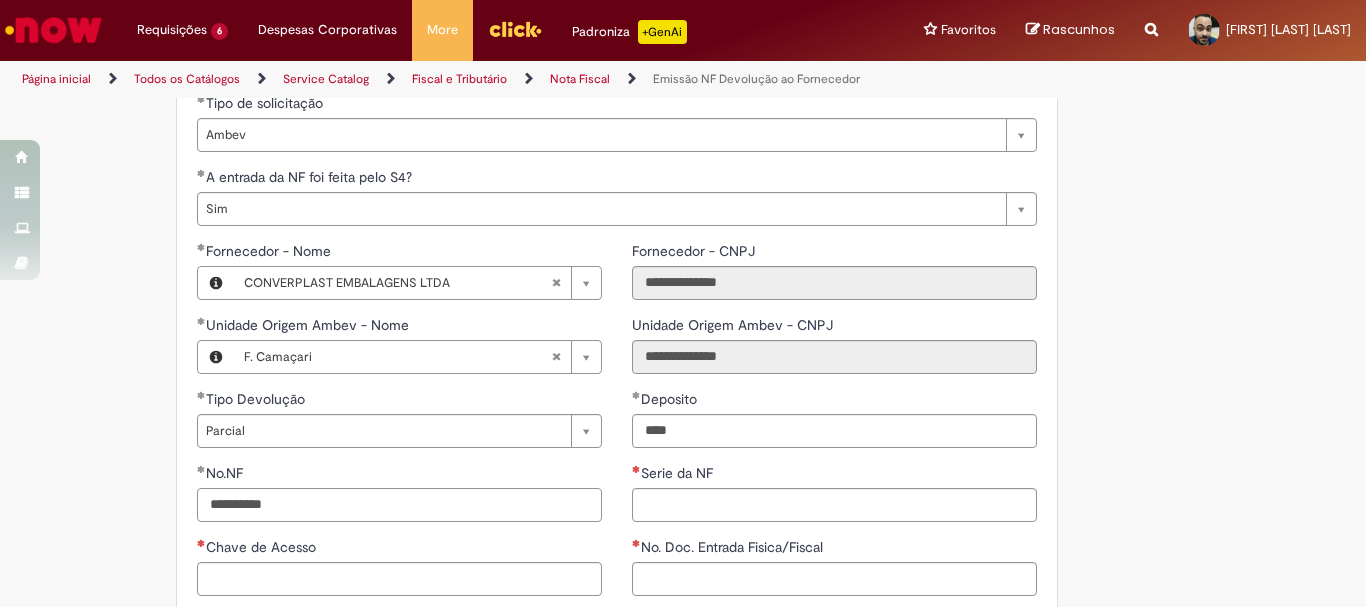 type on "**********" 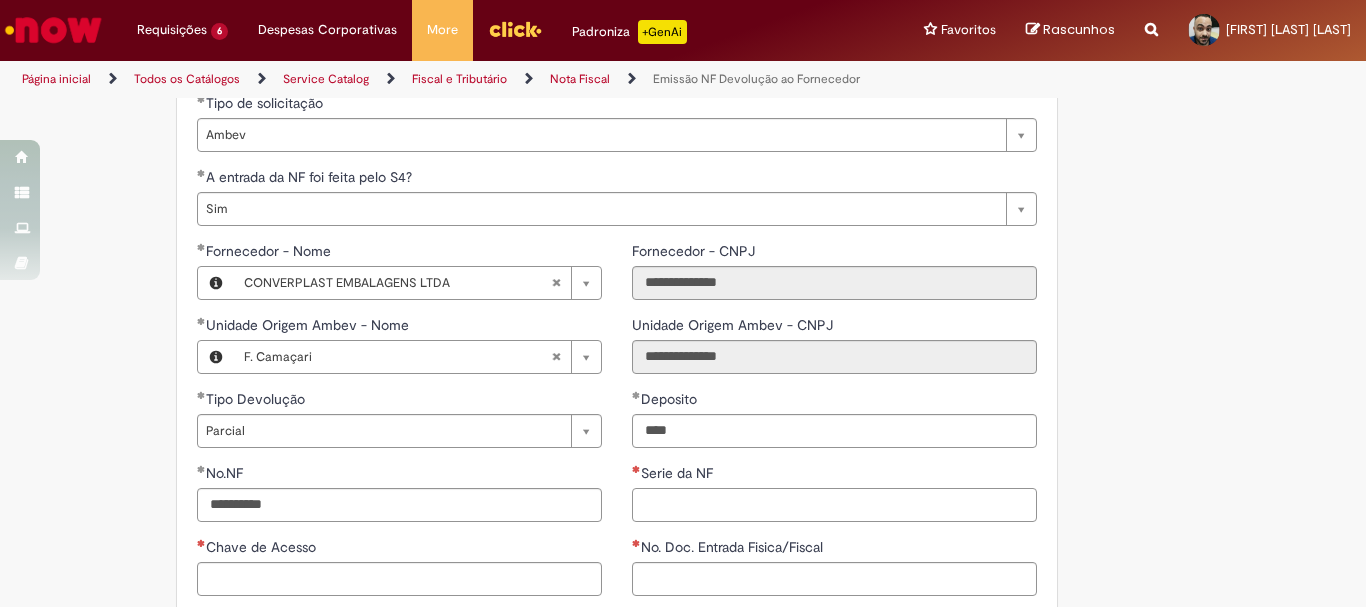 type 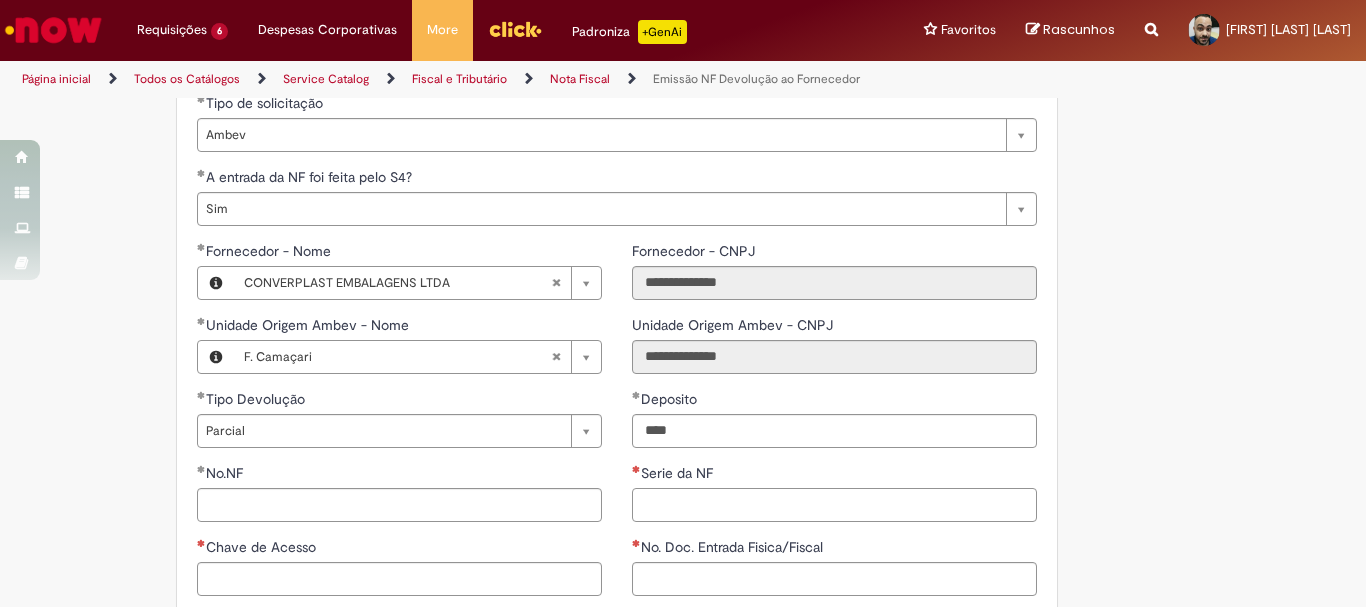 click on "Serie da NF" at bounding box center [834, 505] 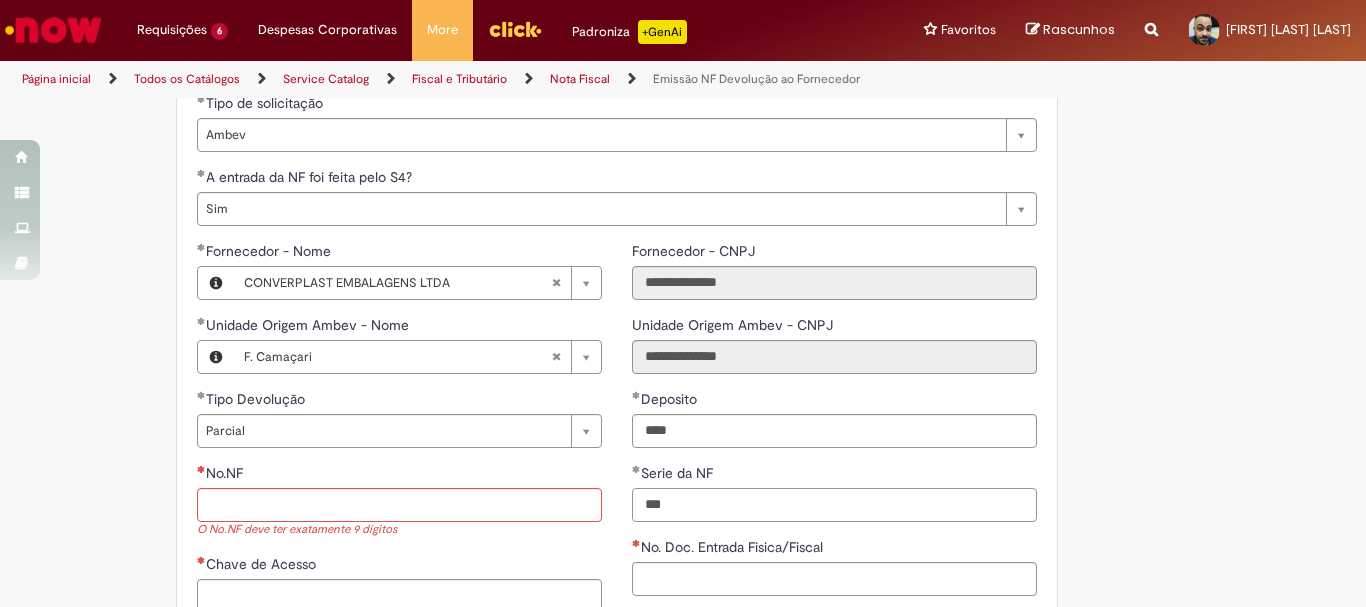 type on "***" 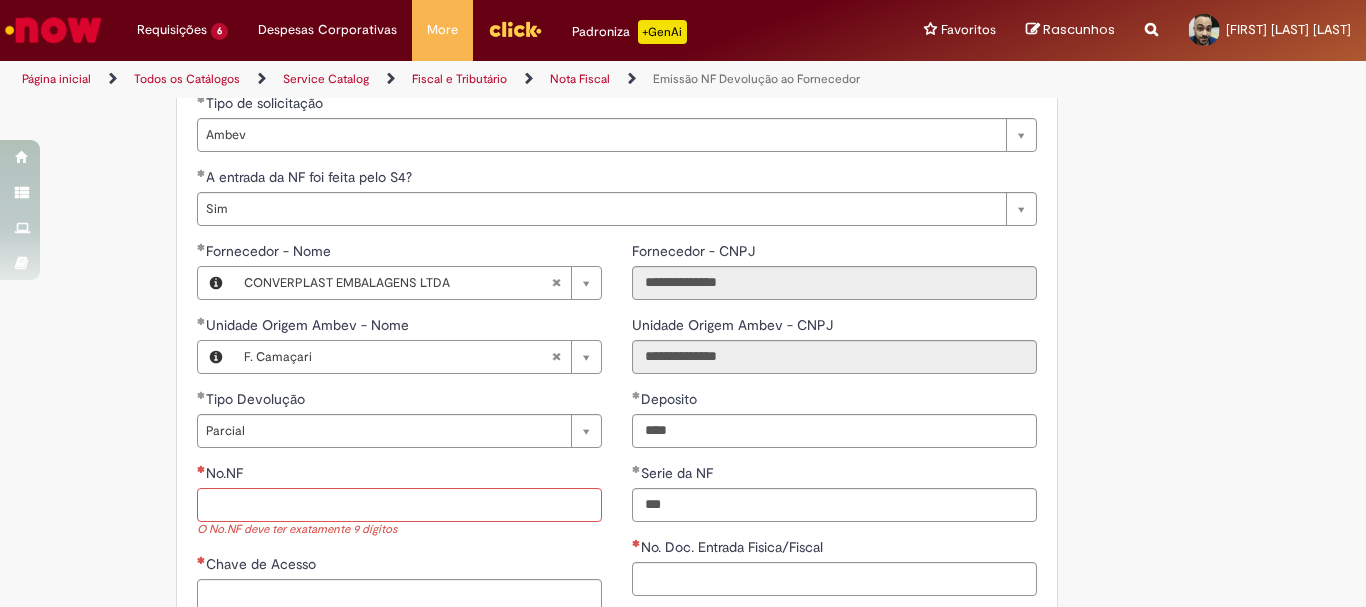 click on "No.NF" at bounding box center [399, 505] 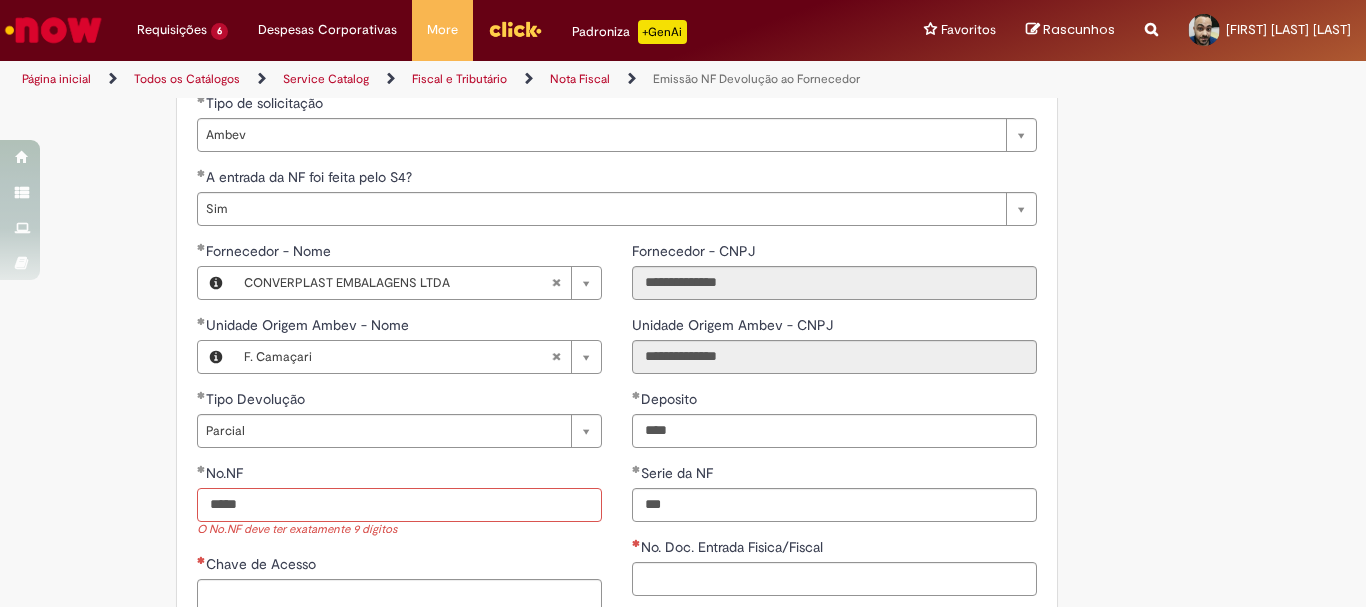 paste on "******" 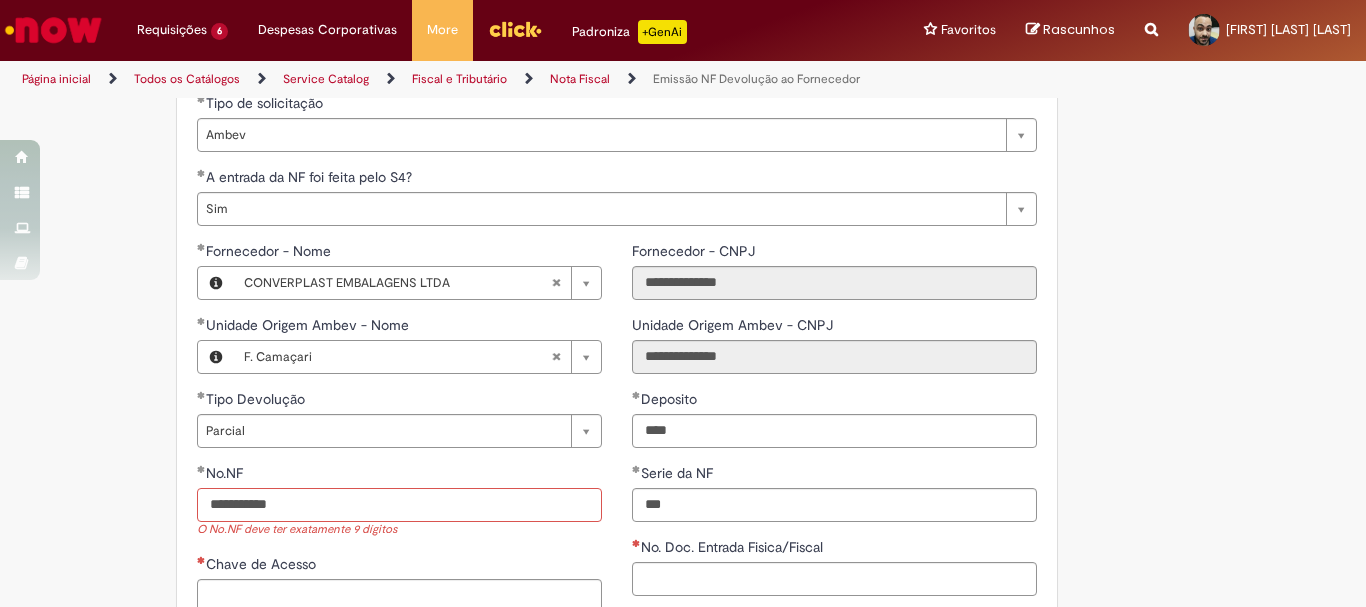 type on "**********" 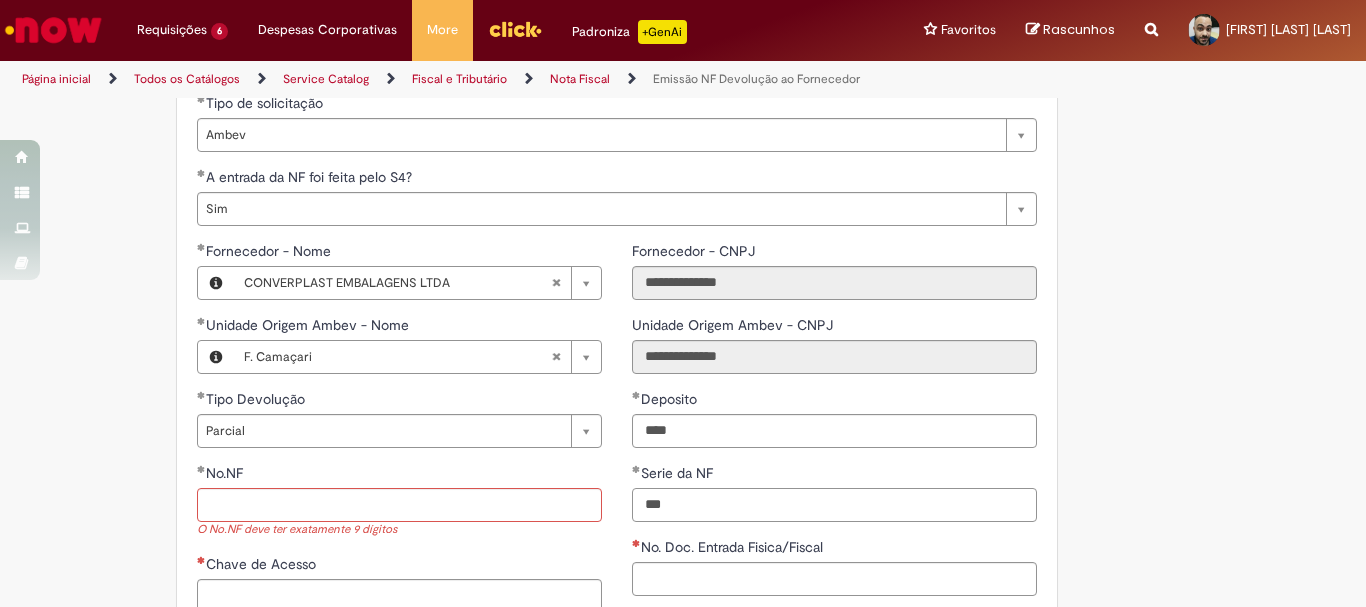 click on "***" at bounding box center (834, 505) 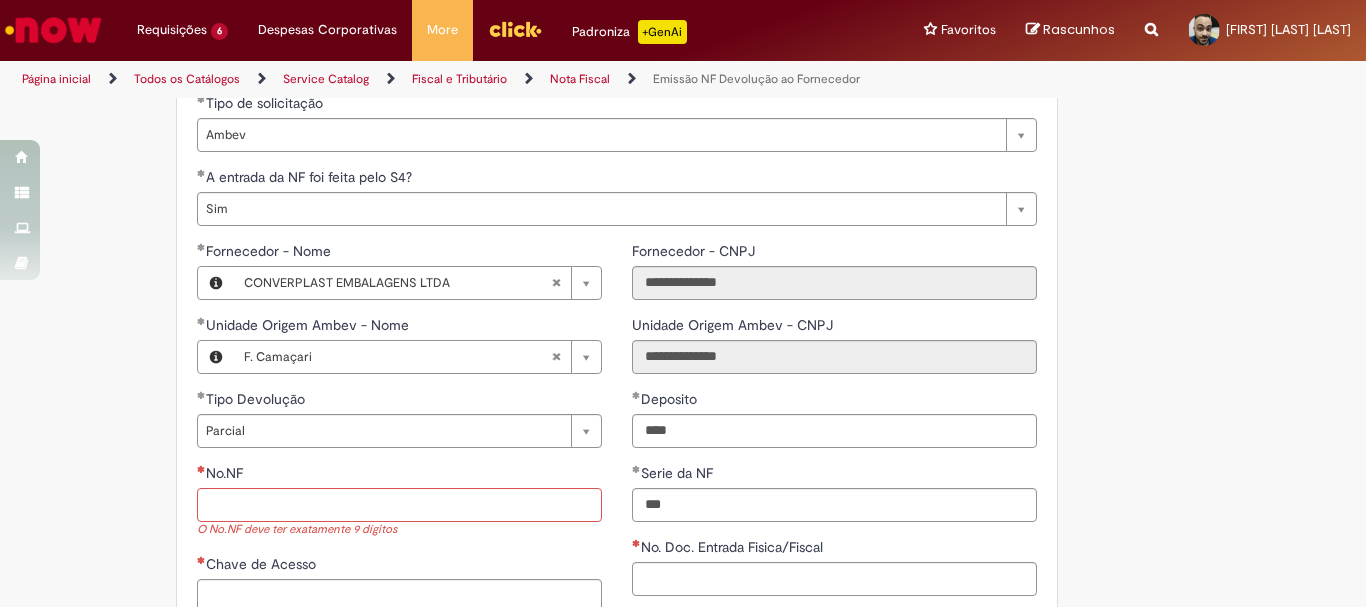 click on "No.NF" at bounding box center [399, 505] 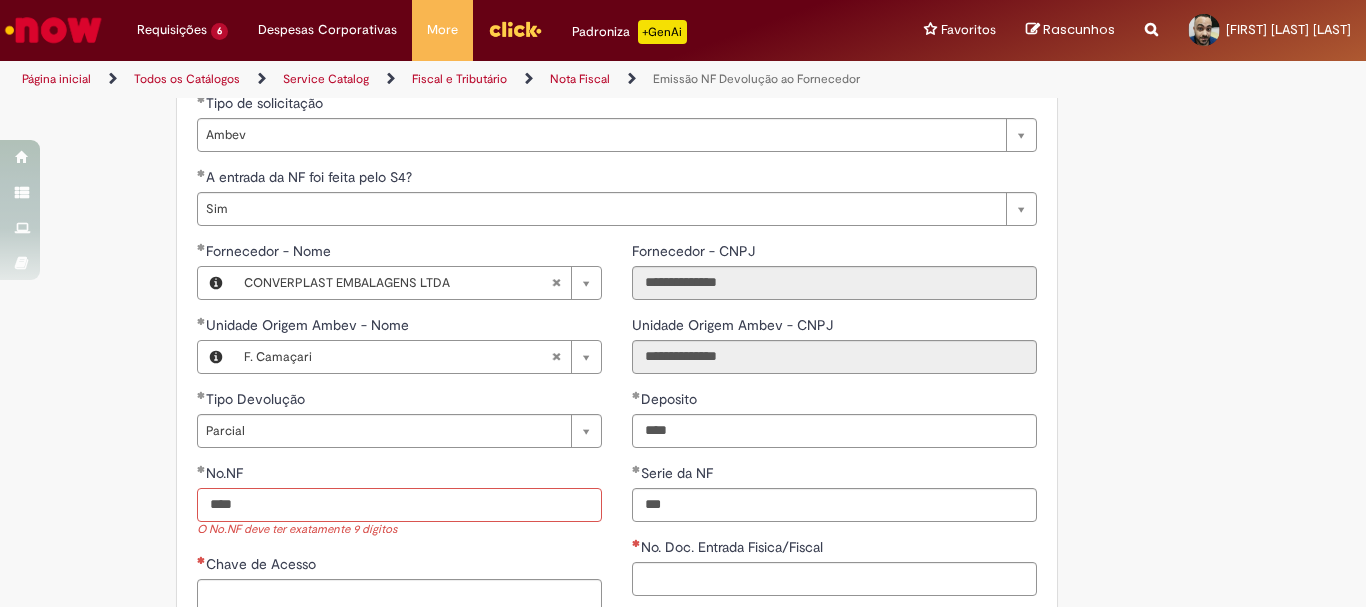 paste on "******" 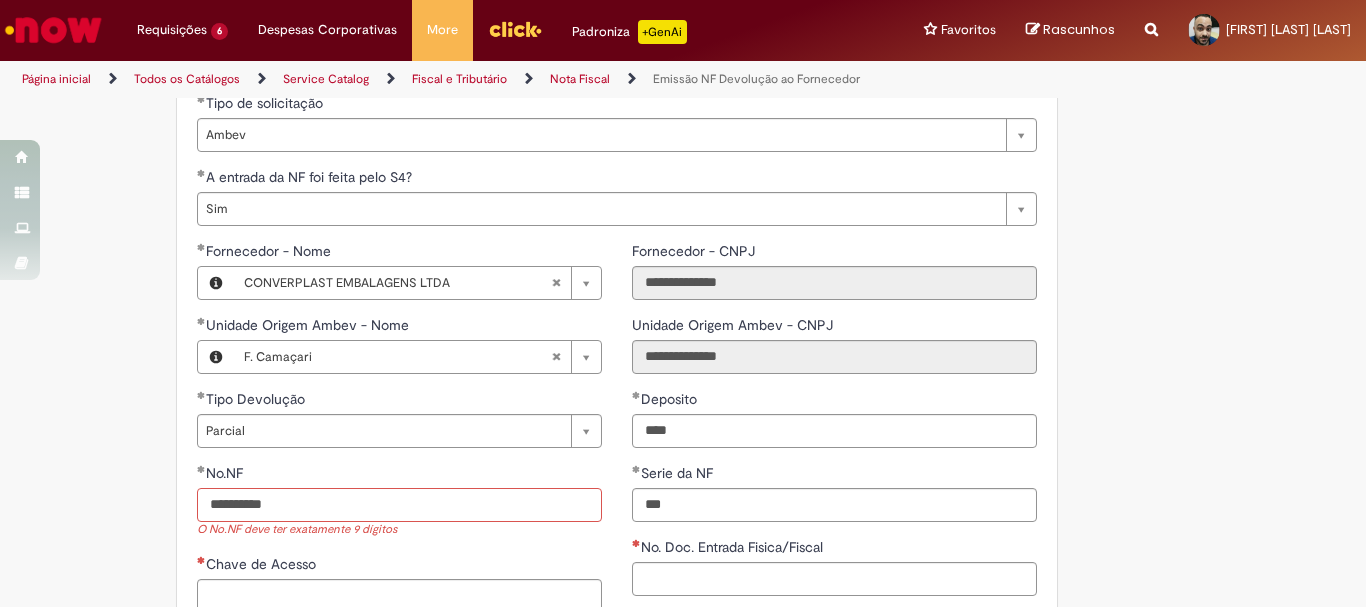 click on "**********" at bounding box center (399, 505) 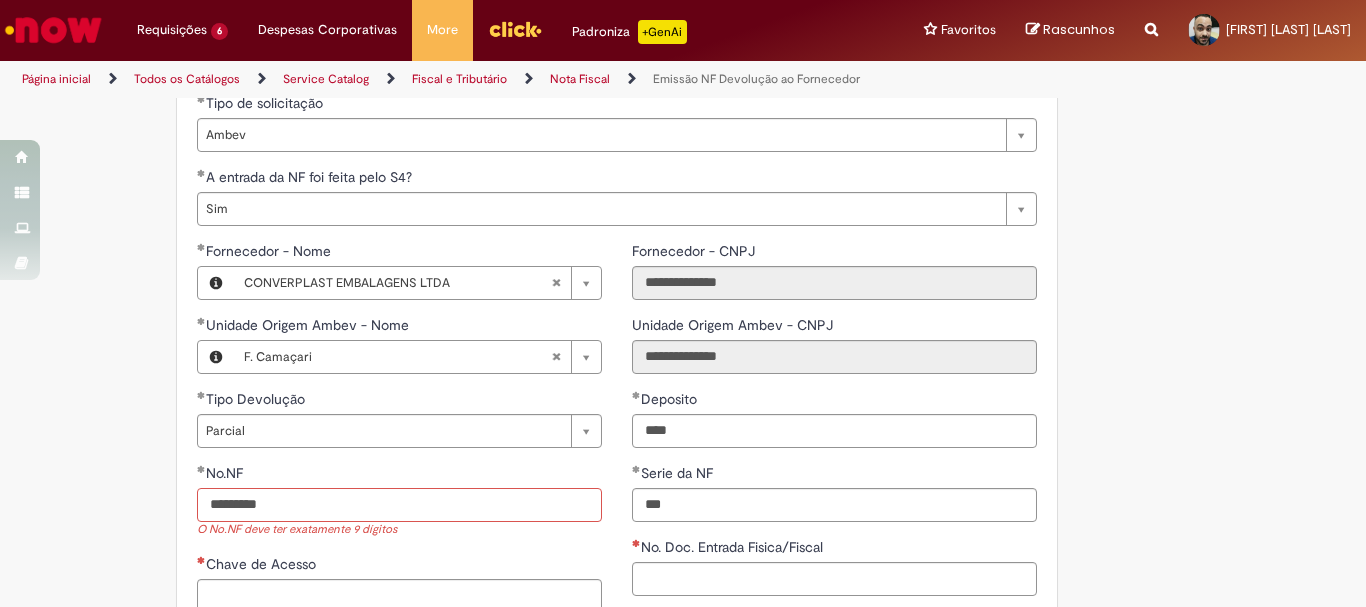 type on "*********" 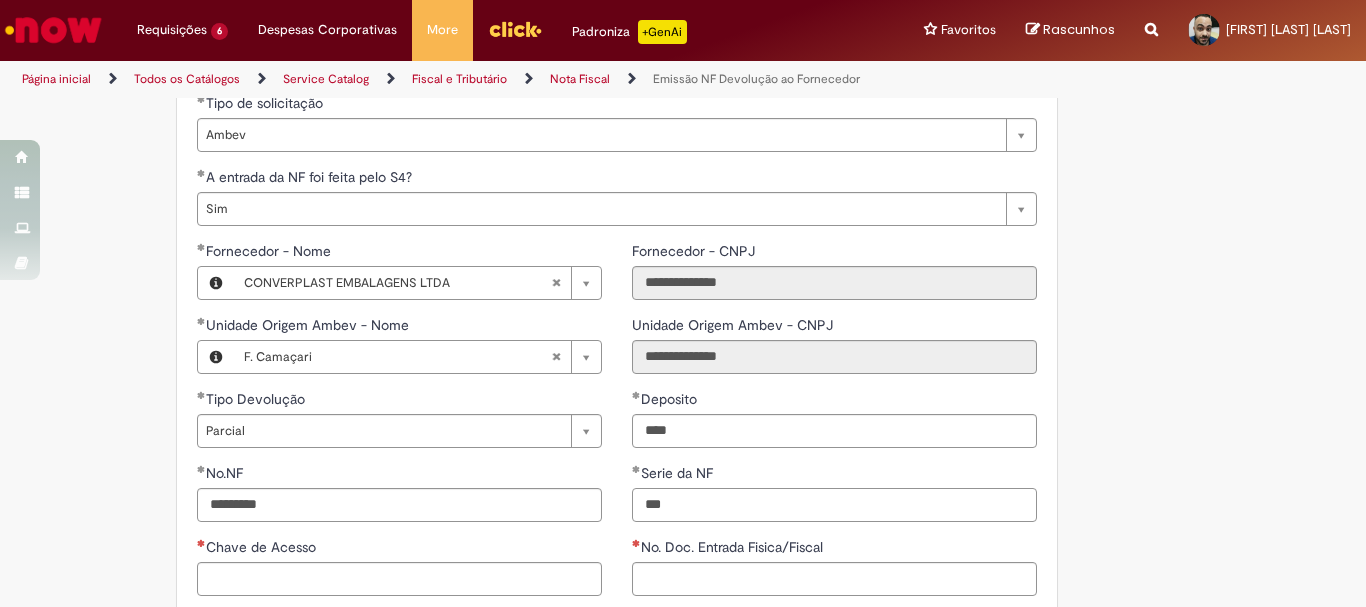 click on "***" at bounding box center (834, 505) 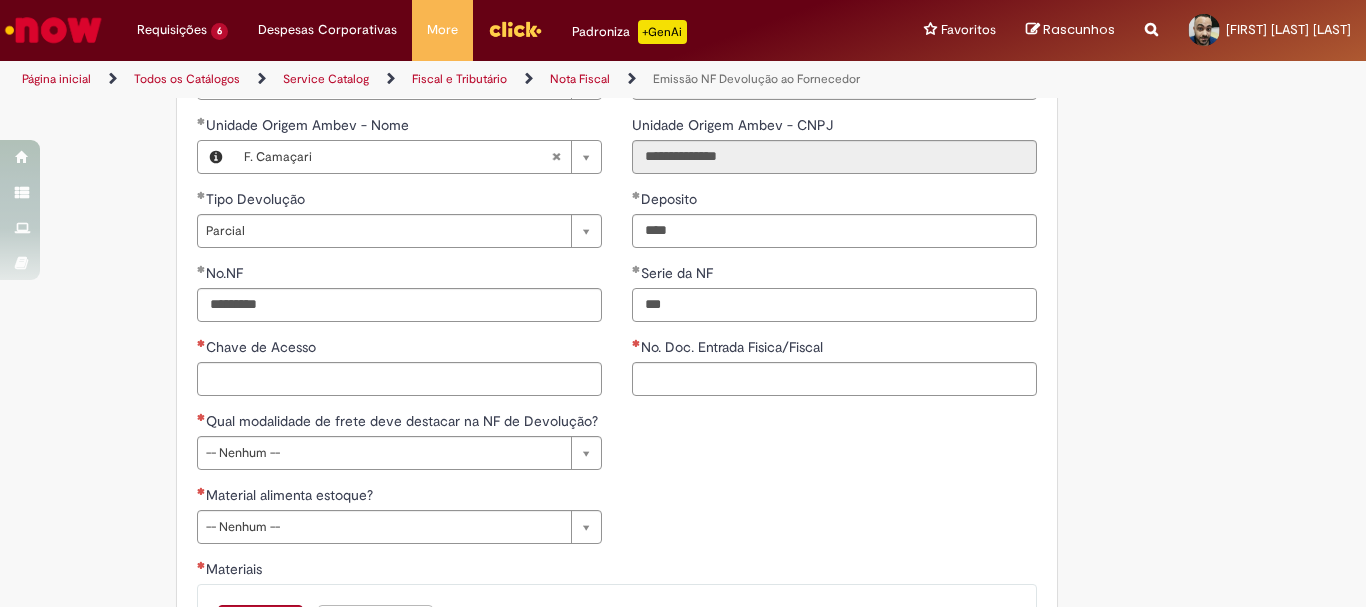 scroll, scrollTop: 1669, scrollLeft: 0, axis: vertical 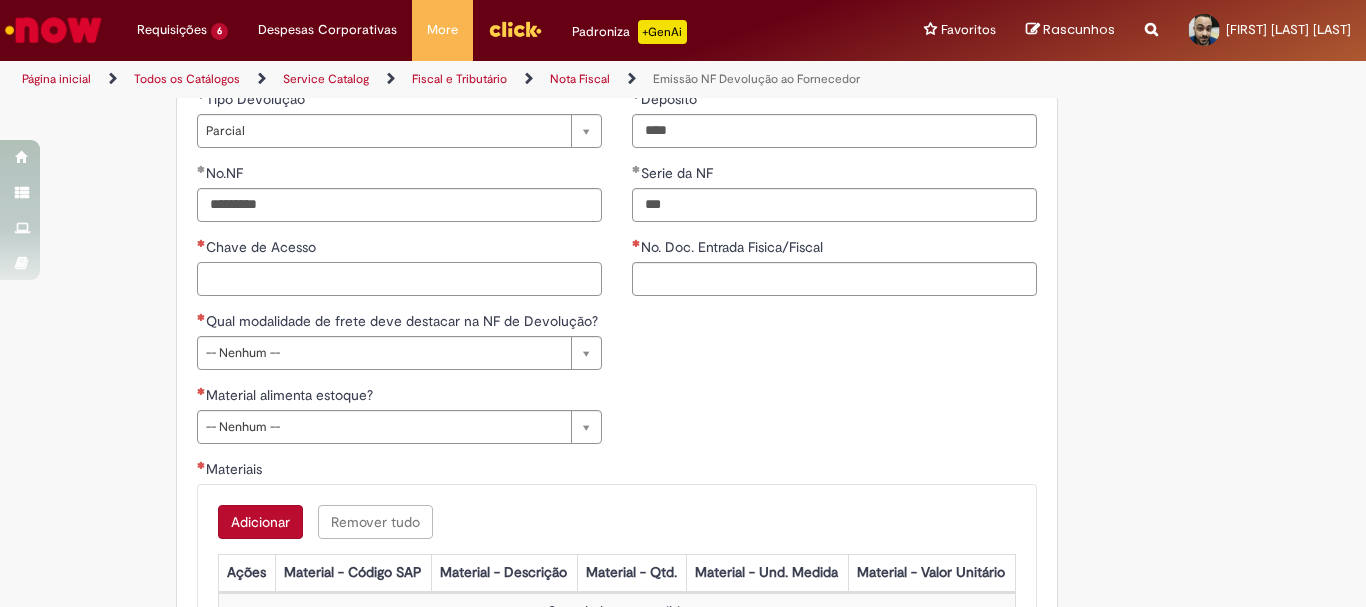 click on "Chave de Acesso" at bounding box center [399, 279] 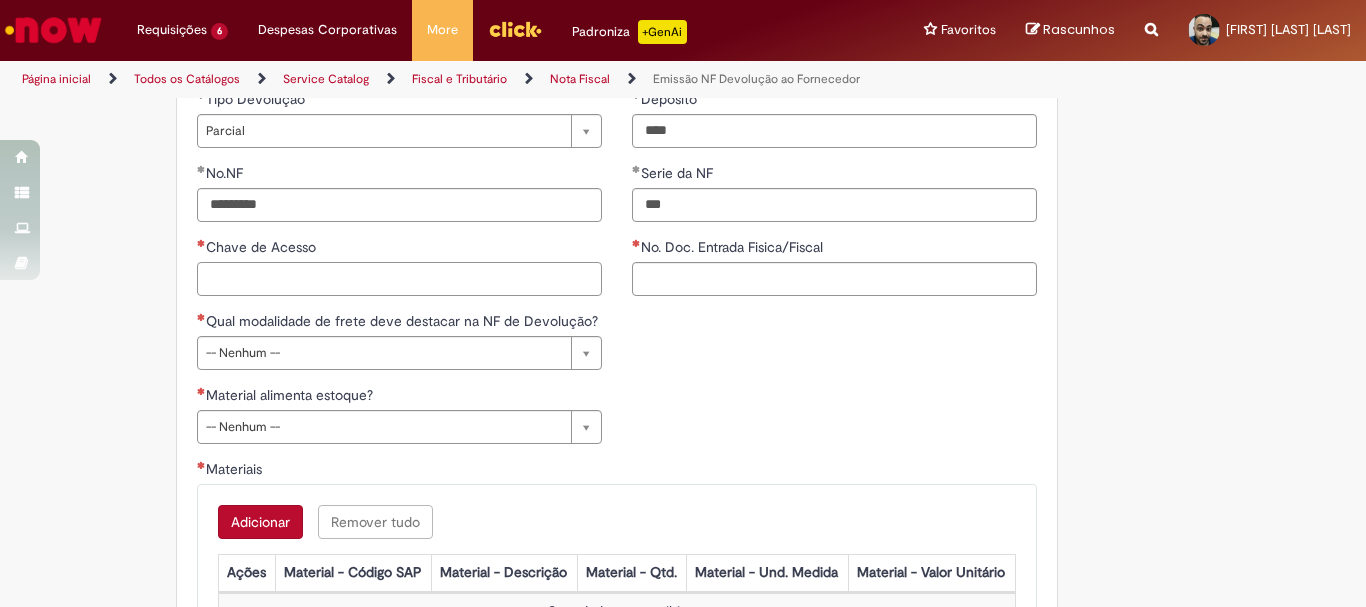 paste on "**********" 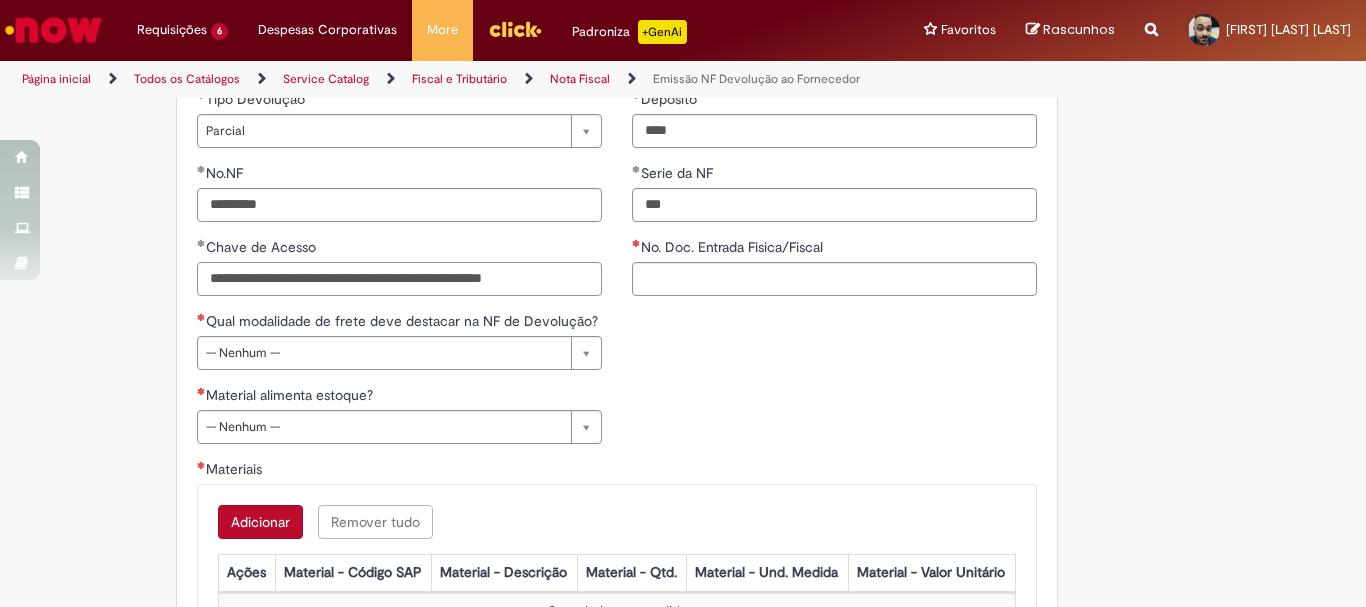 drag, startPoint x: 540, startPoint y: 276, endPoint x: 559, endPoint y: 311, distance: 39.824615 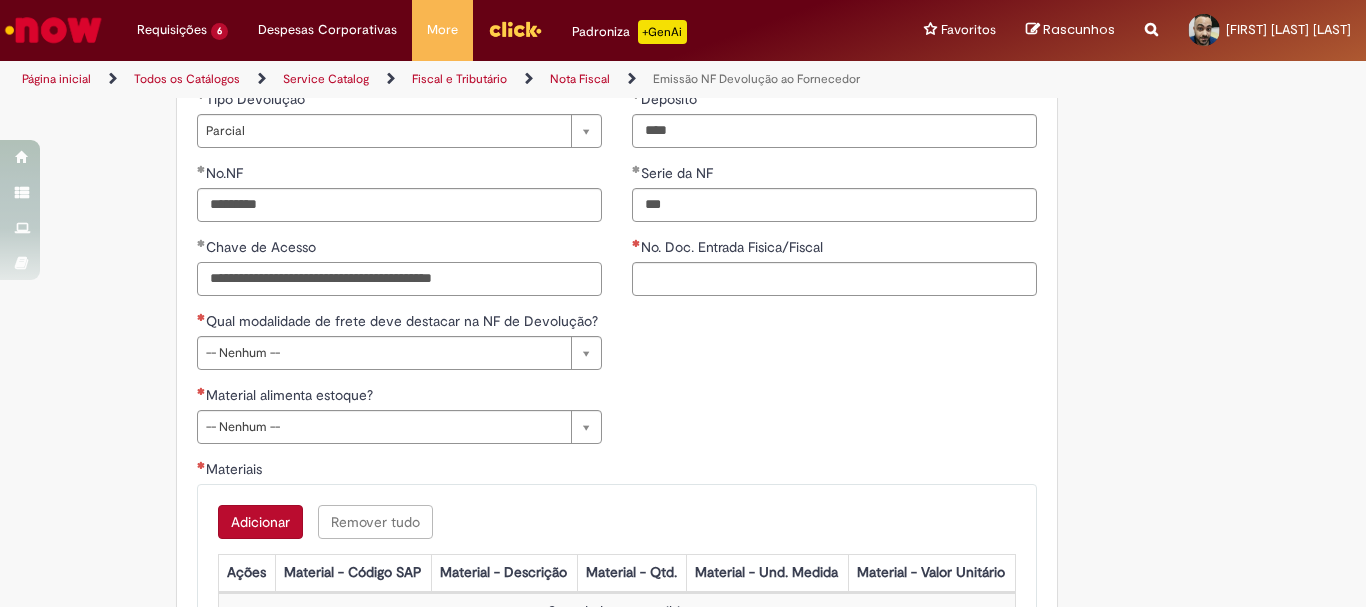 type on "**********" 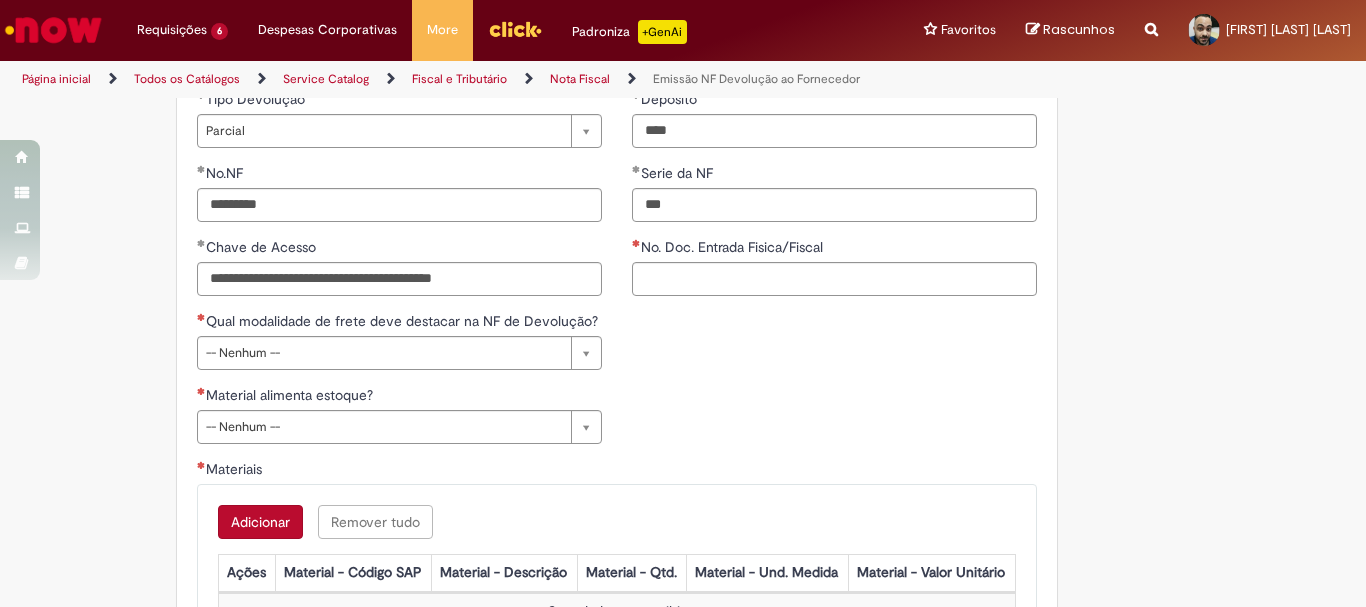 click on "**********" at bounding box center (617, 385) 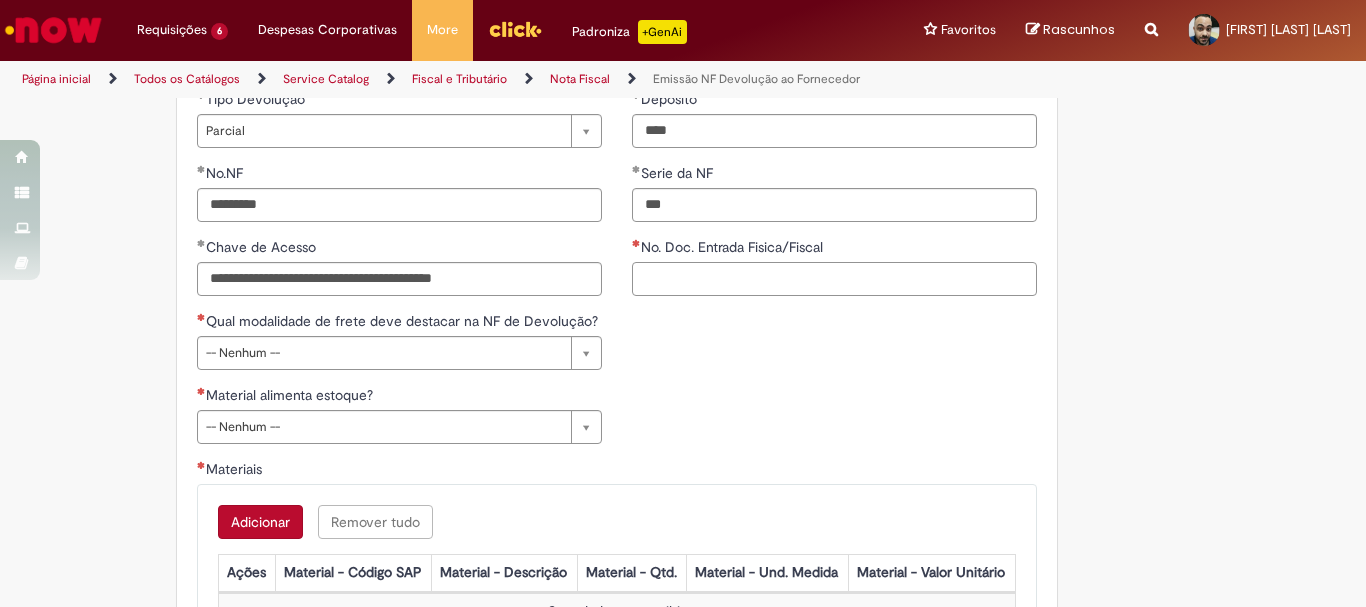 click on "No. Doc. Entrada Fisica/Fiscal" at bounding box center [834, 279] 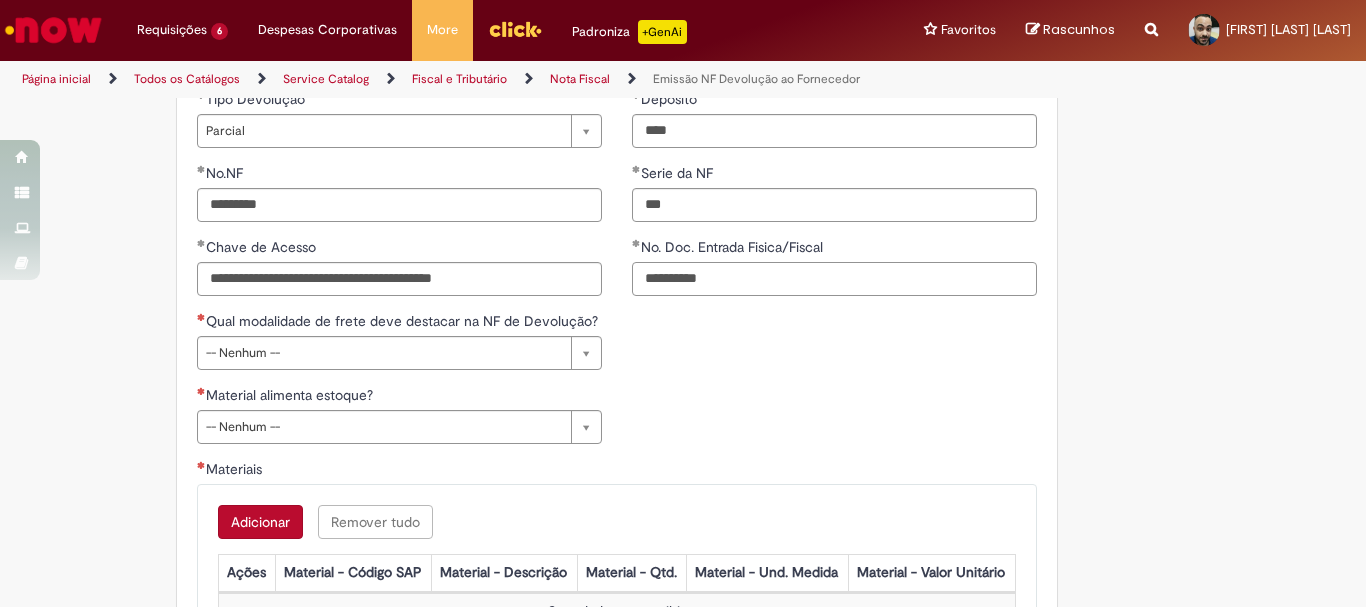 type on "**********" 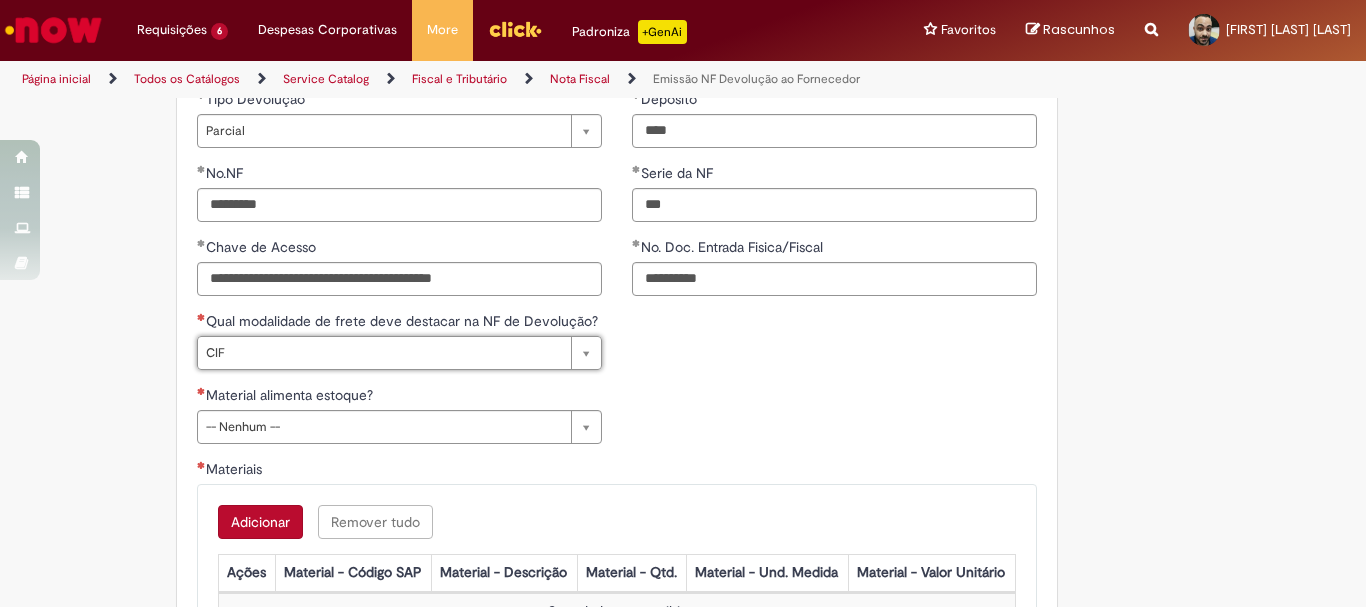 type on "***" 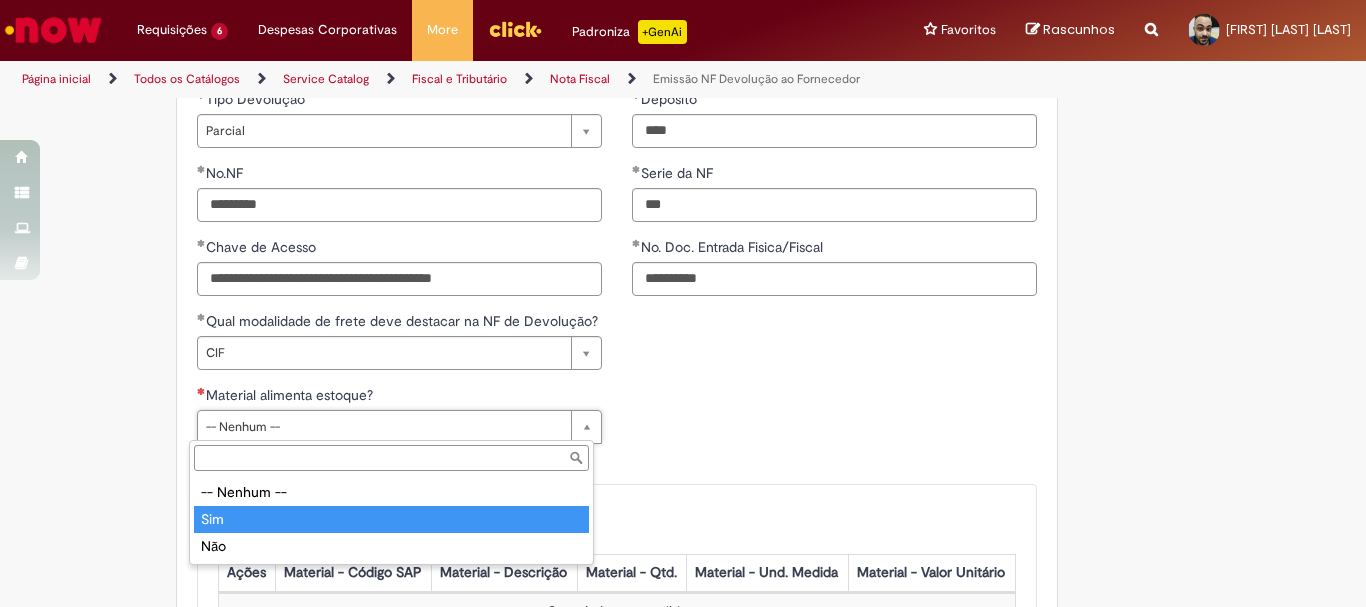 type on "***" 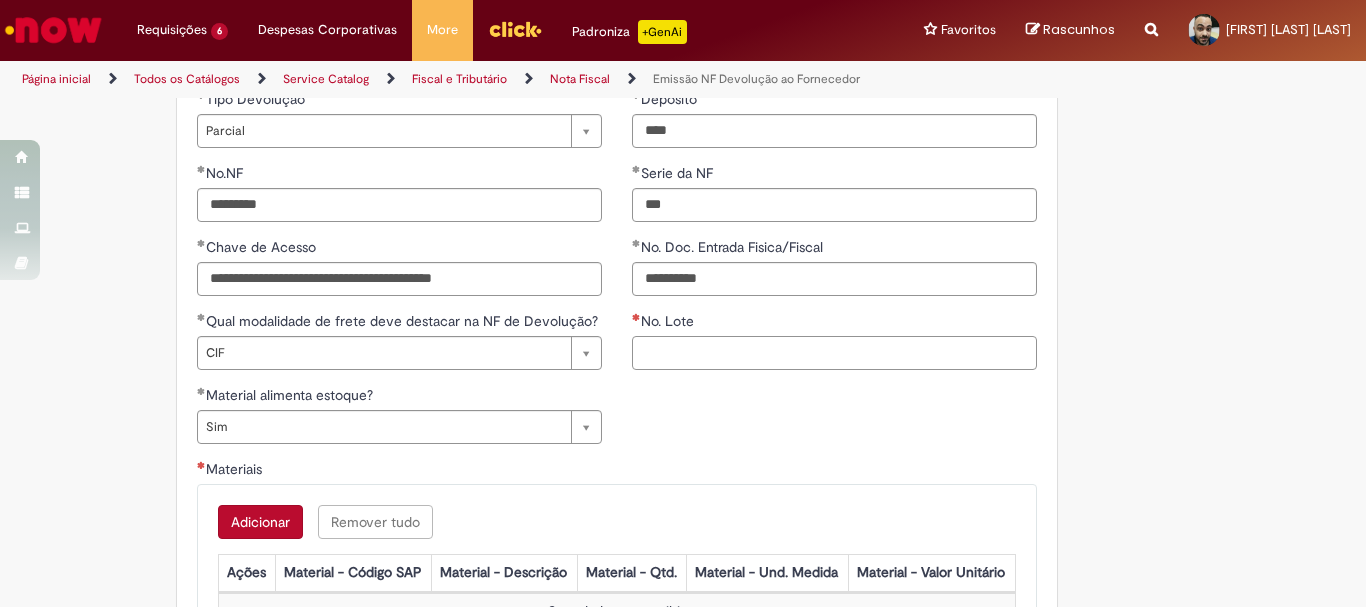 click on "No. Lote" at bounding box center [834, 353] 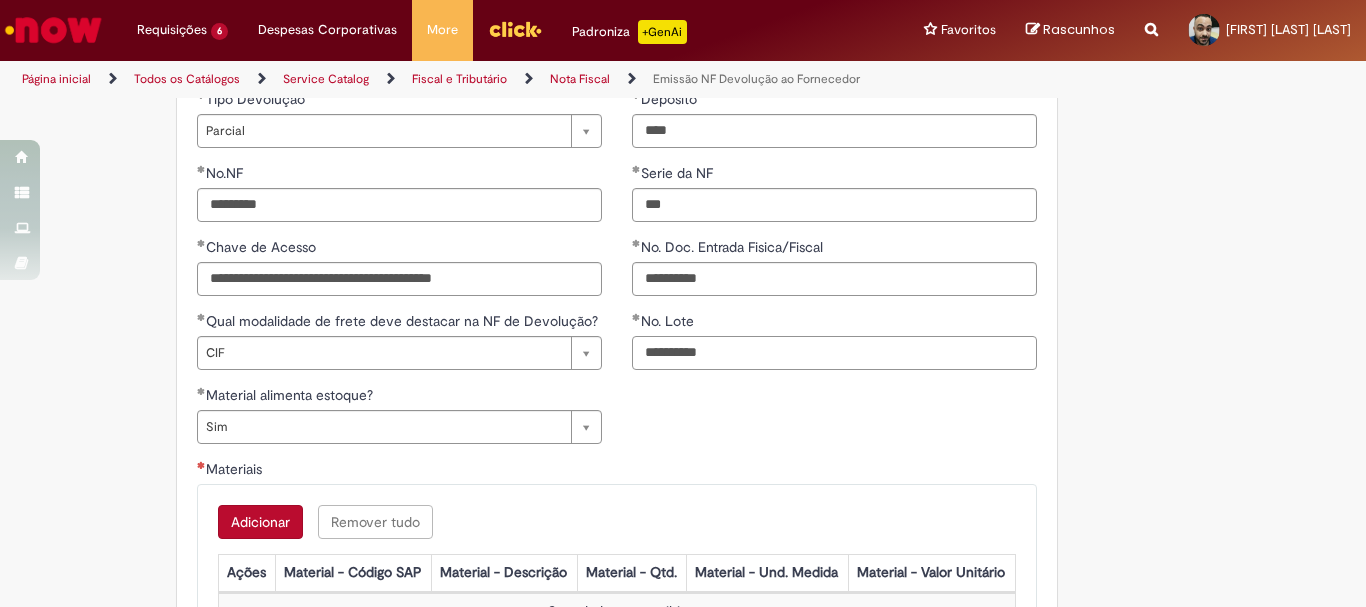 scroll, scrollTop: 1869, scrollLeft: 0, axis: vertical 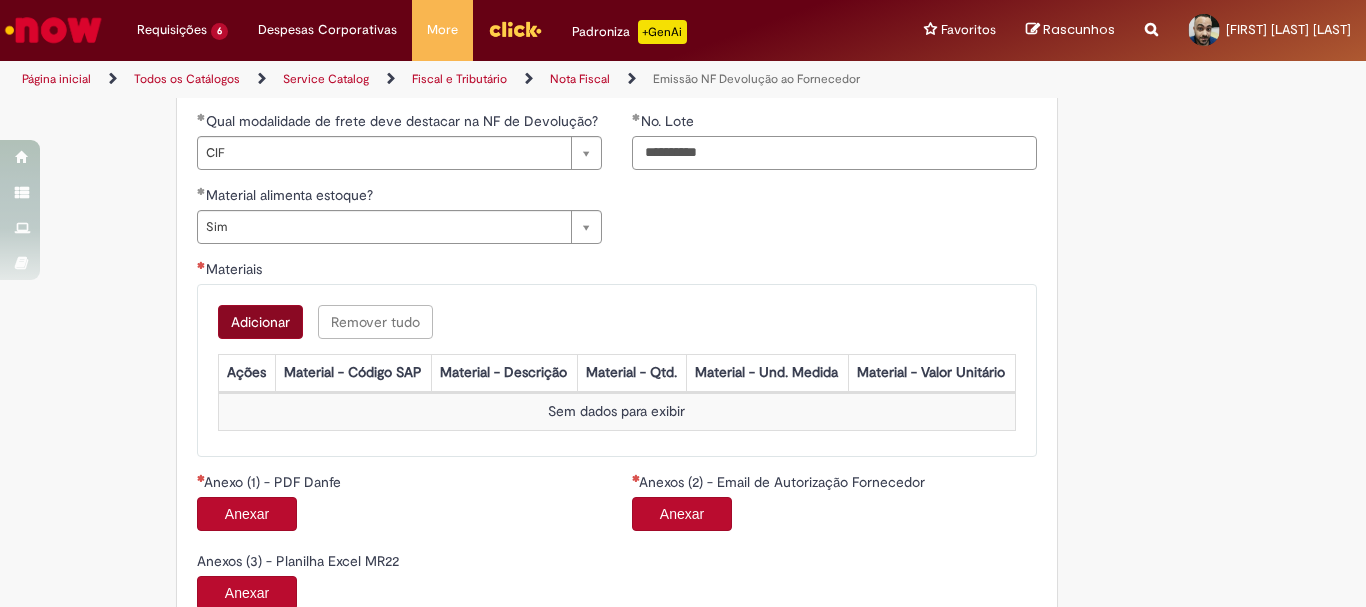 type on "**********" 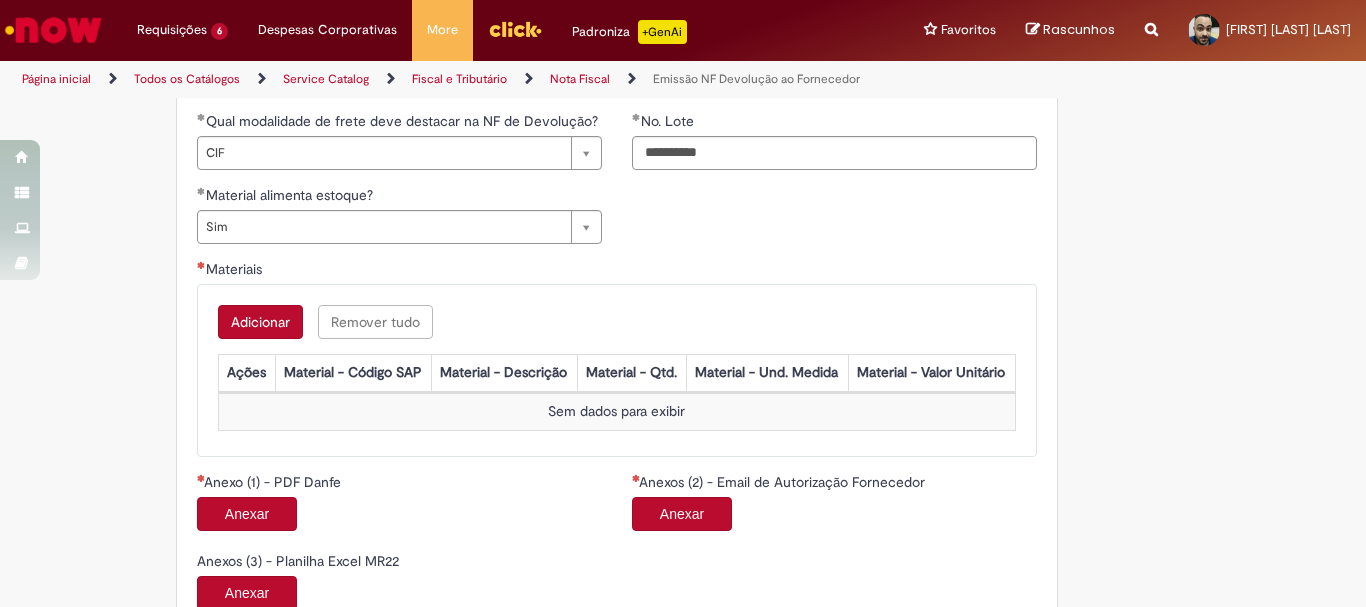 click on "Adicionar" at bounding box center [260, 322] 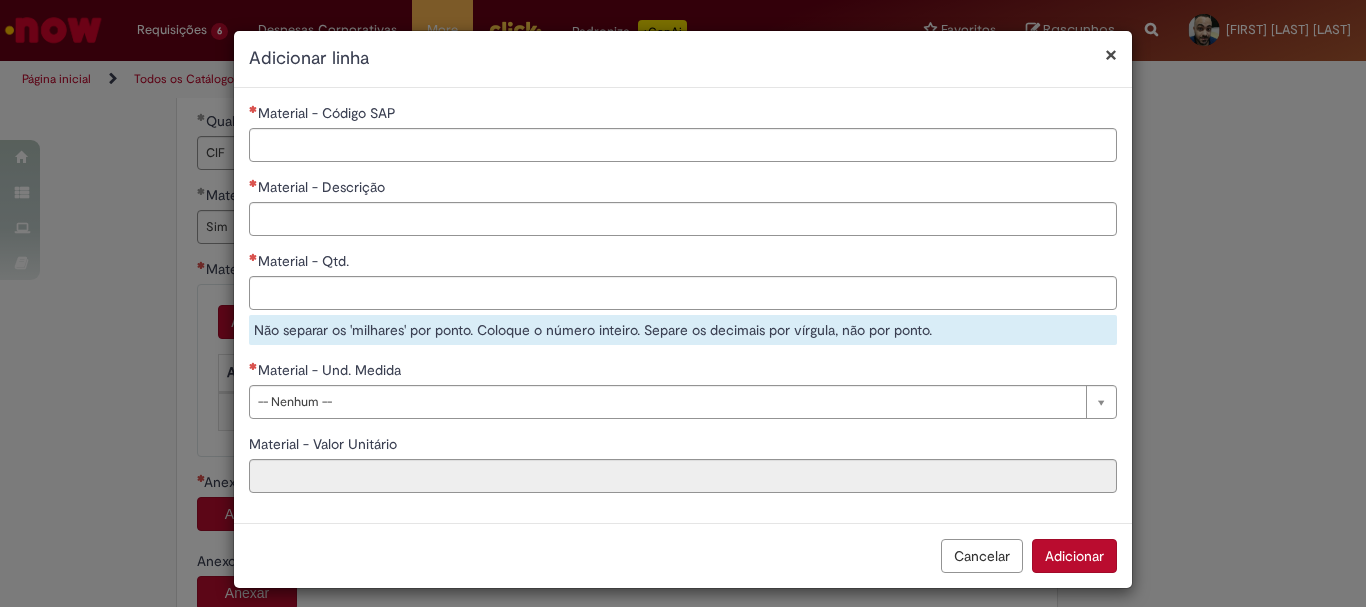 type 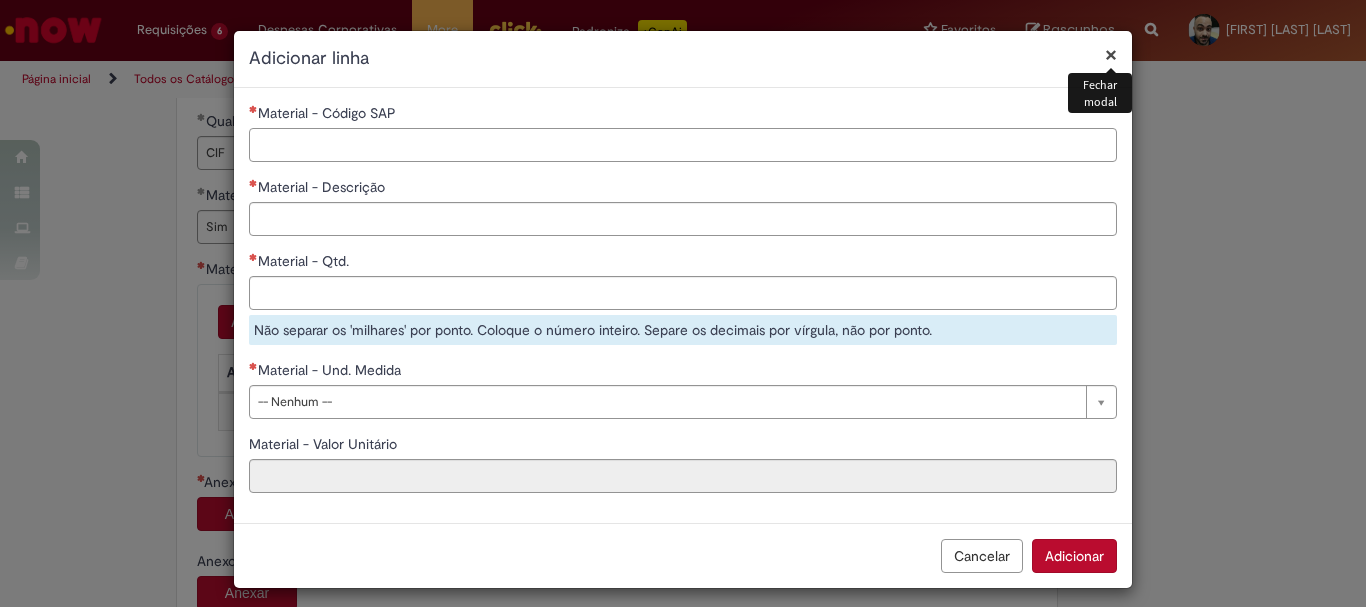 click on "Material - Código SAP" at bounding box center (683, 145) 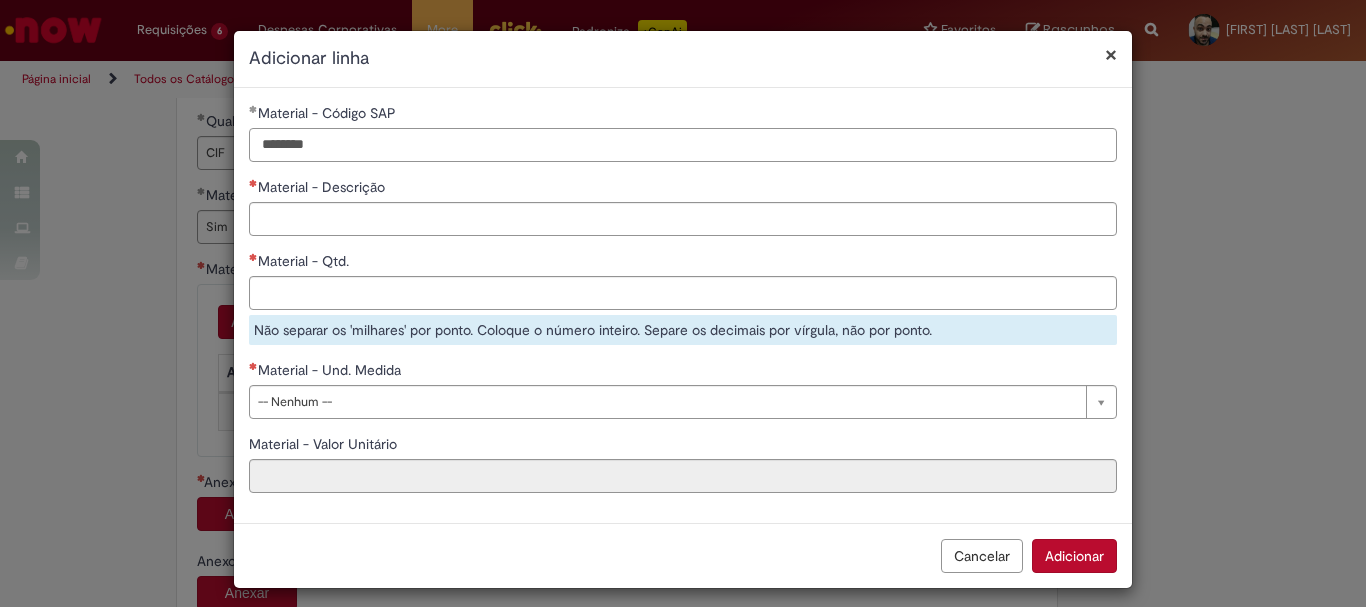 type on "********" 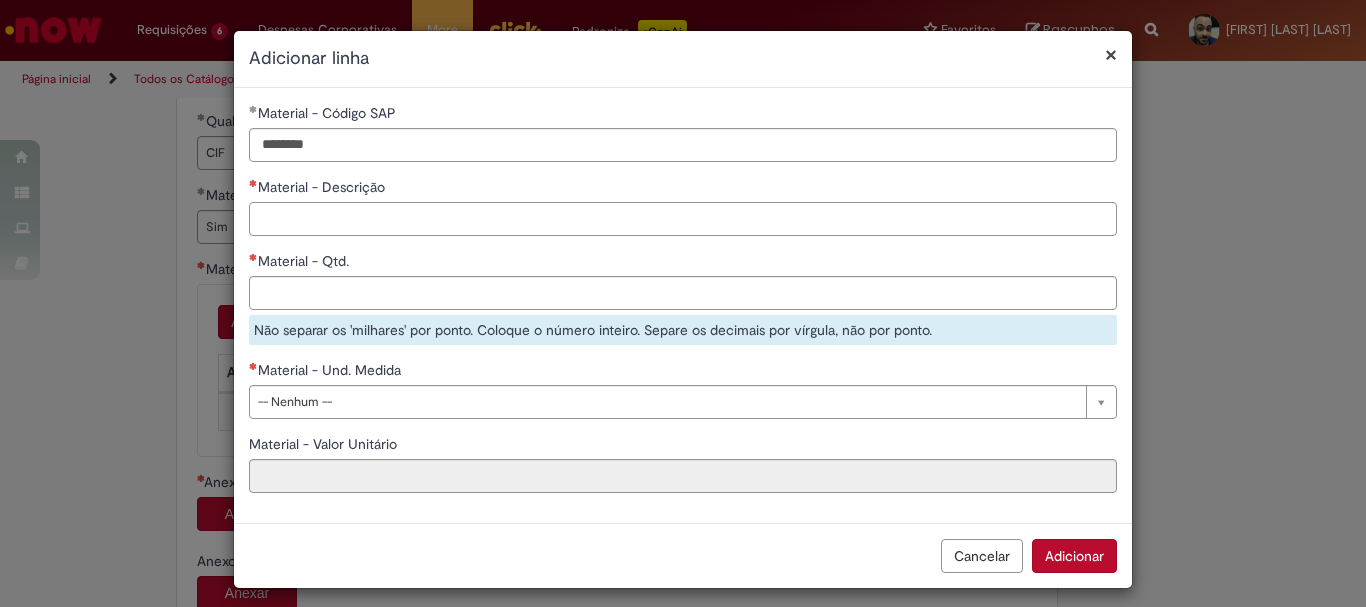 click on "Material - Descrição" at bounding box center (683, 219) 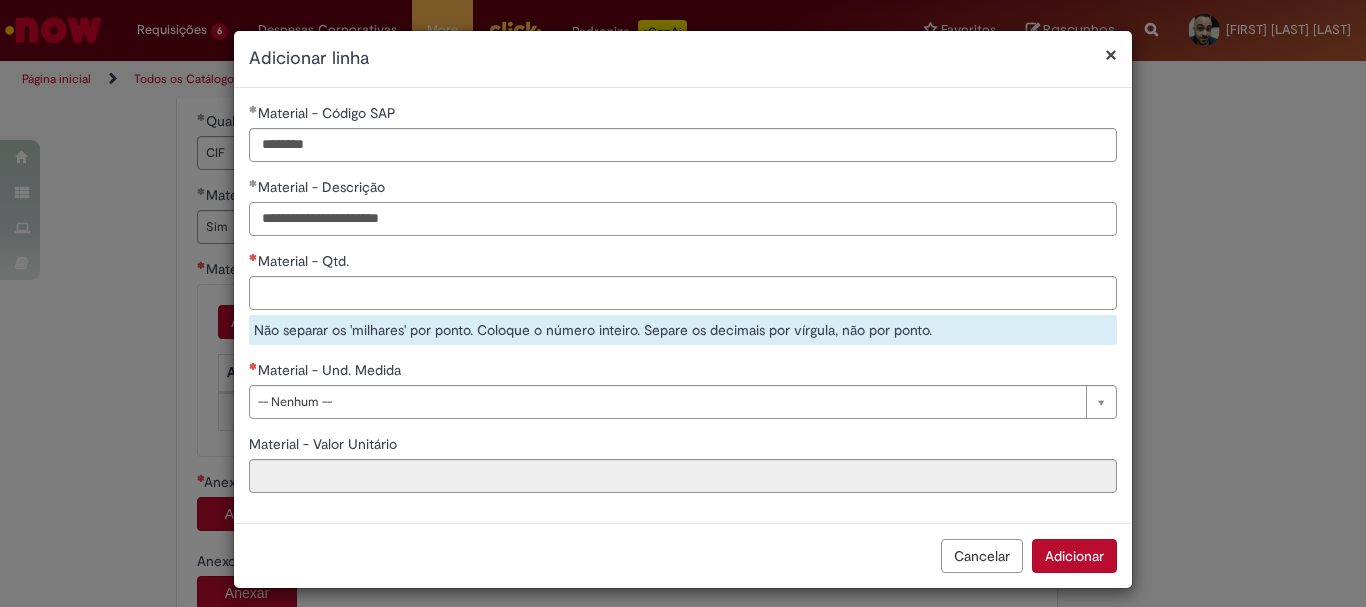 type on "**********" 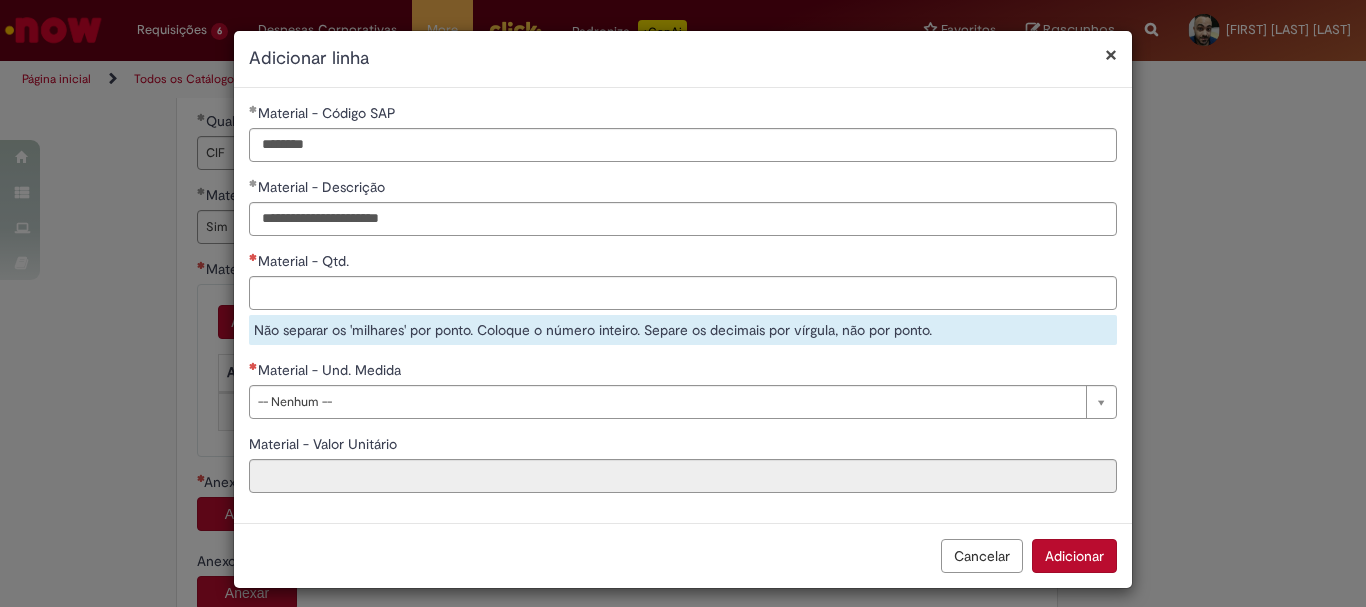 click on "Material - Qtd. Não separar os 'milhares' por ponto. Coloque o número inteiro. Separe os decimais por vírgula, não por ponto." at bounding box center (683, 298) 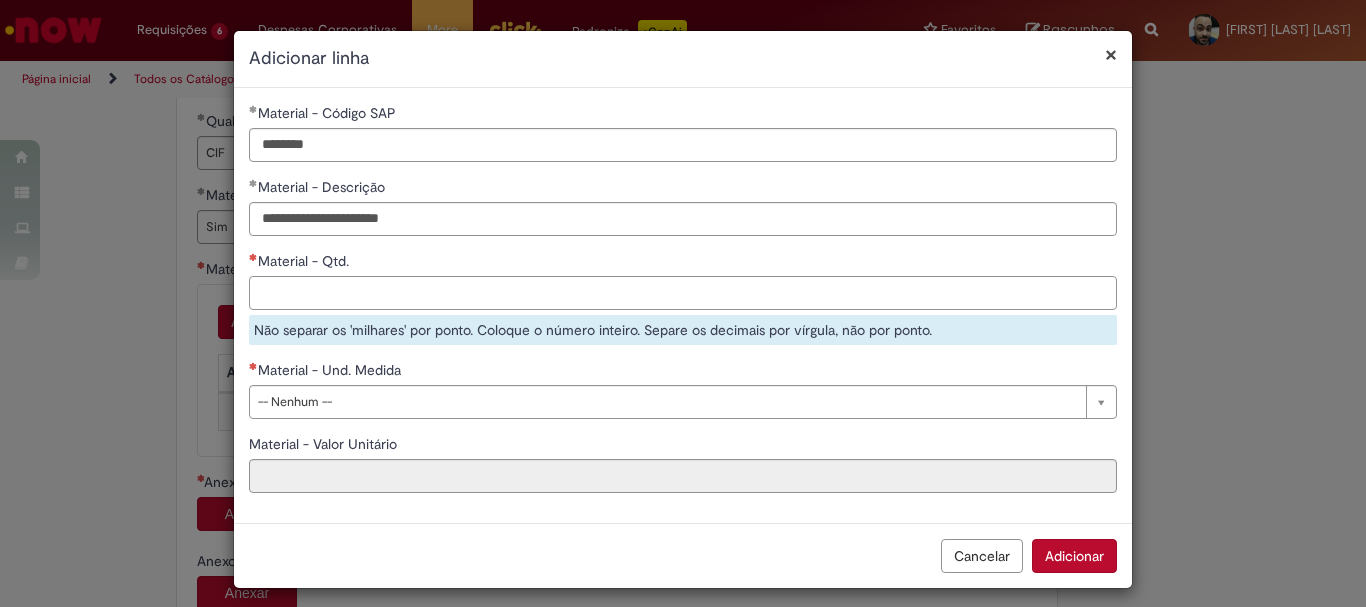 click on "Material - Qtd." at bounding box center (683, 293) 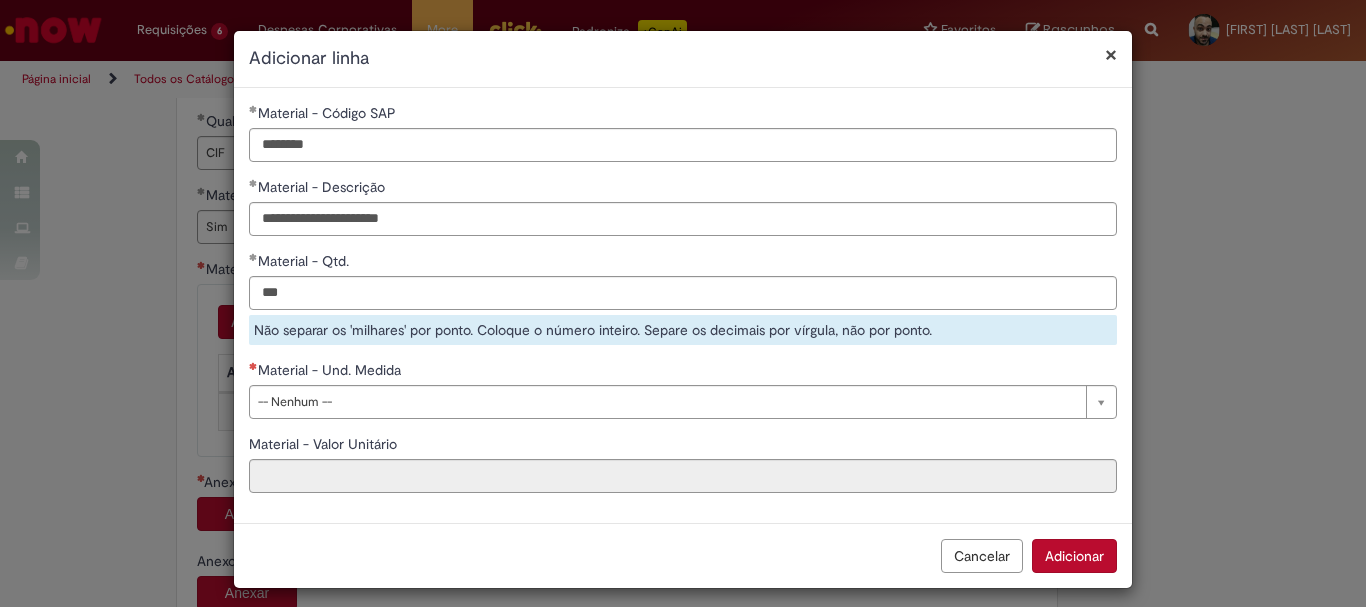 type on "*******" 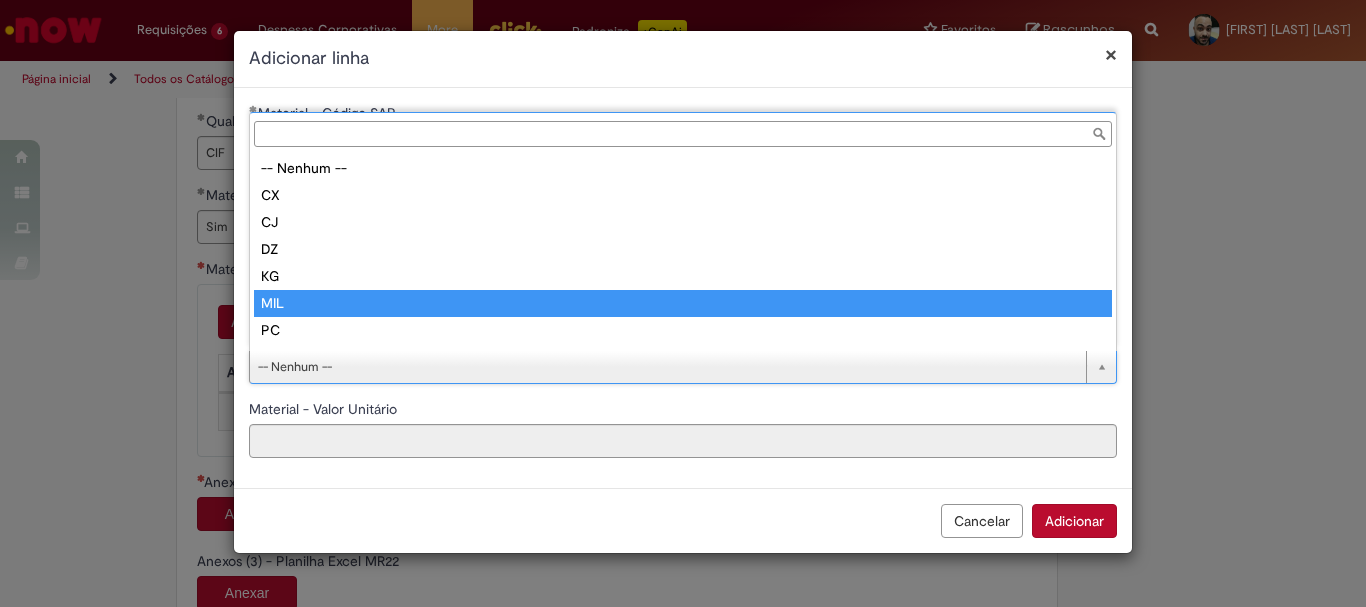 type on "***" 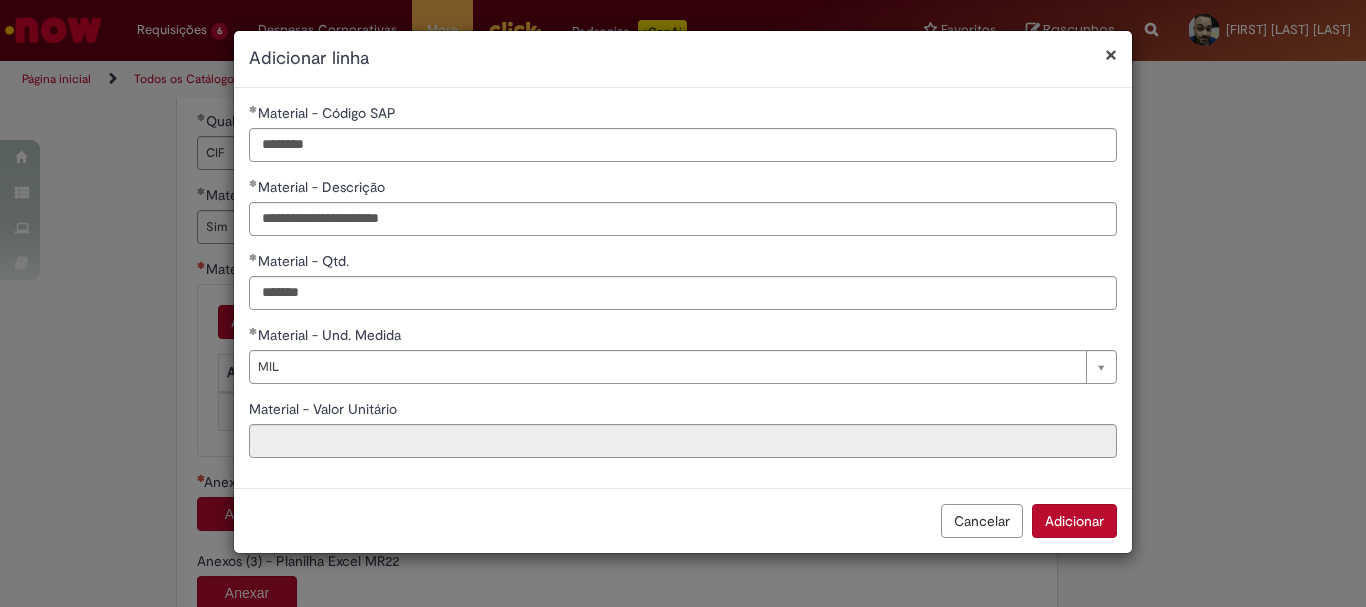 click on "Adicionar" at bounding box center (1074, 521) 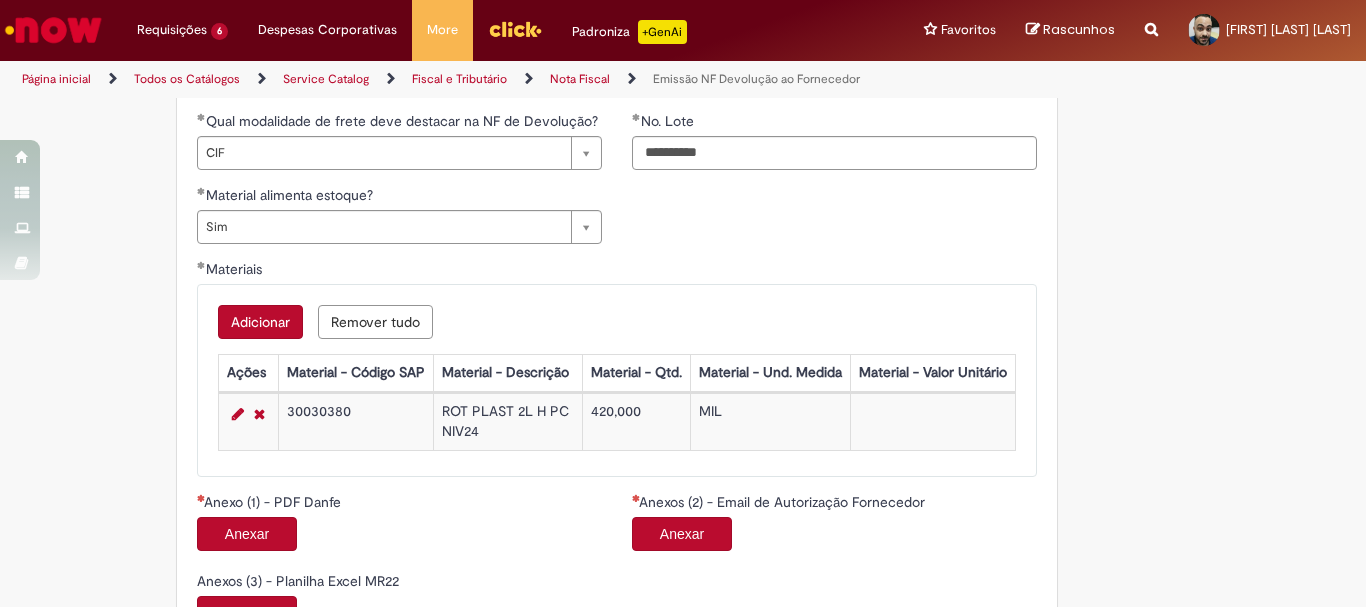 scroll, scrollTop: 2168, scrollLeft: 0, axis: vertical 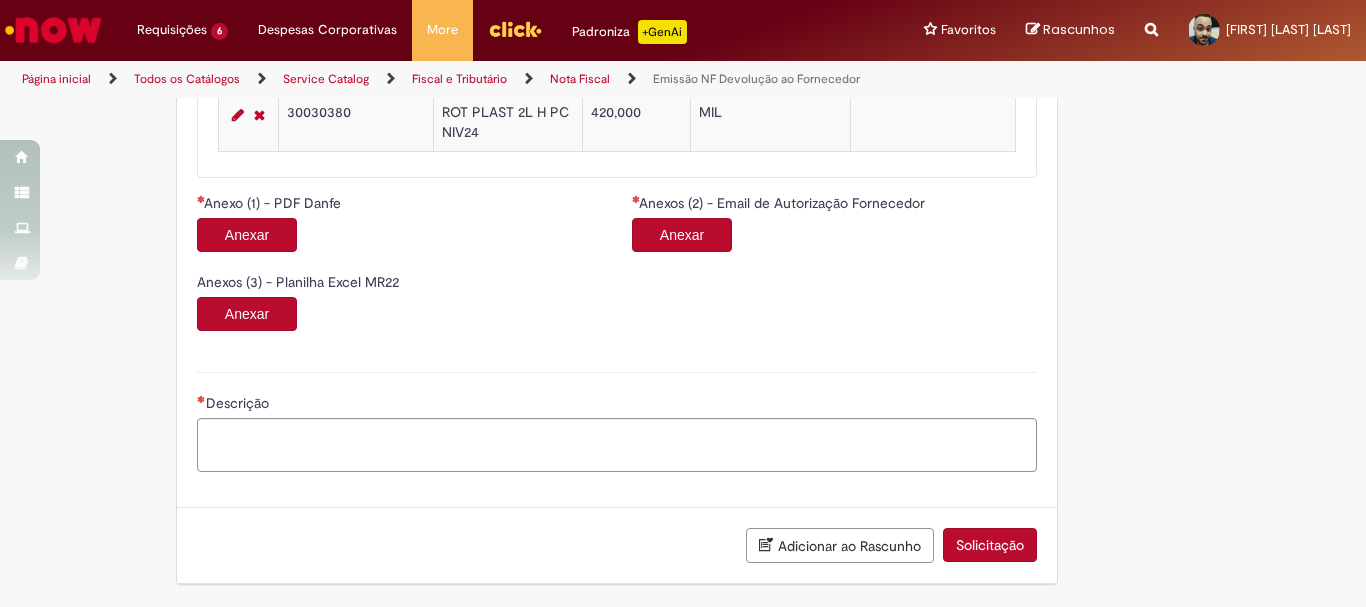 click on "Anexar" at bounding box center (247, 235) 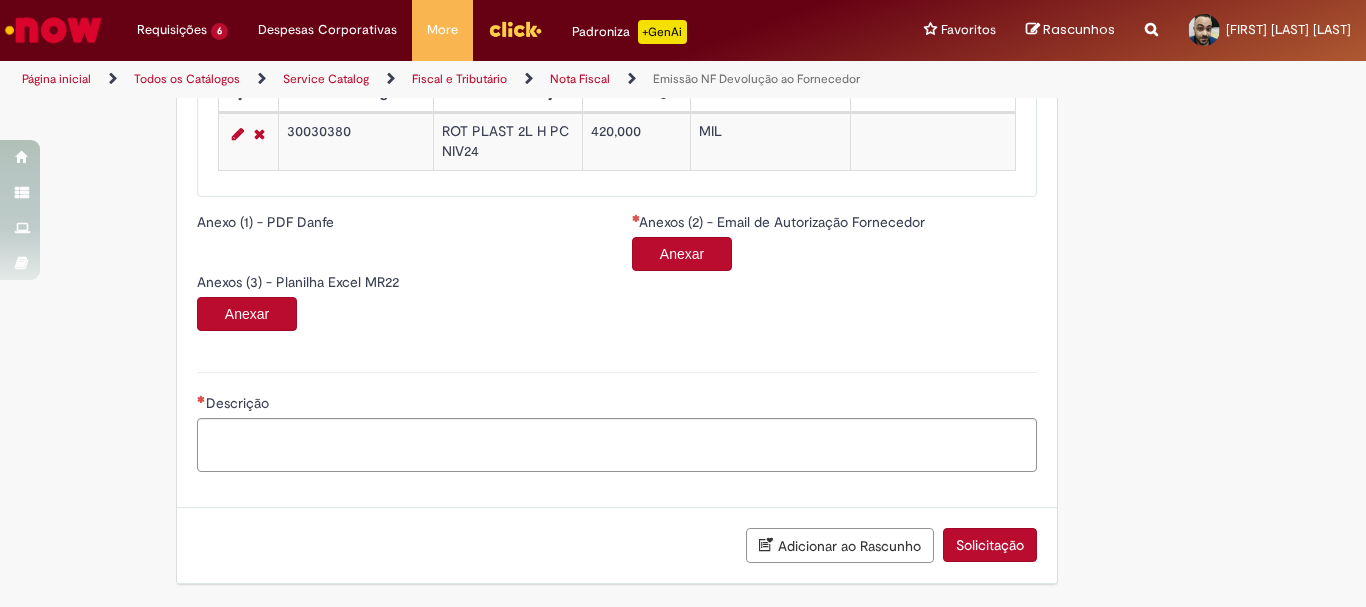 scroll, scrollTop: 2168, scrollLeft: 0, axis: vertical 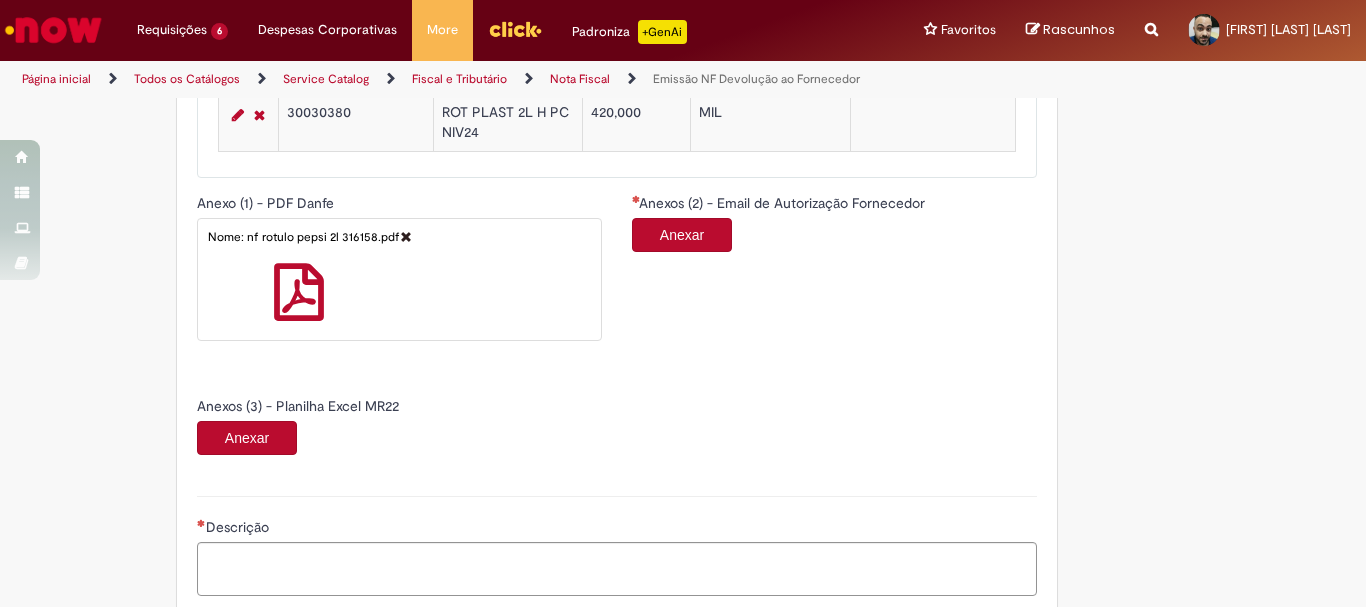 click on "Anexar" at bounding box center (682, 235) 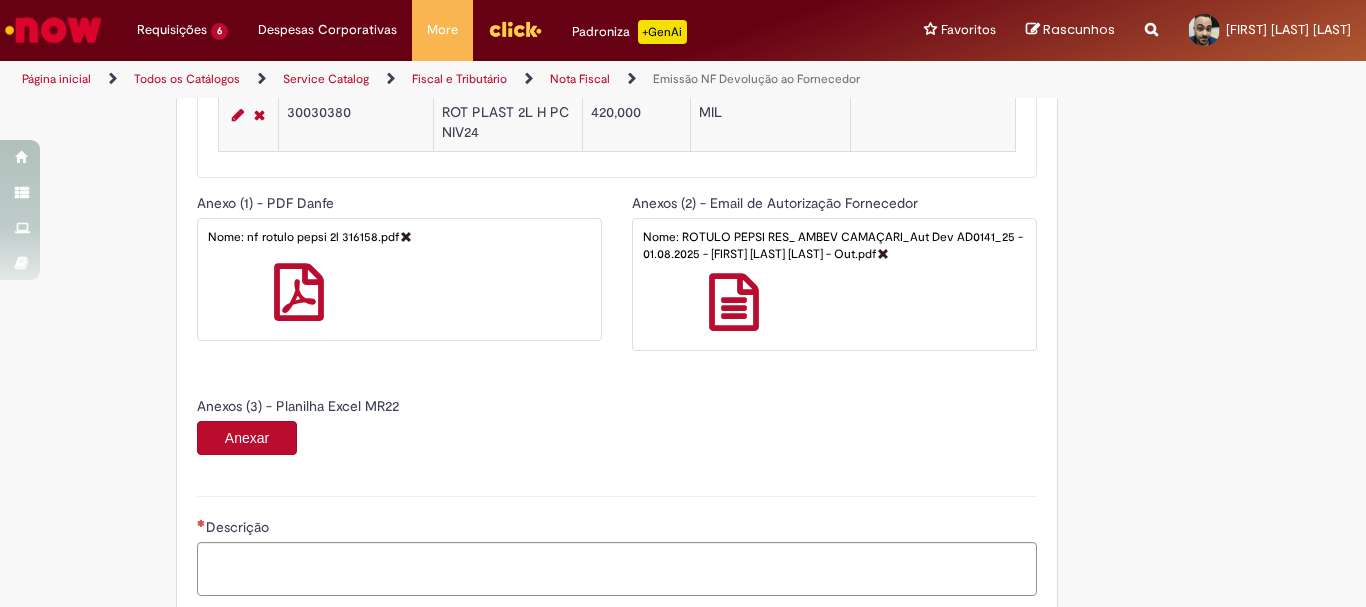 click on "Anexar" at bounding box center [247, 438] 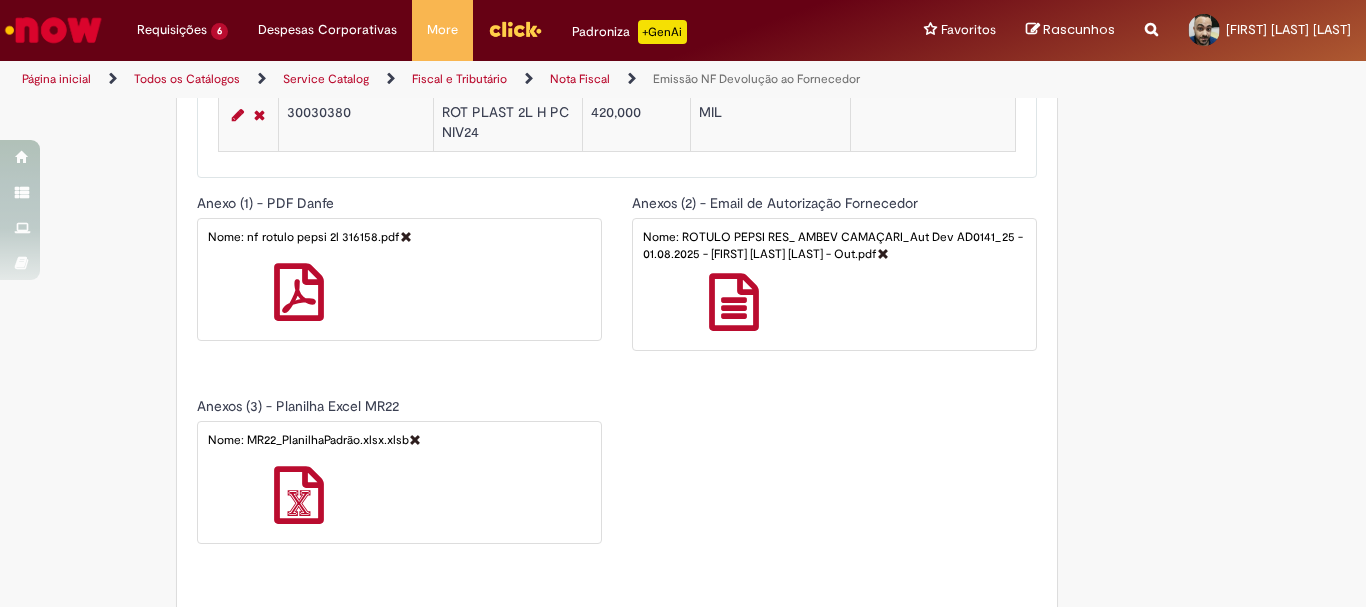 scroll, scrollTop: 2368, scrollLeft: 0, axis: vertical 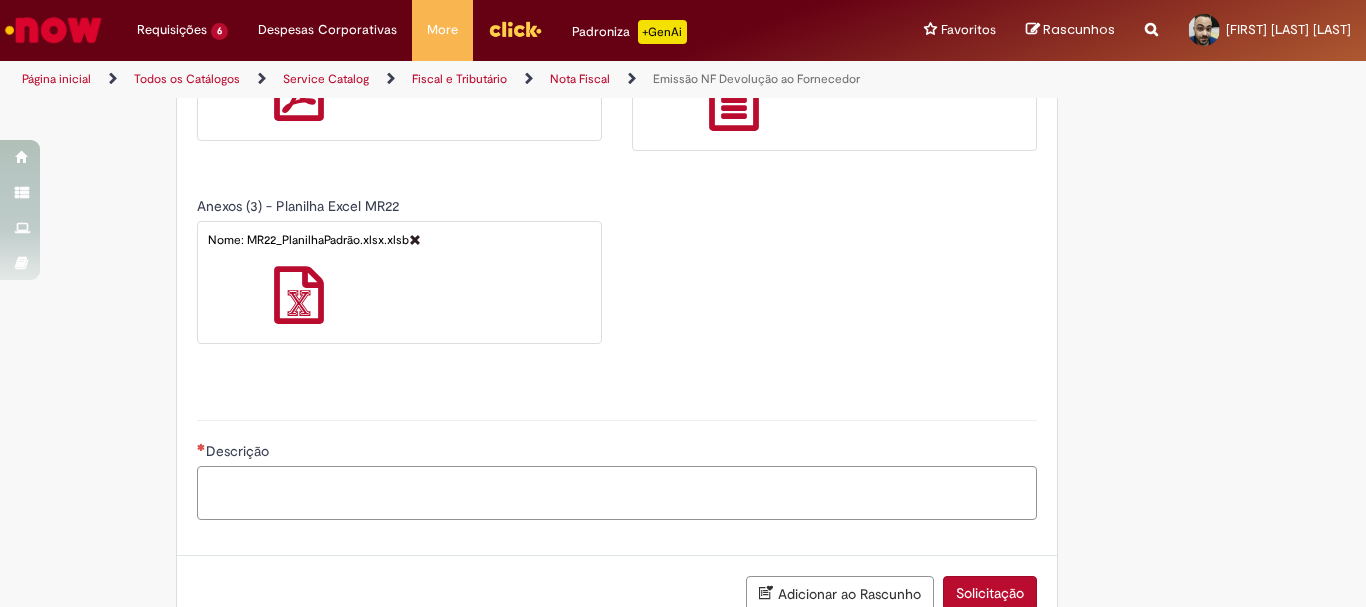 click on "Descrição" at bounding box center [617, 493] 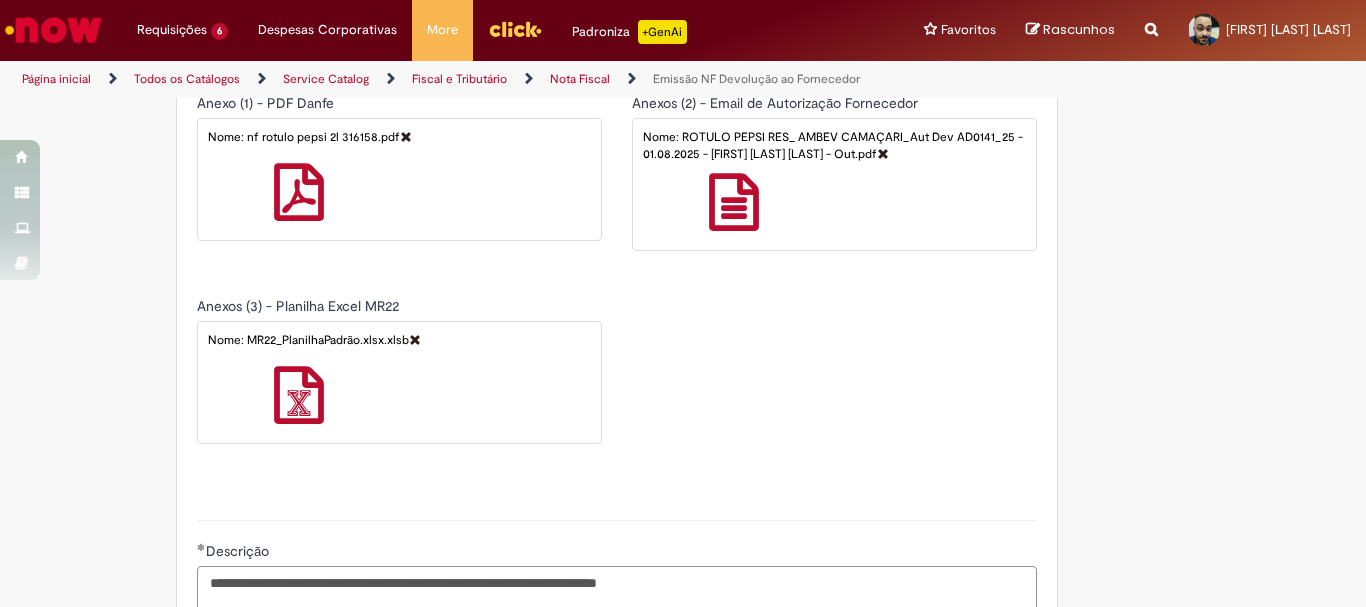 scroll, scrollTop: 2416, scrollLeft: 0, axis: vertical 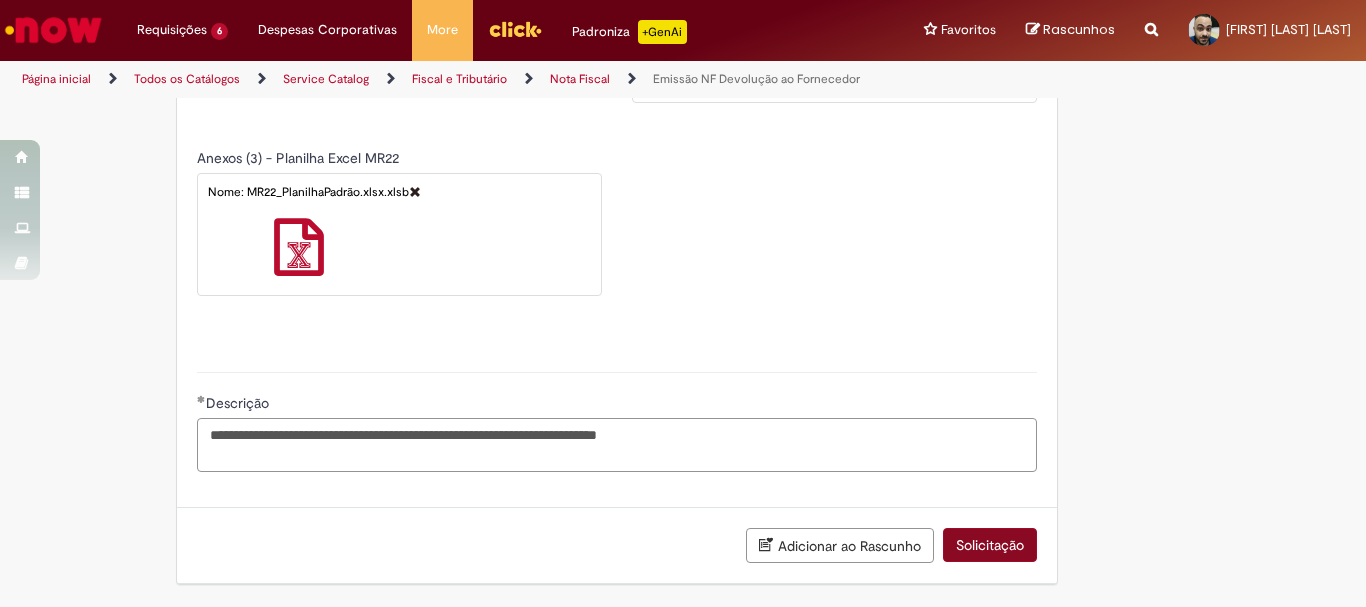 type on "**********" 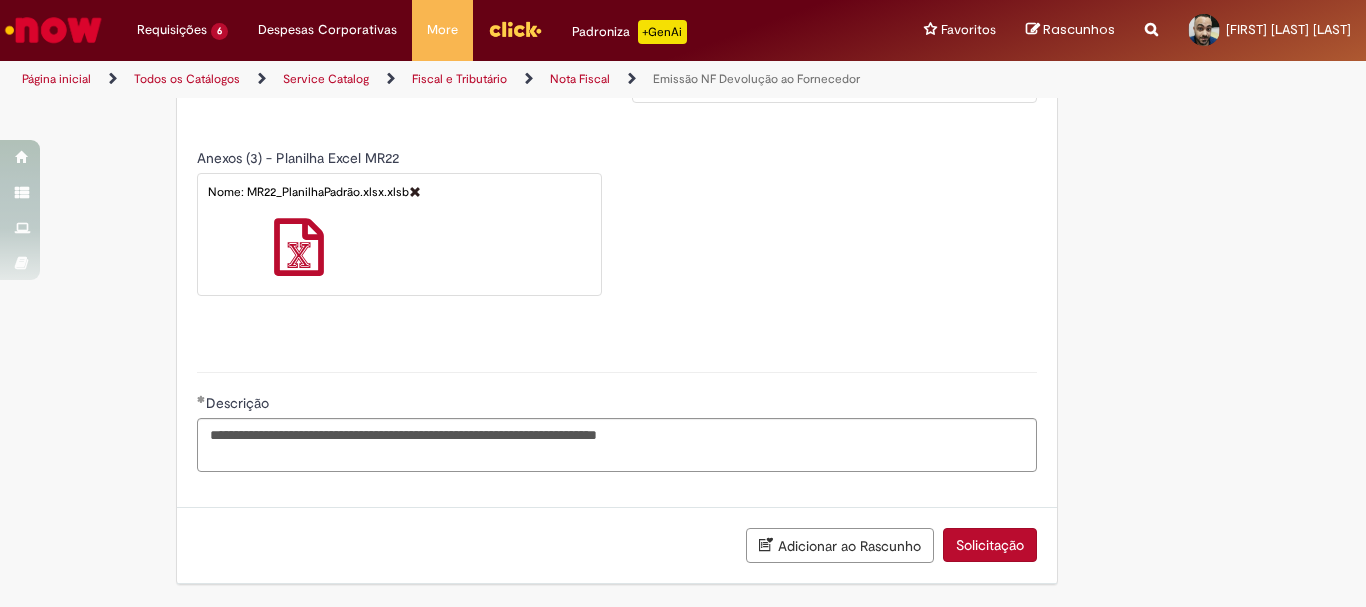 click on "Solicitação" at bounding box center [990, 545] 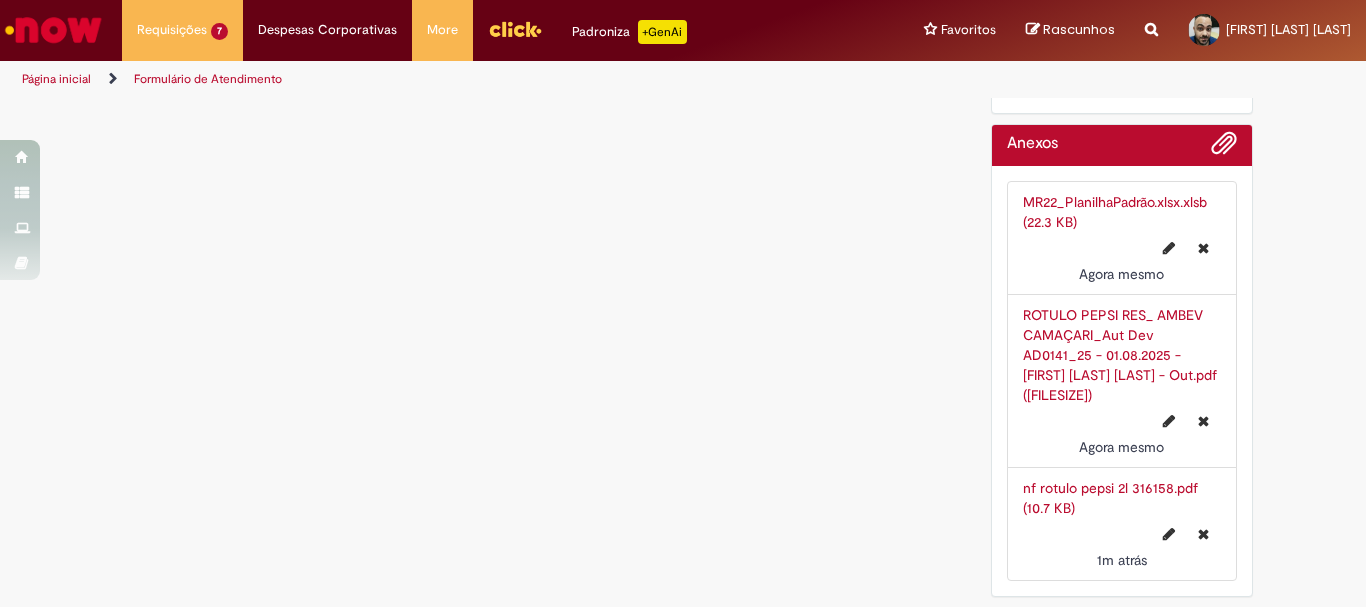 scroll, scrollTop: 0, scrollLeft: 0, axis: both 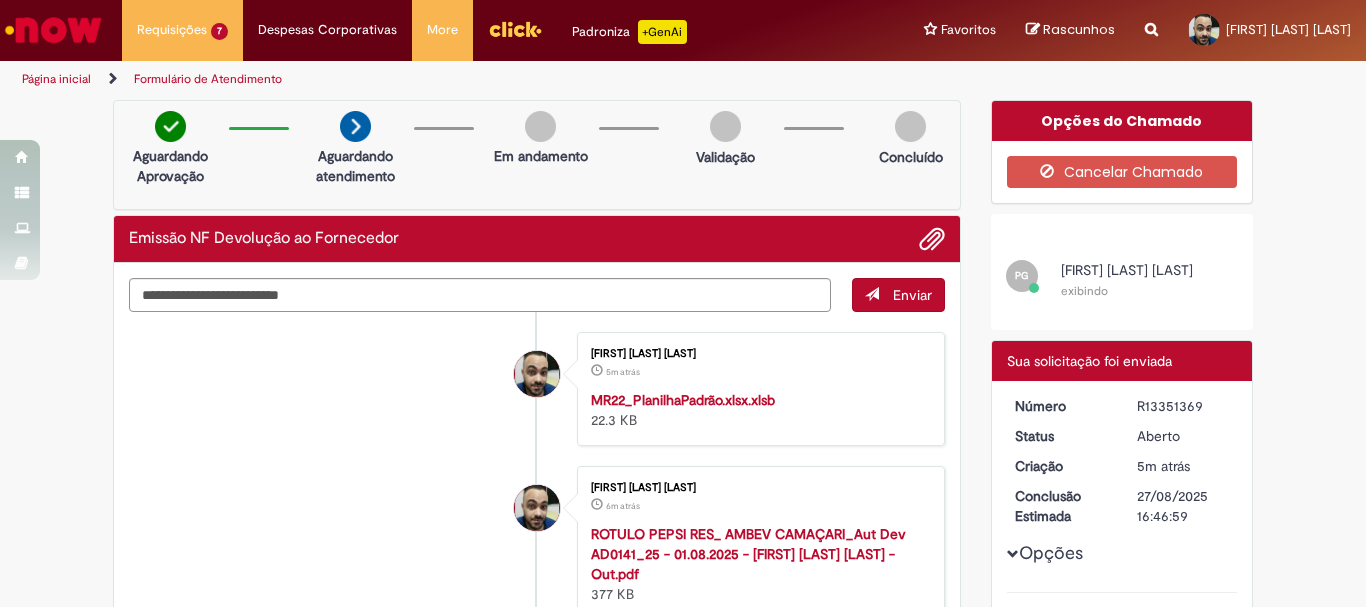 click at bounding box center [53, 30] 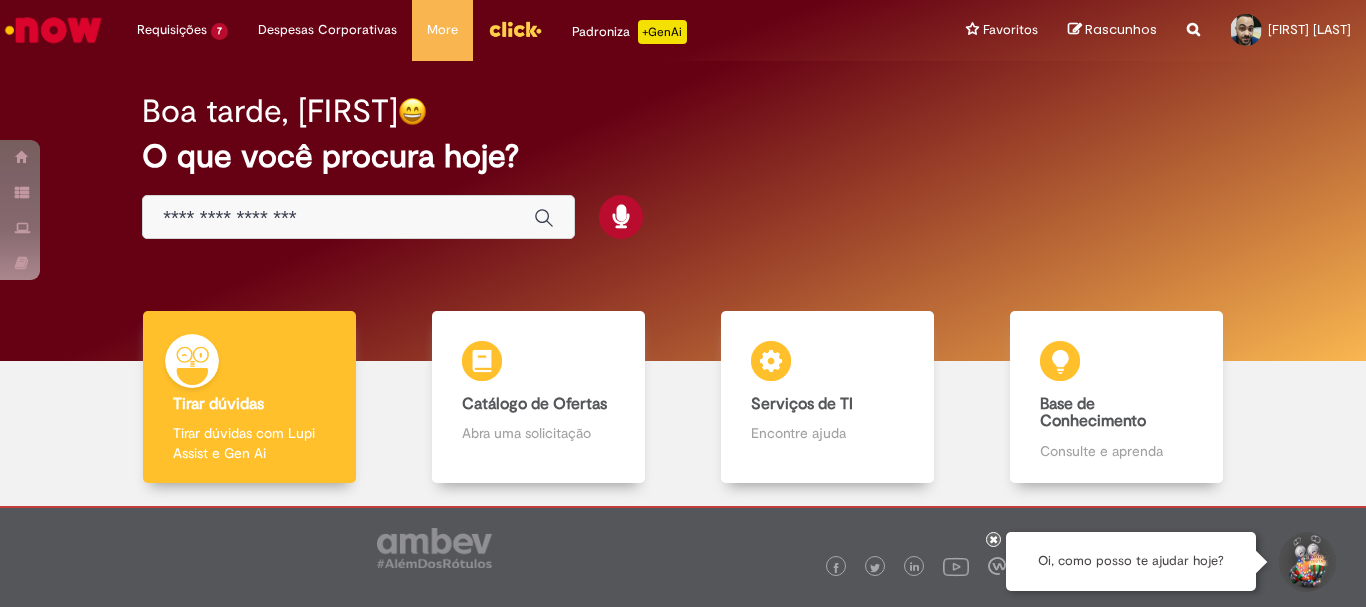 scroll, scrollTop: 0, scrollLeft: 0, axis: both 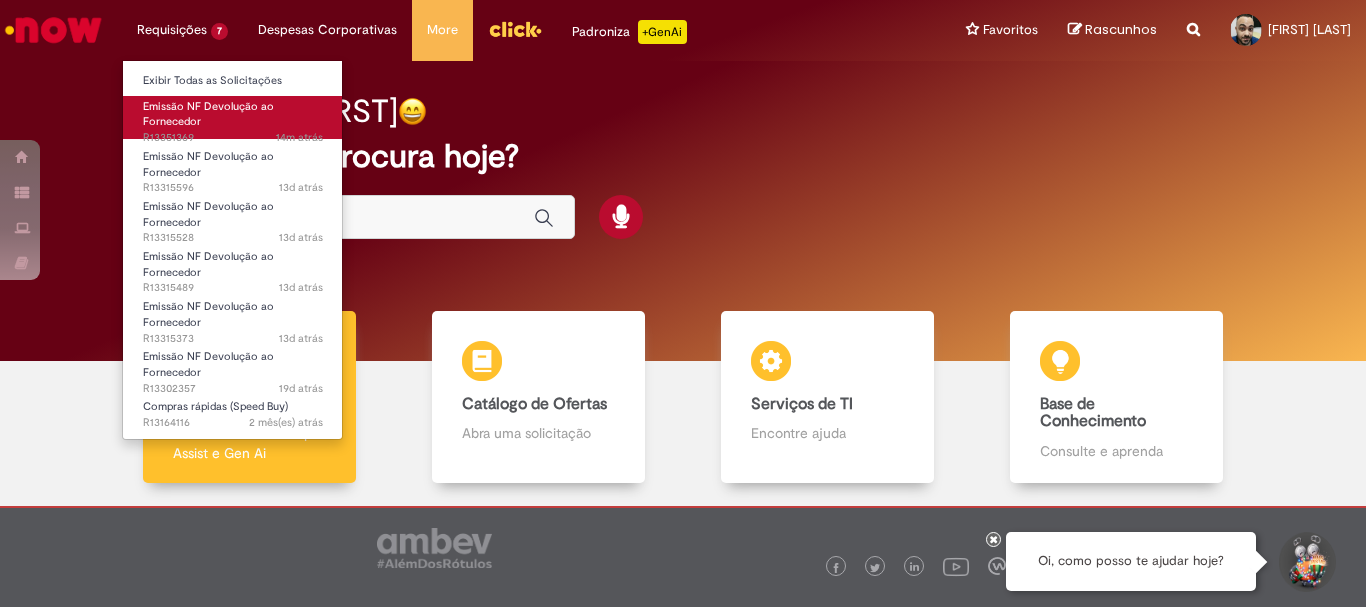 click on "Emissão NF Devolução ao Fornecedor" at bounding box center (208, 114) 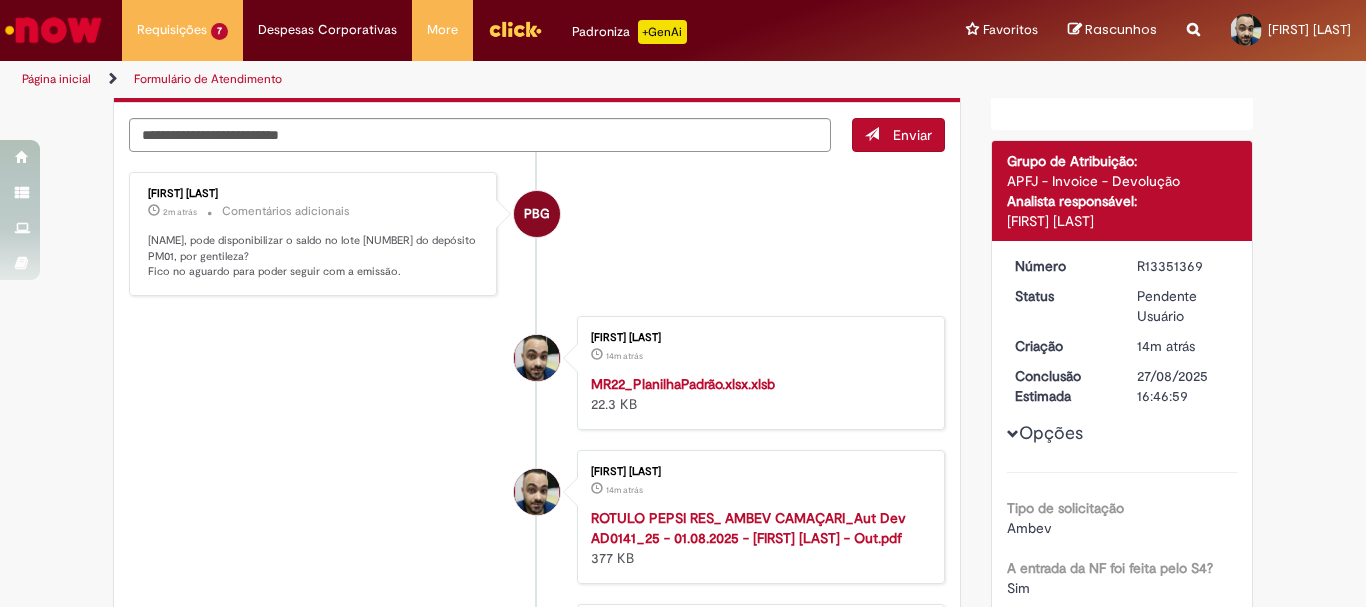 scroll, scrollTop: 0, scrollLeft: 0, axis: both 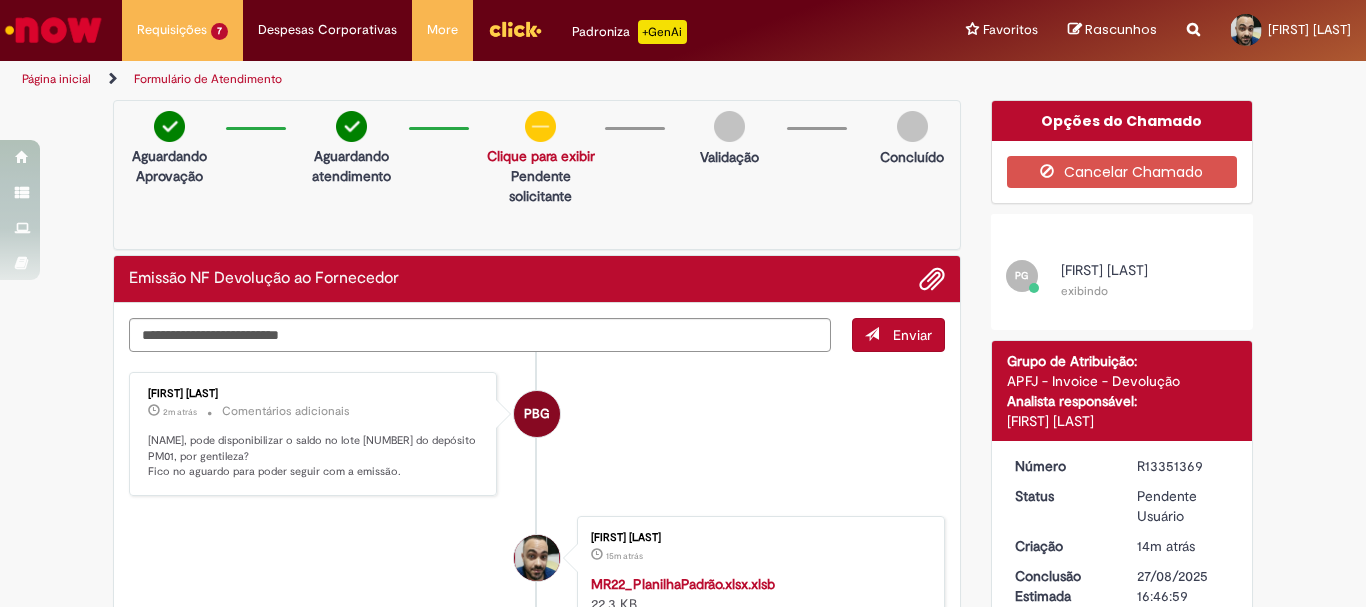 click on "[NAME], pode disponibilizar o saldo no lote [NUMBER] do depósito PM01, por gentileza?
Fico no aguardo para poder seguir com a emissão." at bounding box center [314, 456] 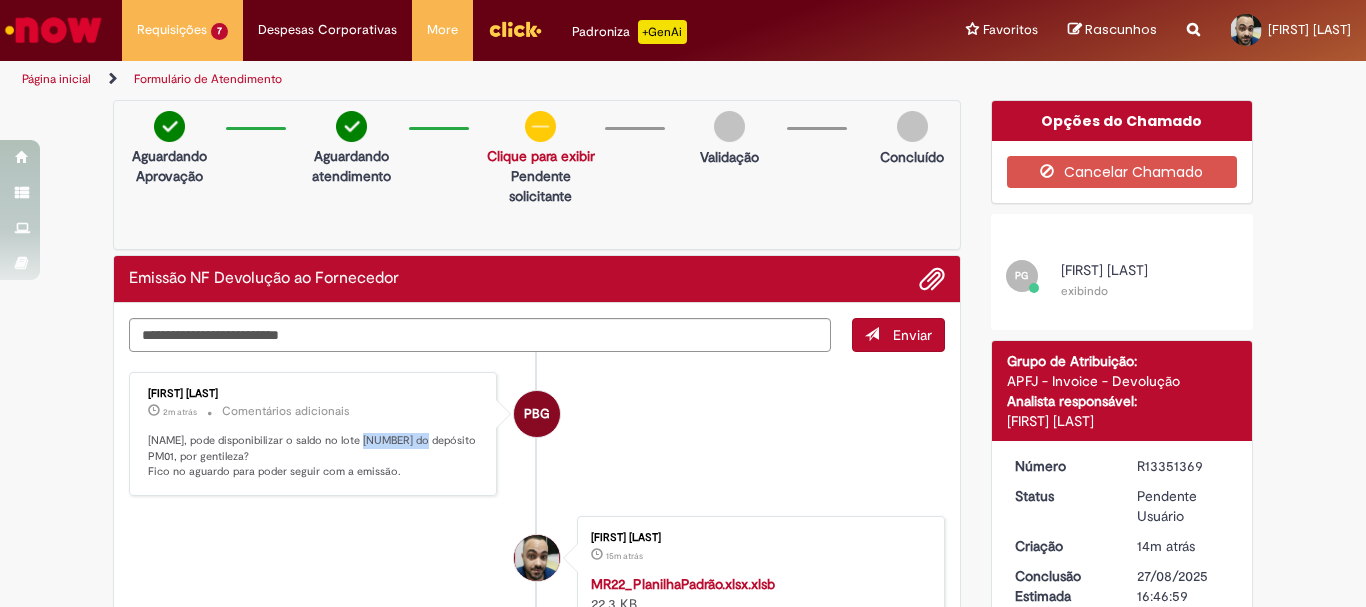 click on "[NAME], pode disponibilizar o saldo no lote [NUMBER] do depósito PM01, por gentileza?
Fico no aguardo para poder seguir com a emissão." at bounding box center [314, 456] 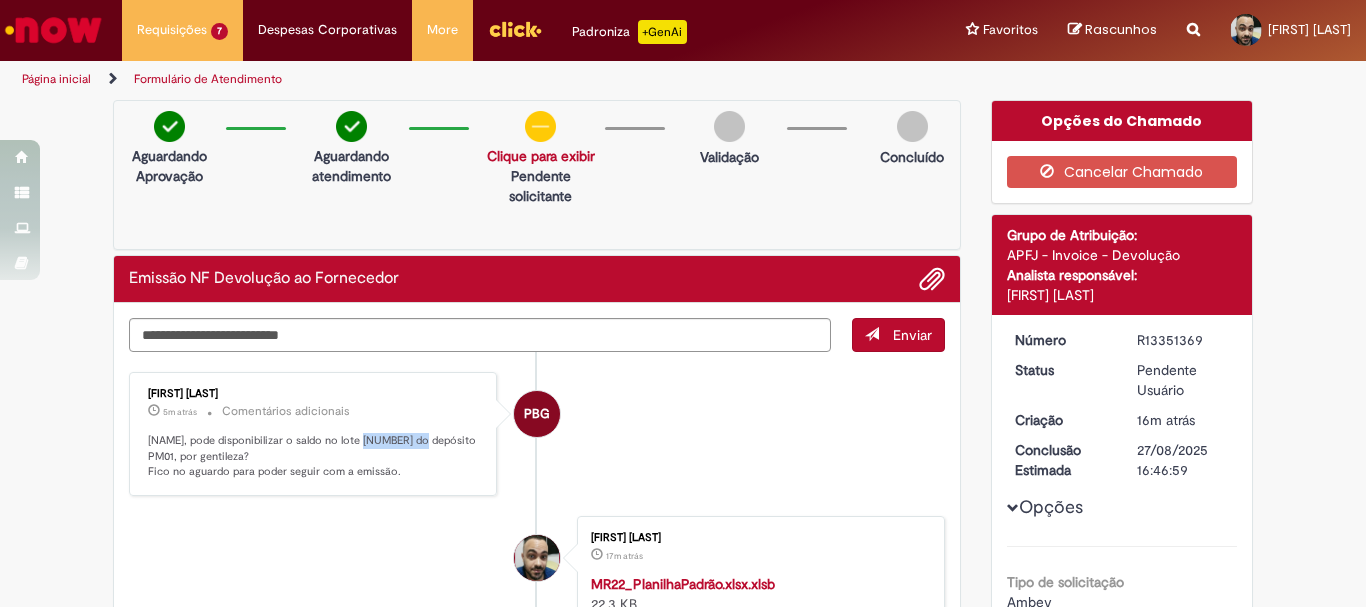 click on "[FIRST] [LAST]
17m atrás 17 minutos atrás     Comentários adicionais" at bounding box center (537, 573) 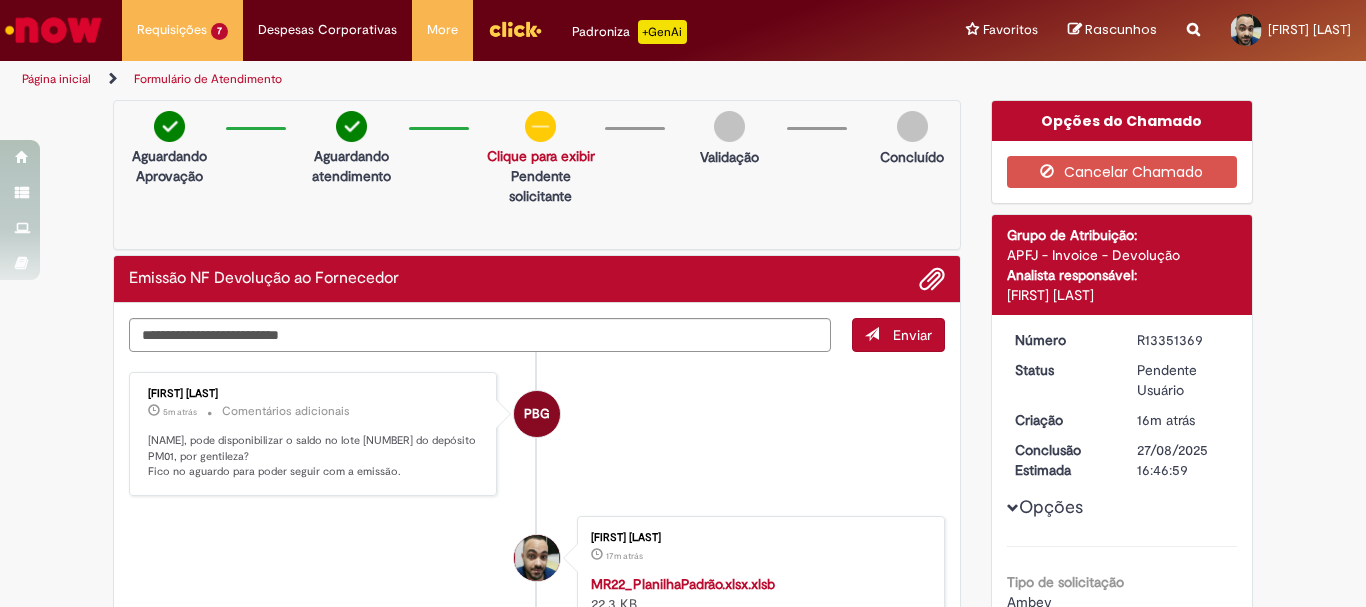 click on "[FIRST], pode disponibilizar o saldo no lote 0000644958 do depósito PM01, por gentileza?
Fico no aguardo para poder seguir com a emissão." at bounding box center [314, 456] 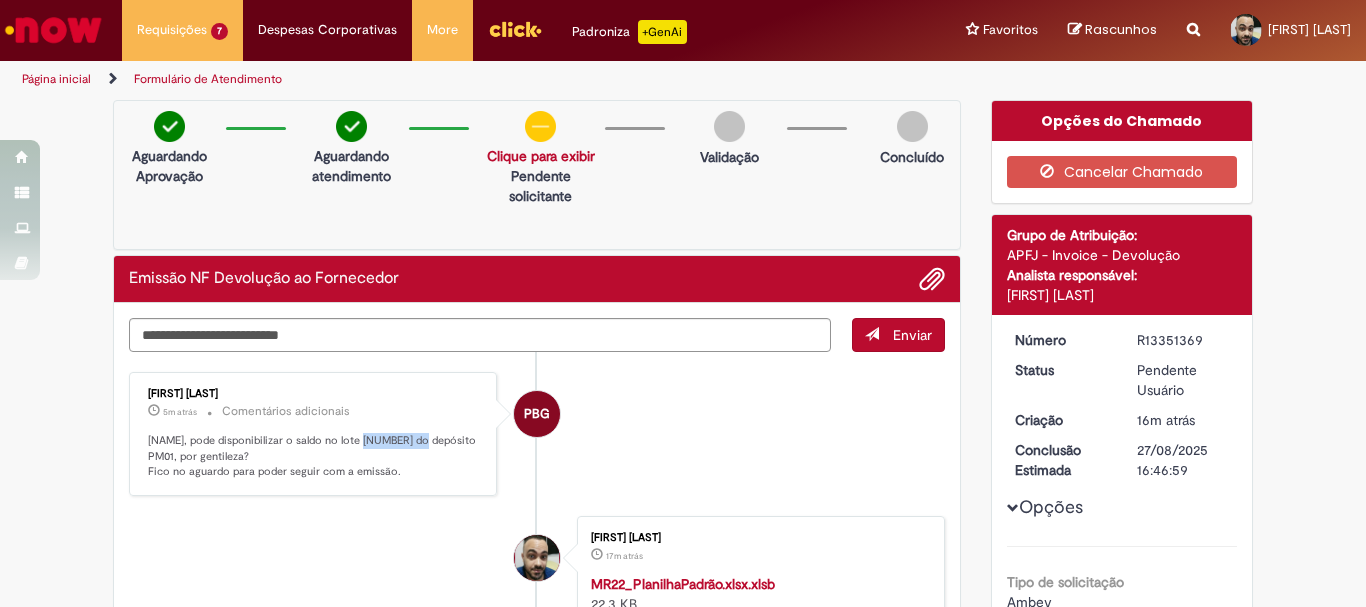 copy on "0000644958" 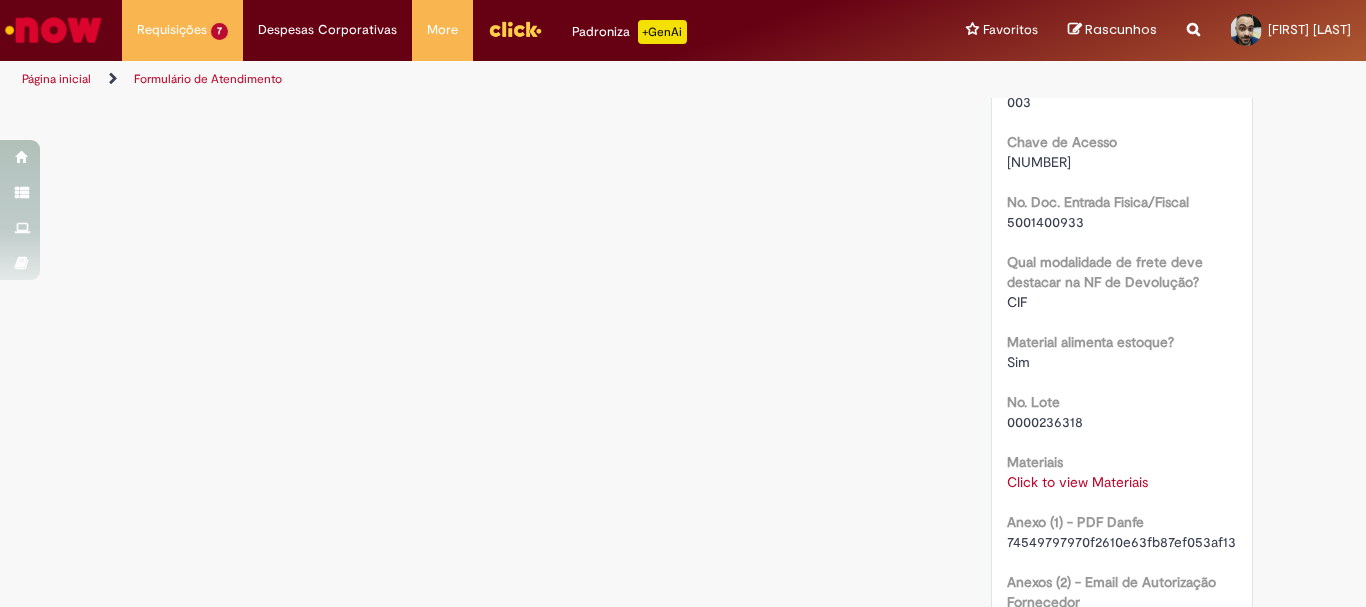 scroll, scrollTop: 1300, scrollLeft: 0, axis: vertical 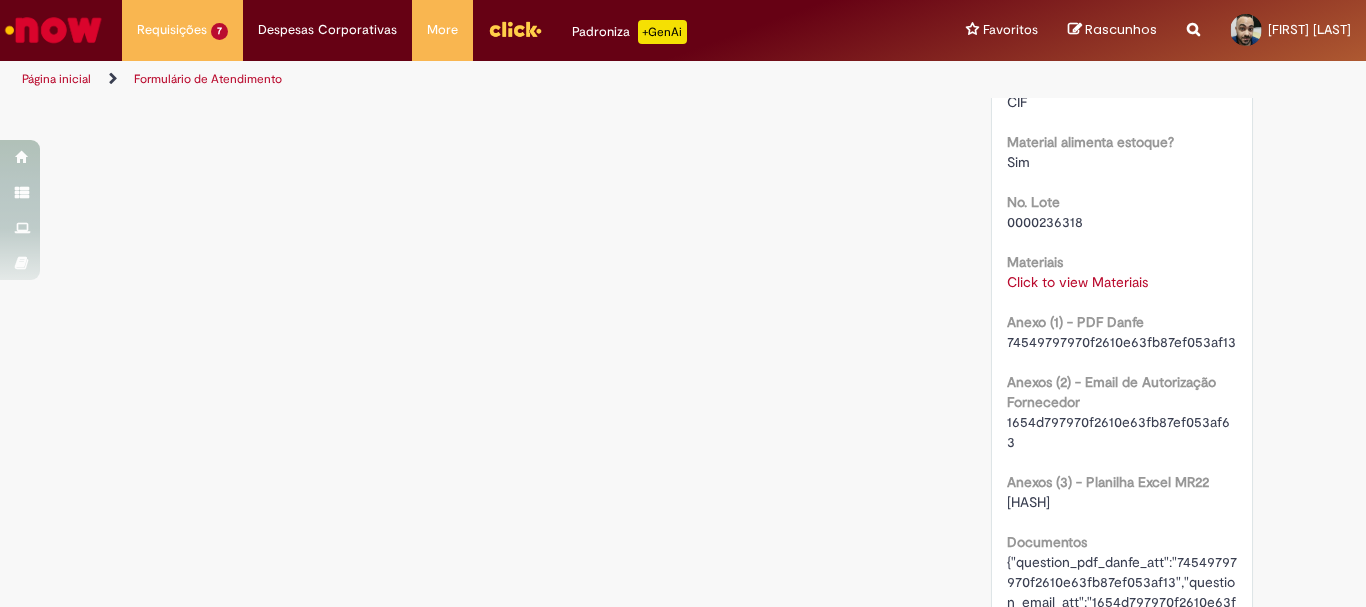 click on "Click to view Materiais" at bounding box center [1077, 282] 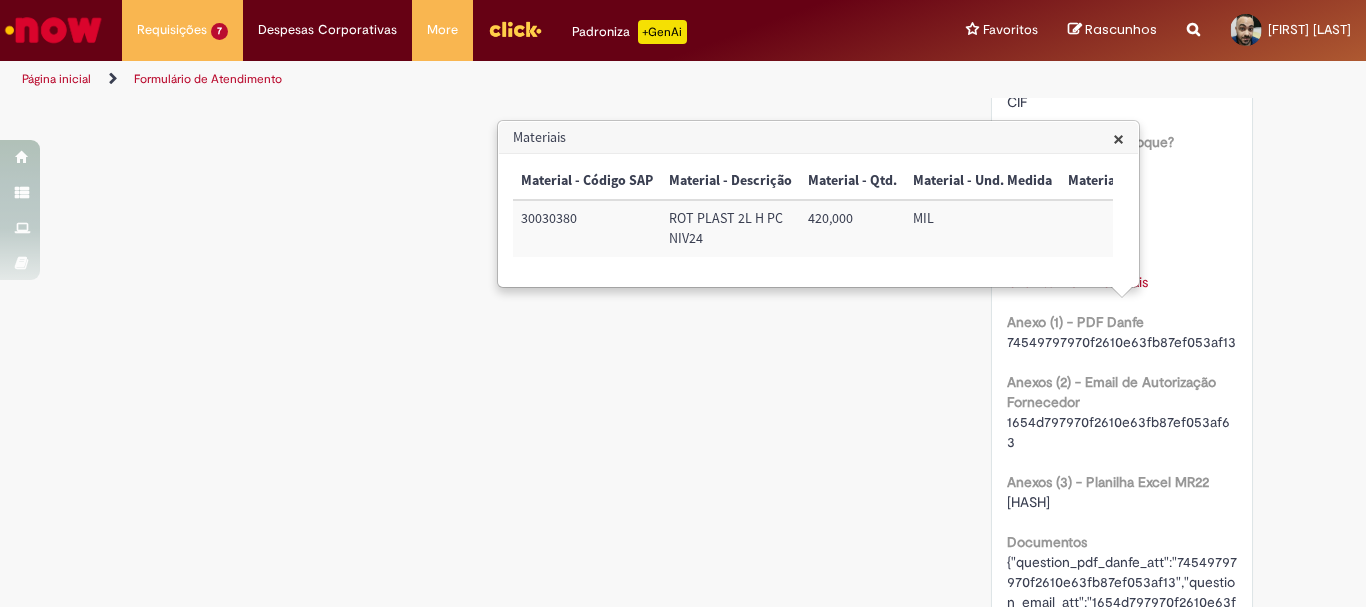 click on "×" at bounding box center (1118, 138) 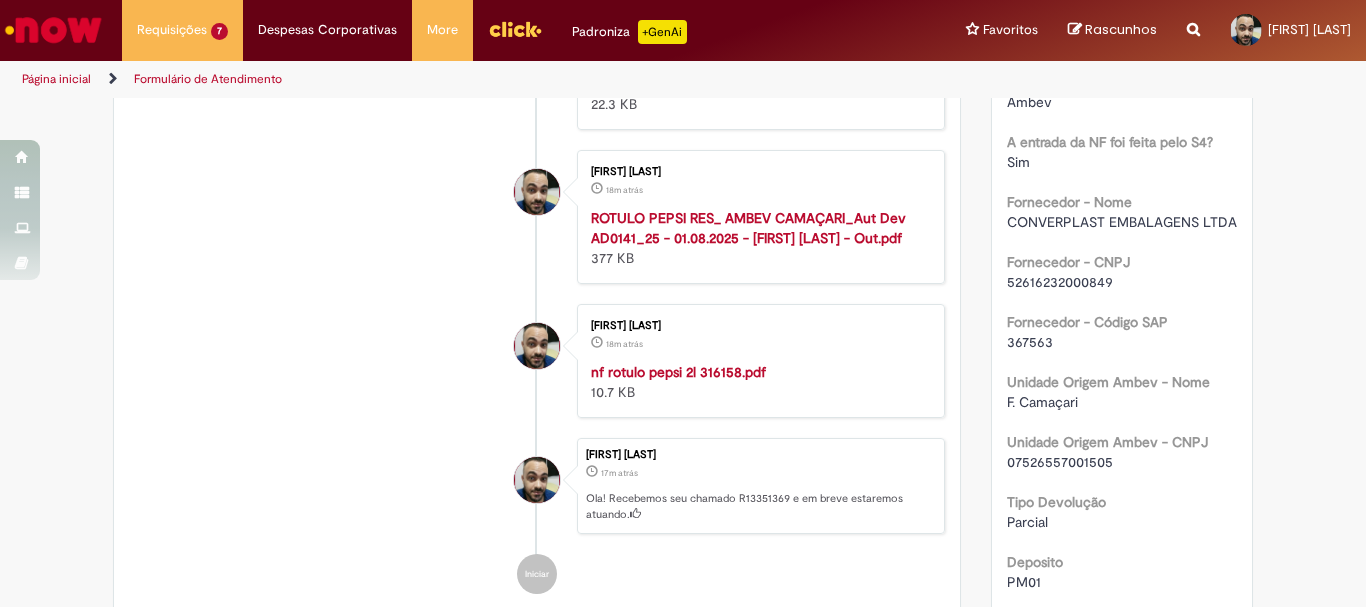 scroll, scrollTop: 0, scrollLeft: 0, axis: both 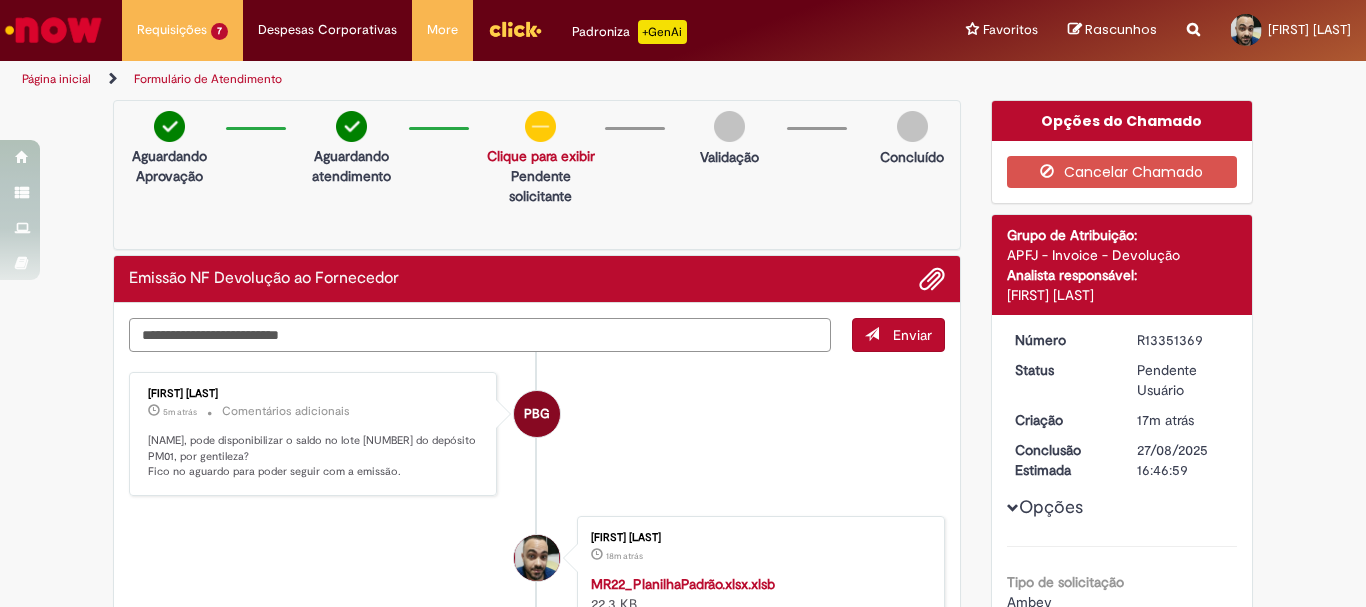 click at bounding box center (480, 335) 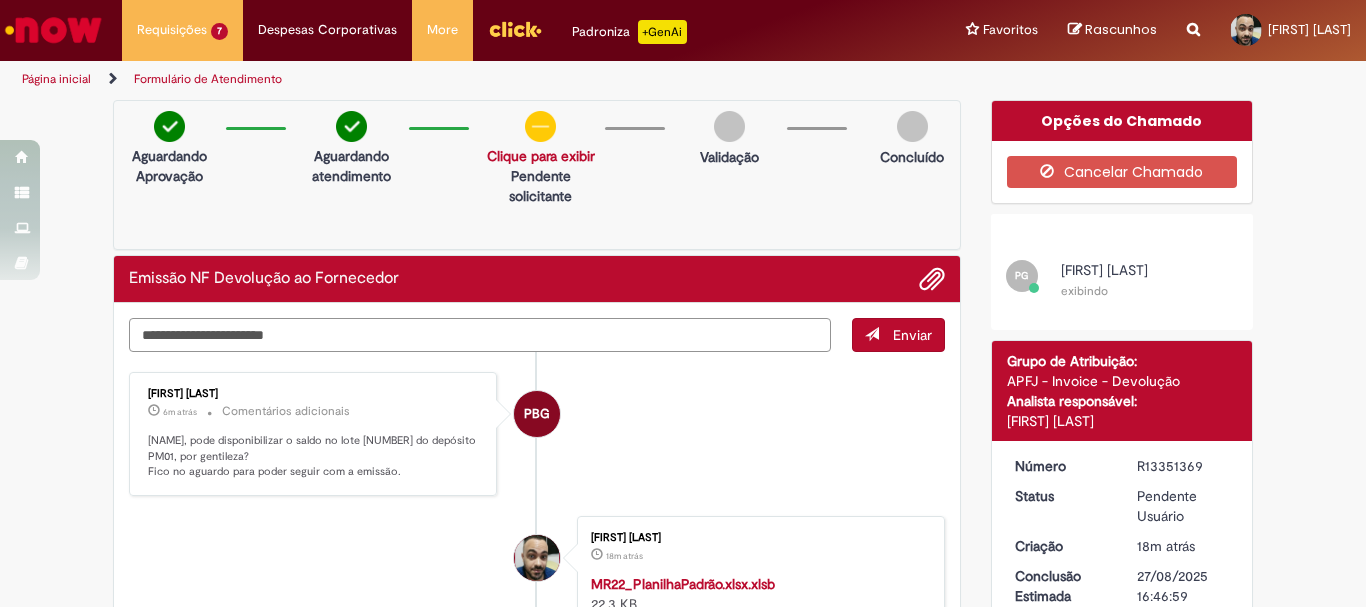 paste on "**********" 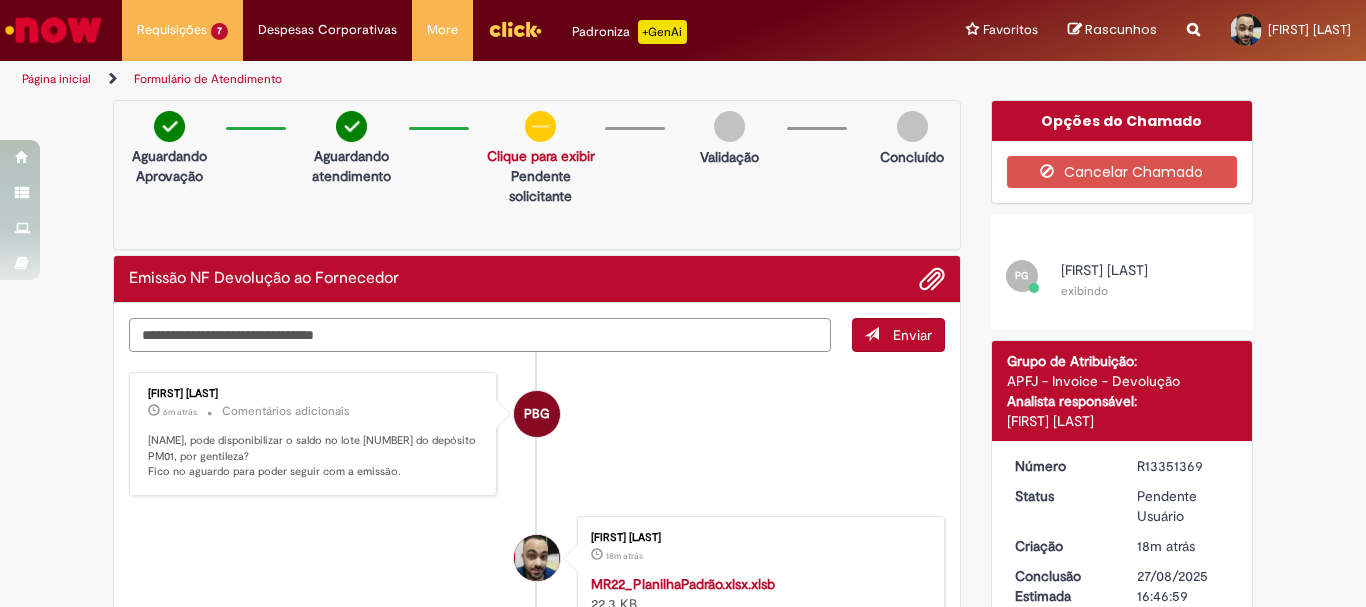 click on "**********" at bounding box center [480, 335] 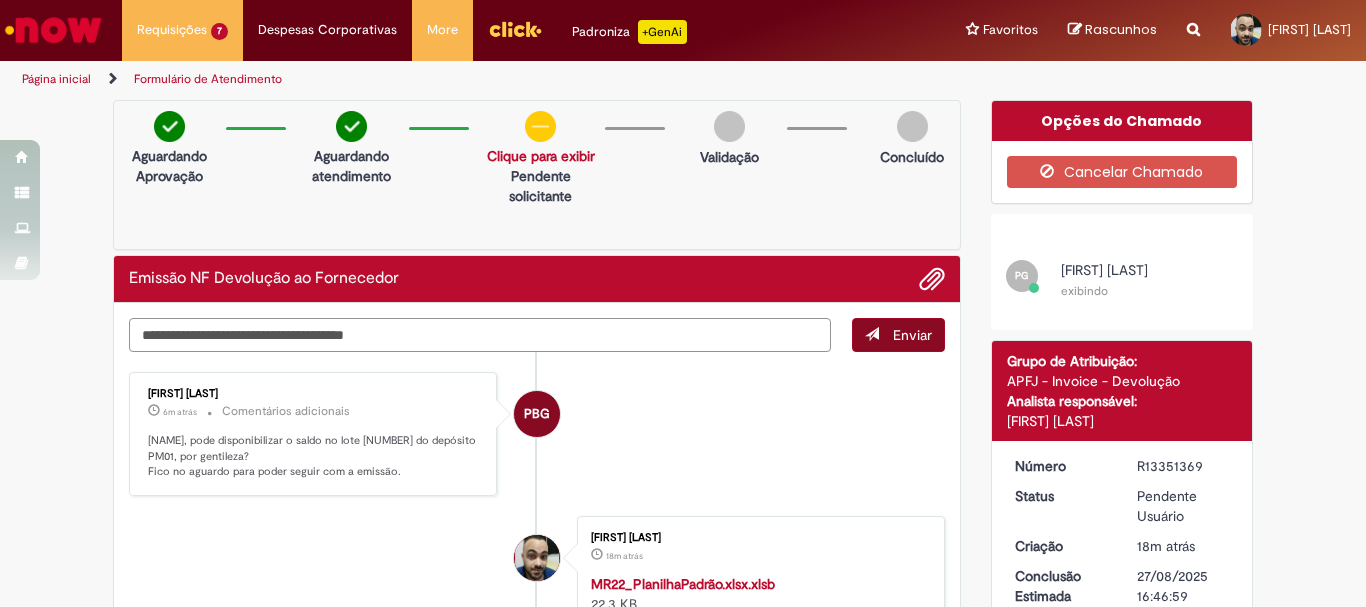 type on "**********" 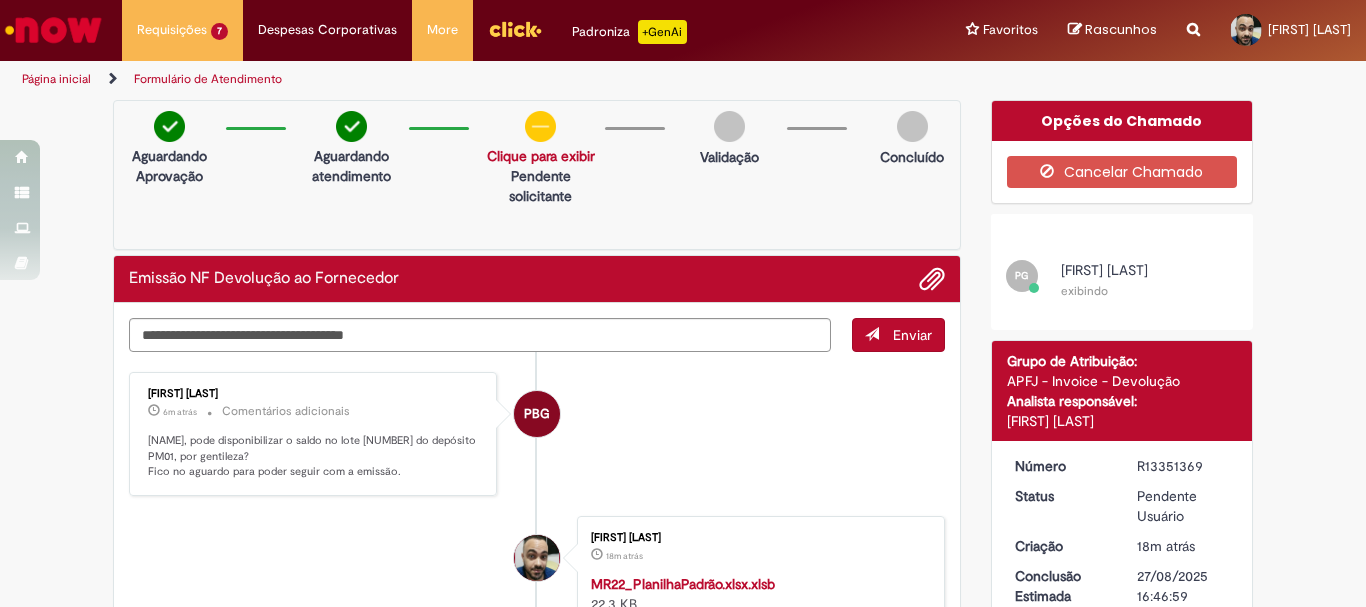 click on "Enviar" at bounding box center [898, 335] 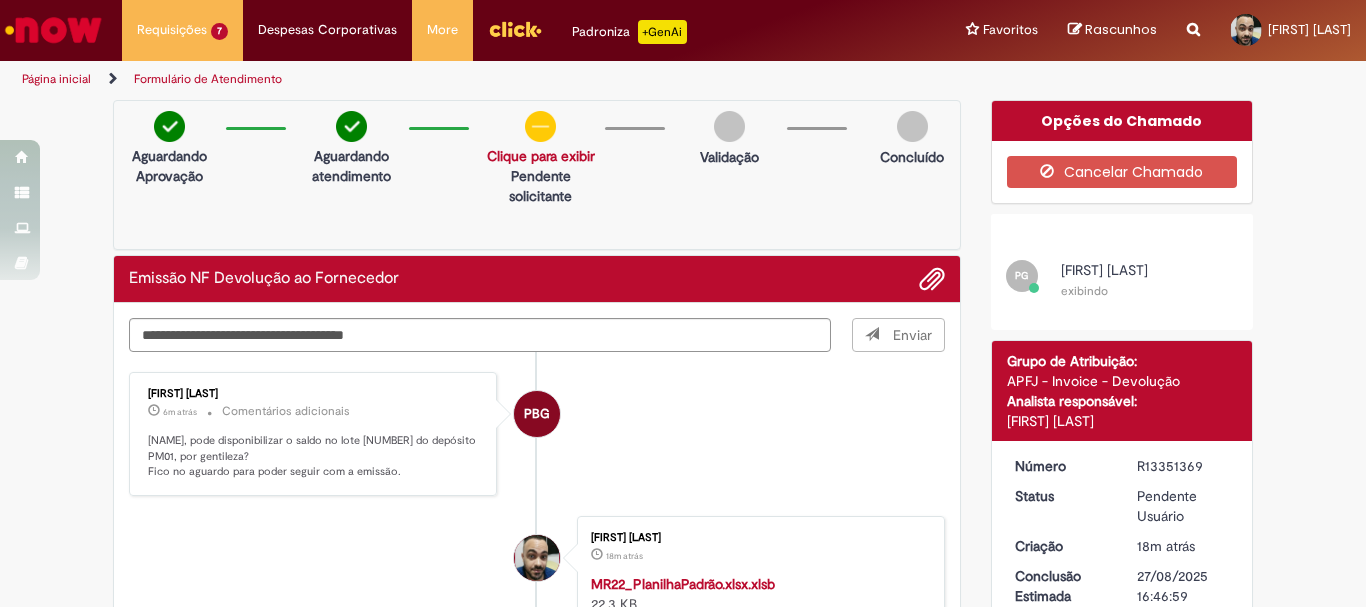type 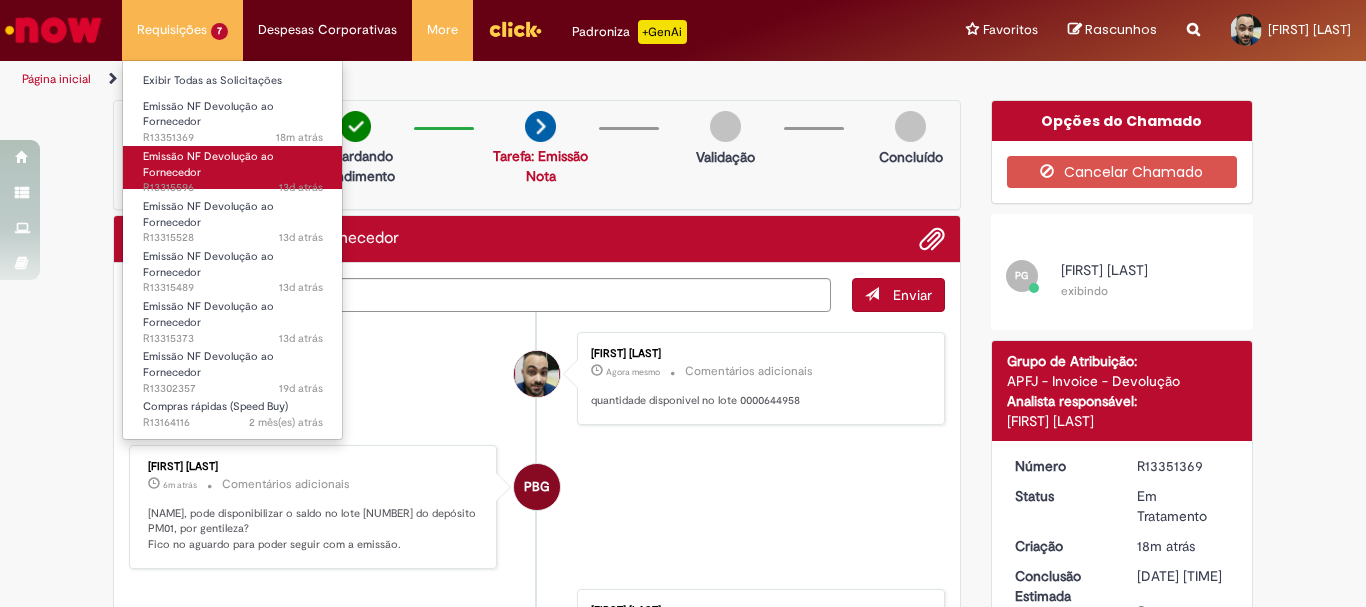 click on "Emissão NF Devolução ao Fornecedor" at bounding box center (208, 164) 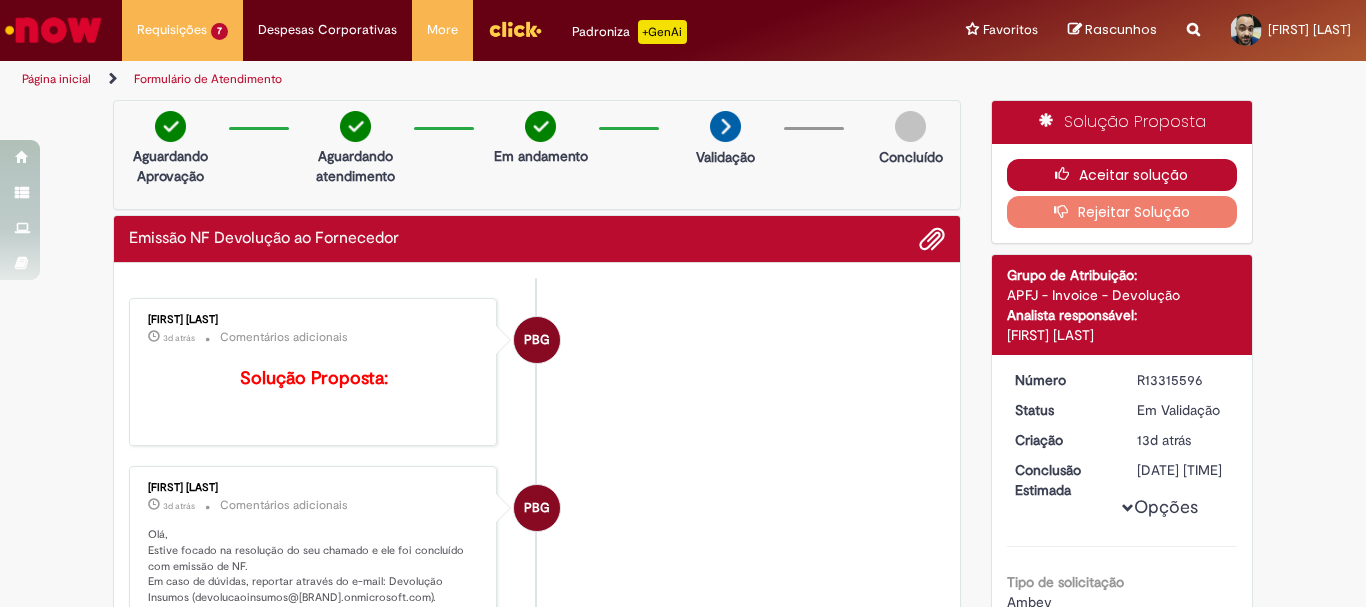click on "Aceitar solução" at bounding box center [1122, 175] 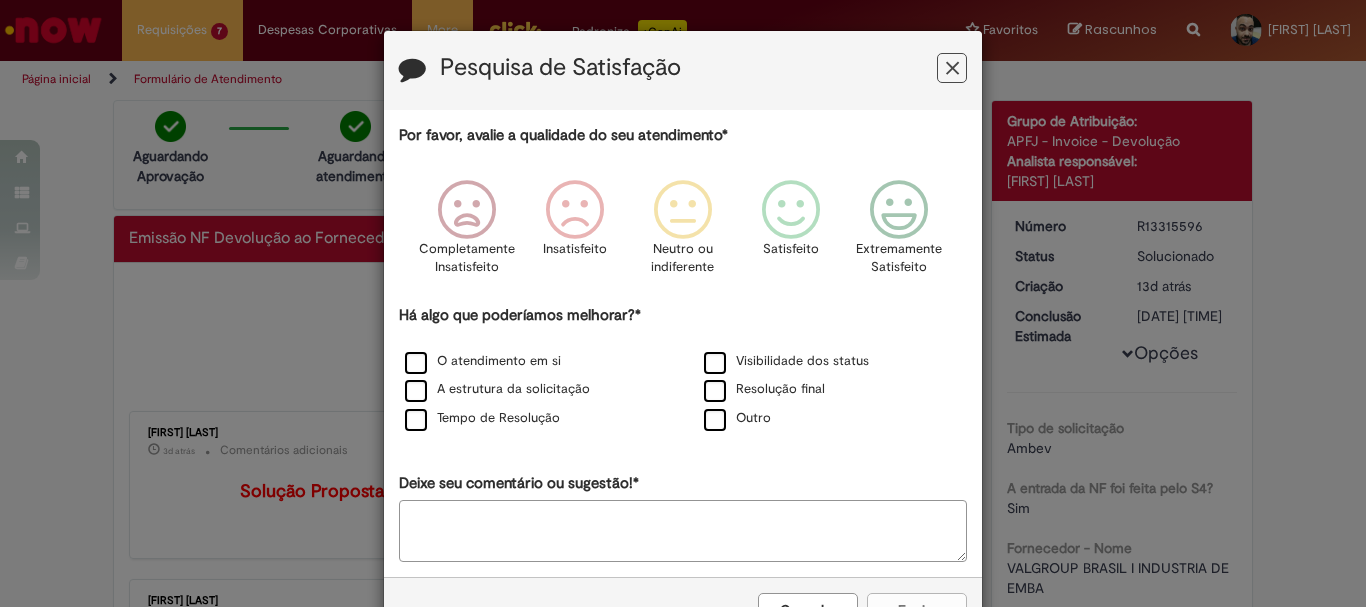 click at bounding box center (952, 68) 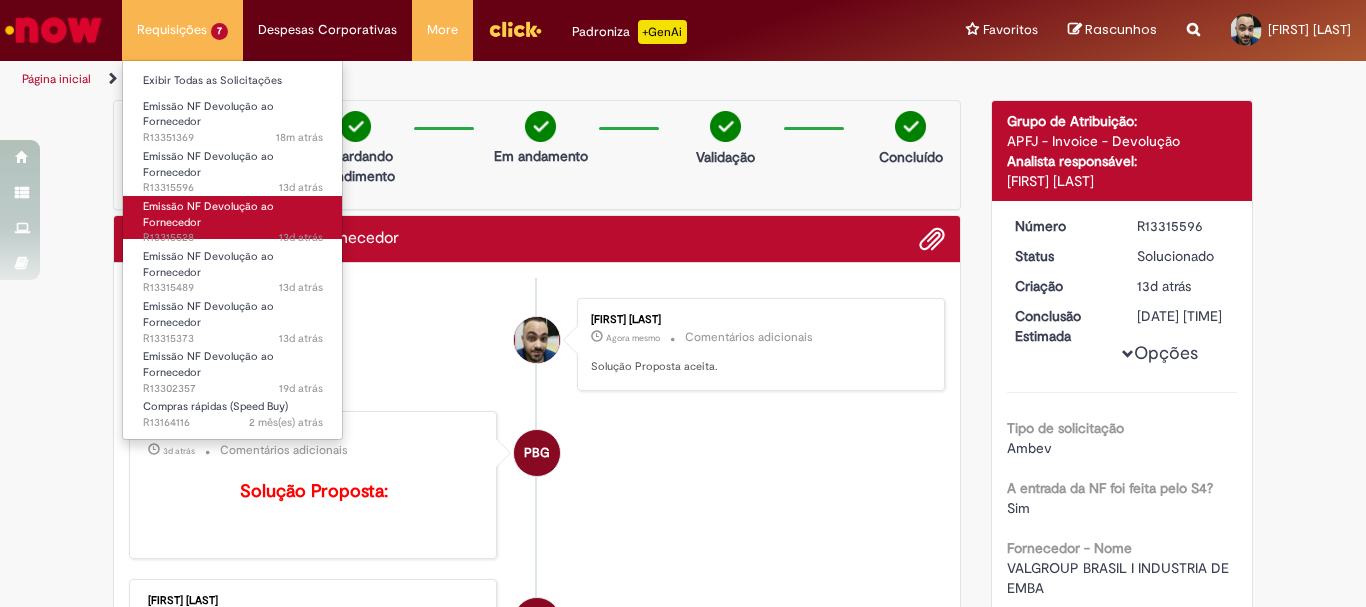 click on "Emissão NF Devolução ao Fornecedor" at bounding box center [208, 214] 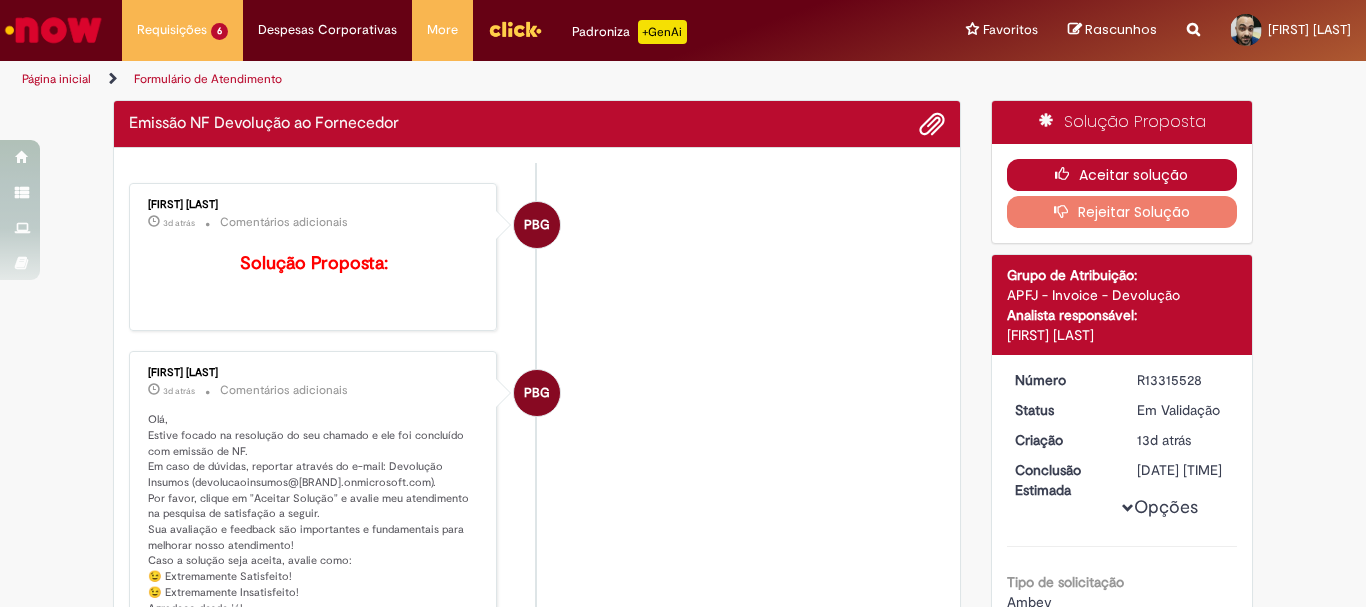 click on "Aceitar solução" at bounding box center [1122, 175] 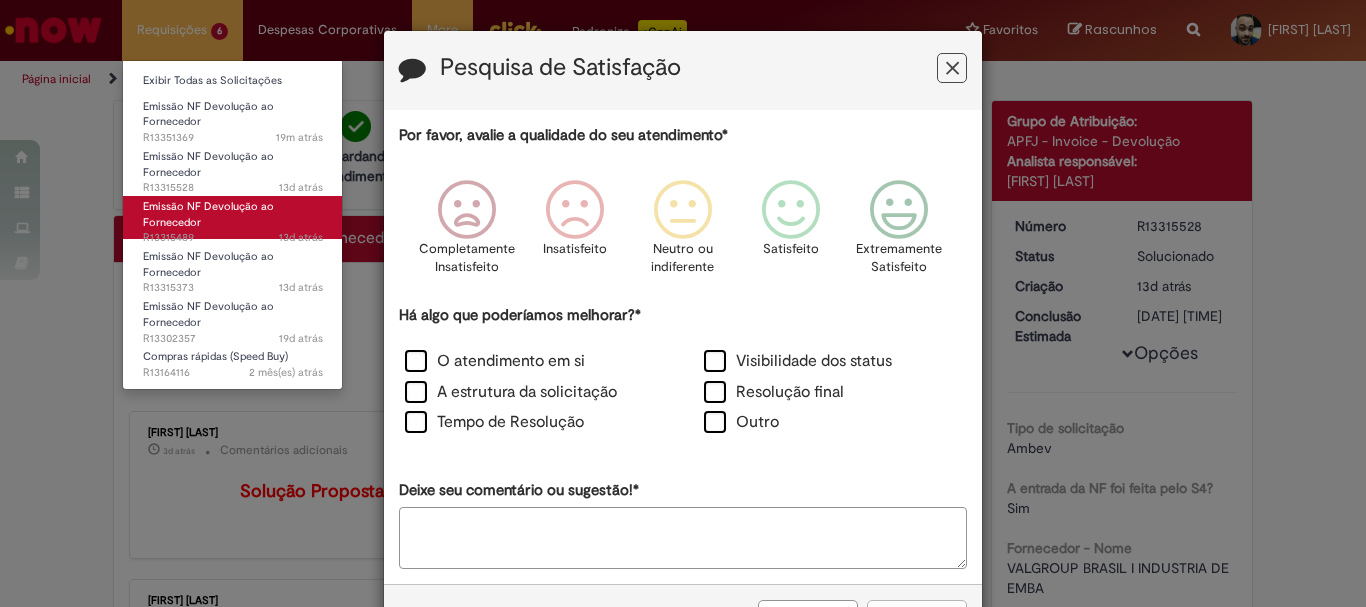 click on "Emissão NF Devolução ao Fornecedor" at bounding box center [208, 214] 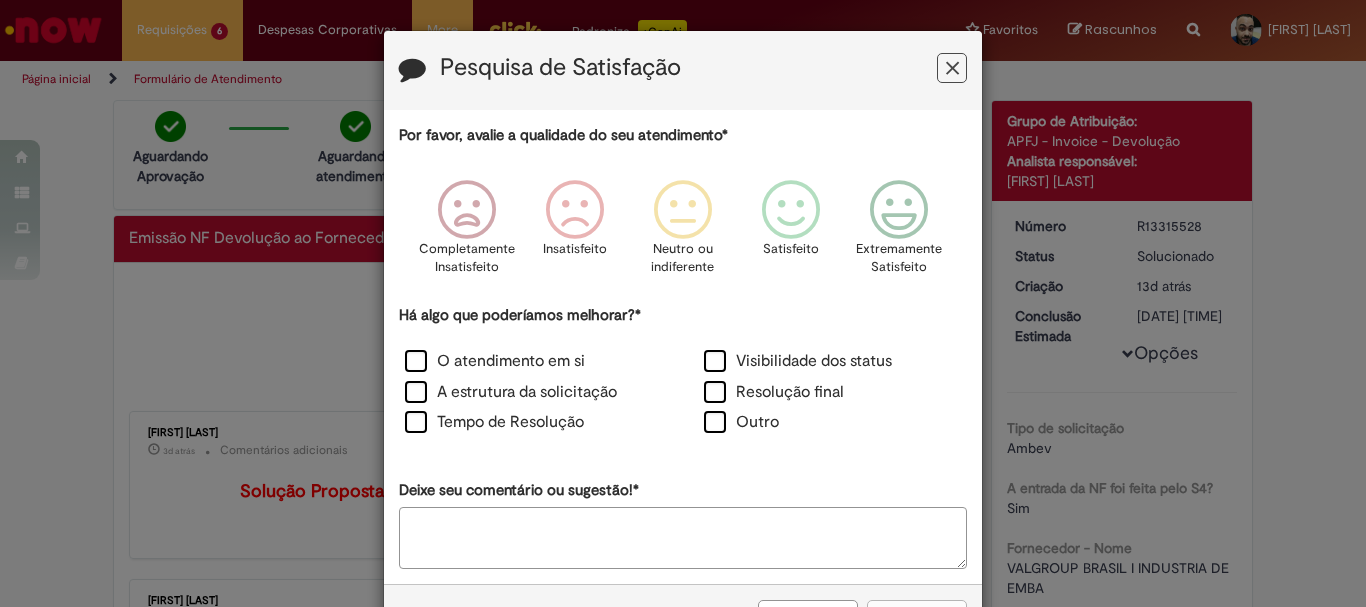 click at bounding box center (952, 68) 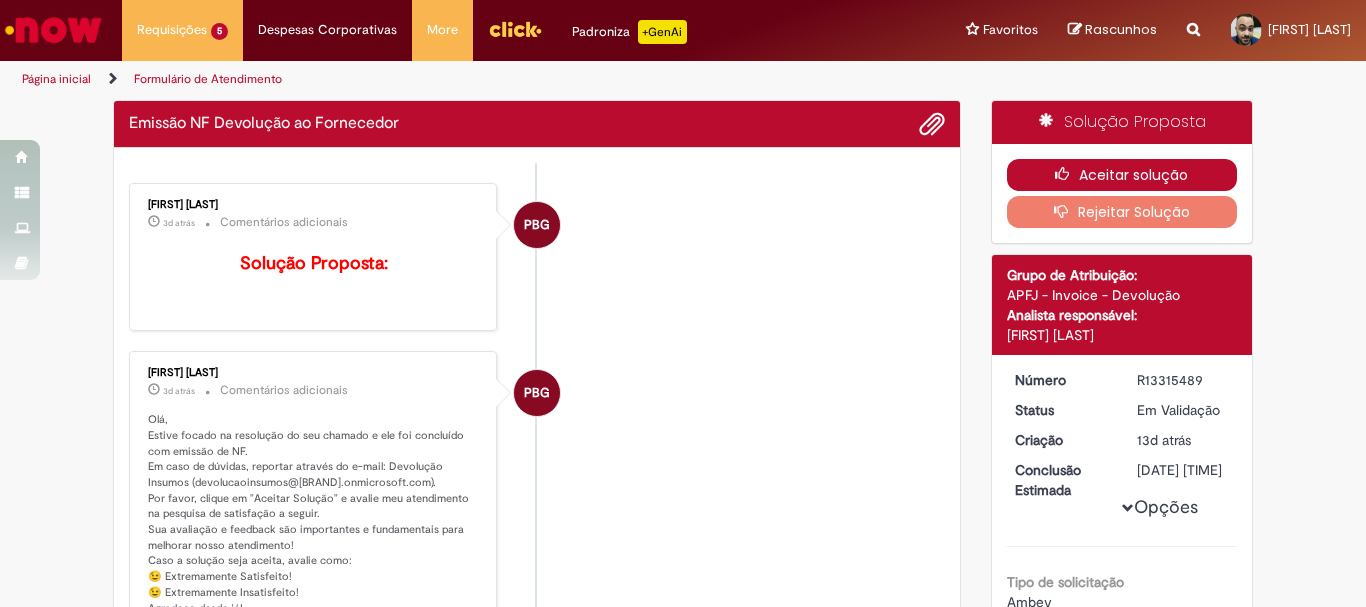 click on "Aceitar solução" at bounding box center (1122, 175) 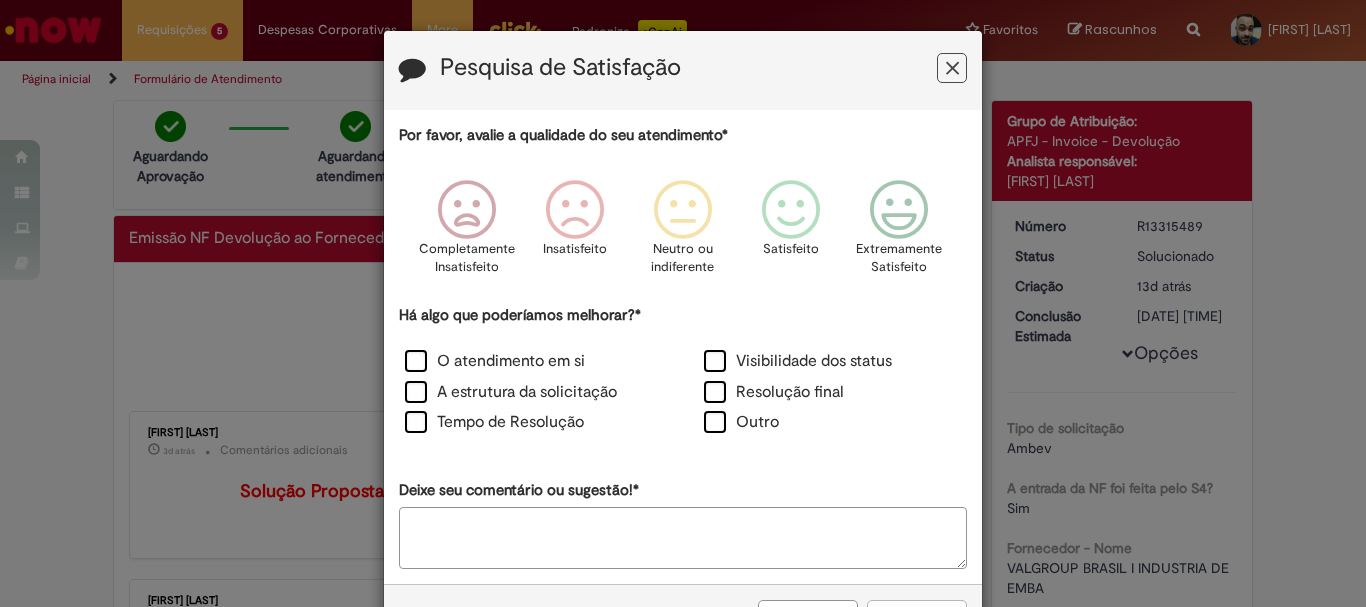 click at bounding box center (952, 68) 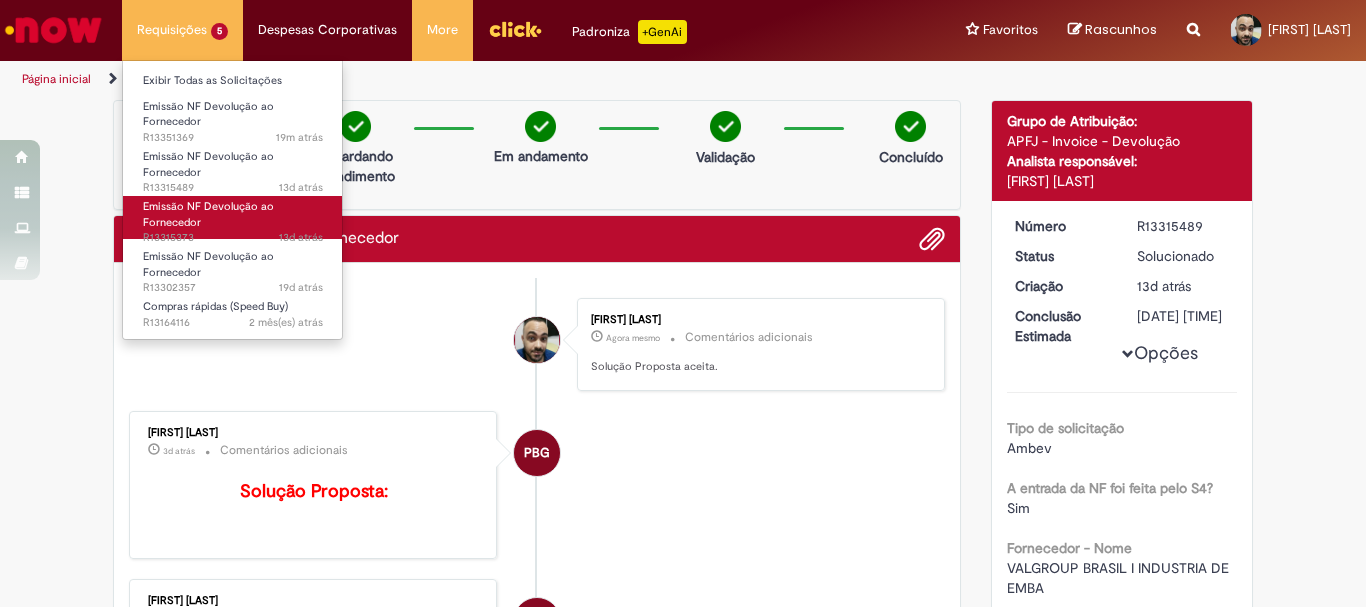 click on "Emissão NF Devolução ao Fornecedor" at bounding box center (208, 214) 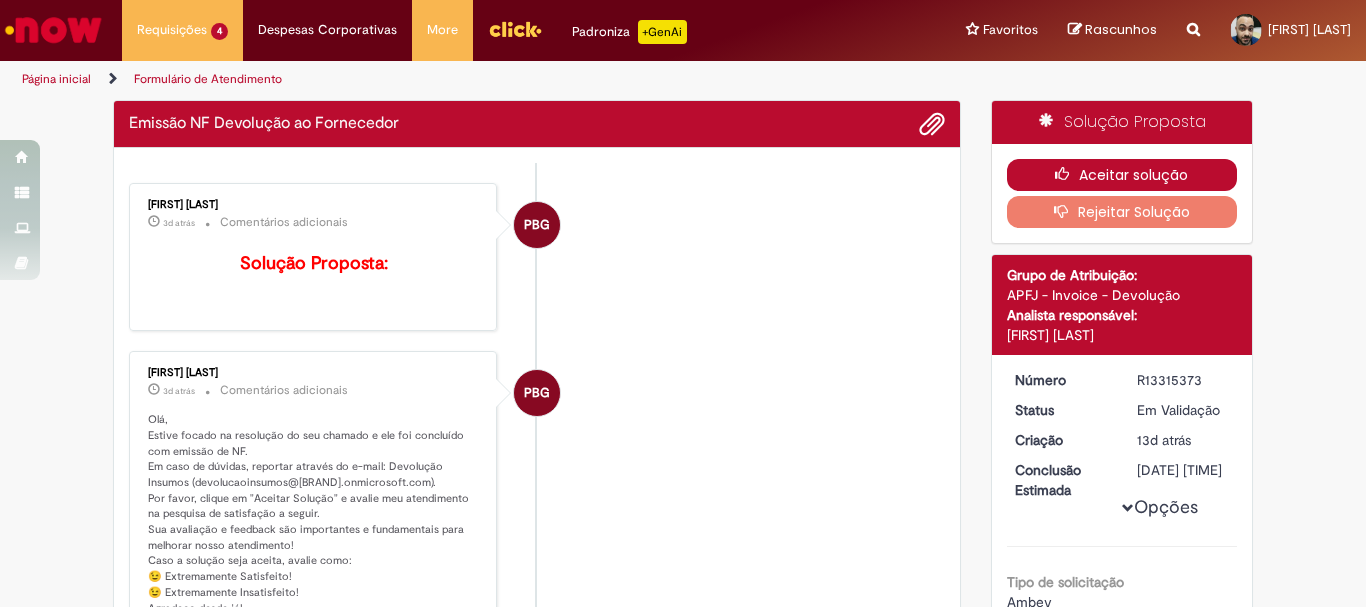 click on "Aceitar solução" at bounding box center (1122, 175) 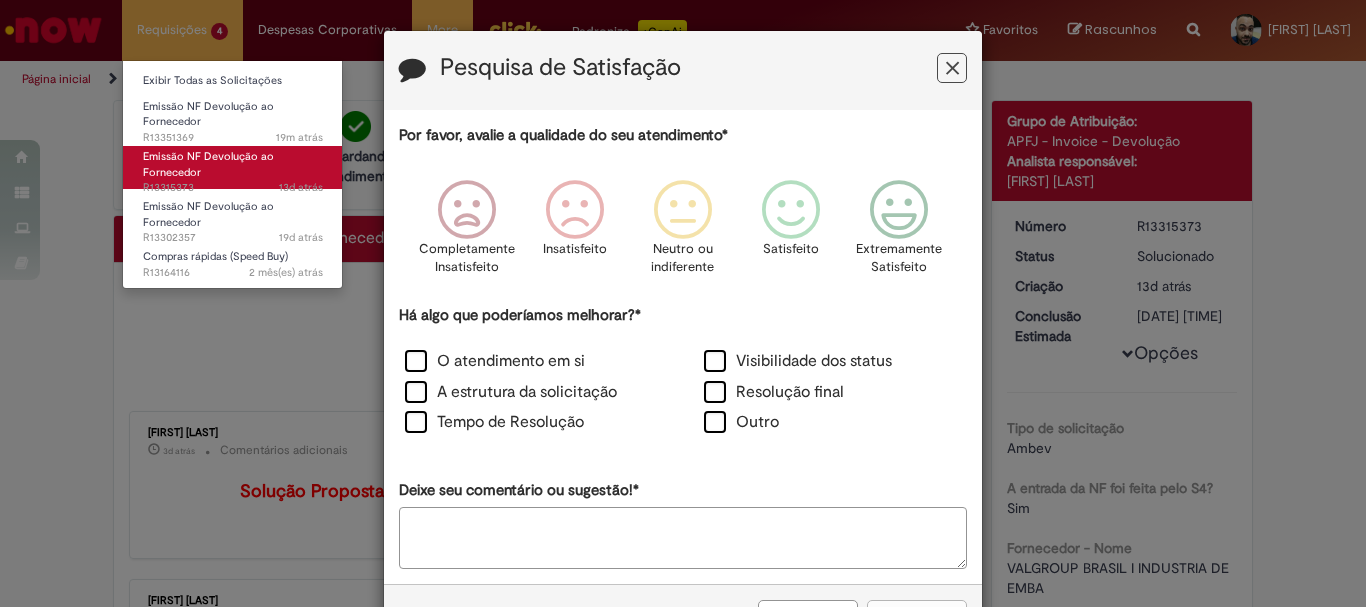 click on "Emissão NF Devolução ao Fornecedor" at bounding box center (208, 164) 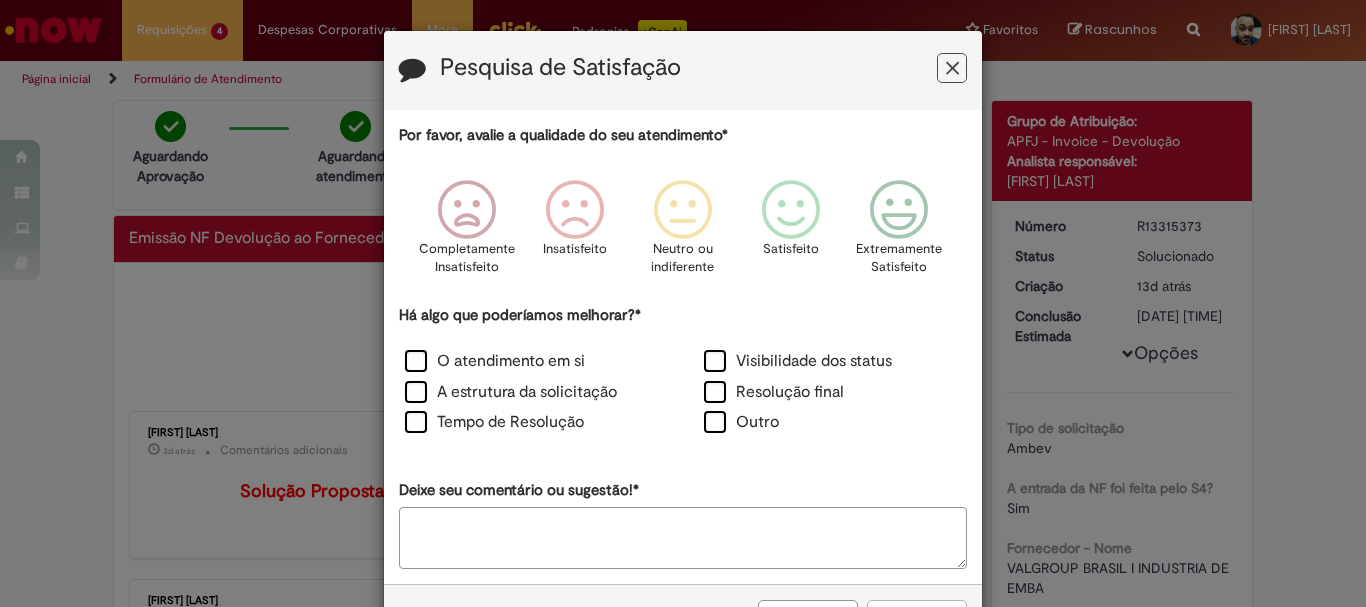 click at bounding box center (952, 68) 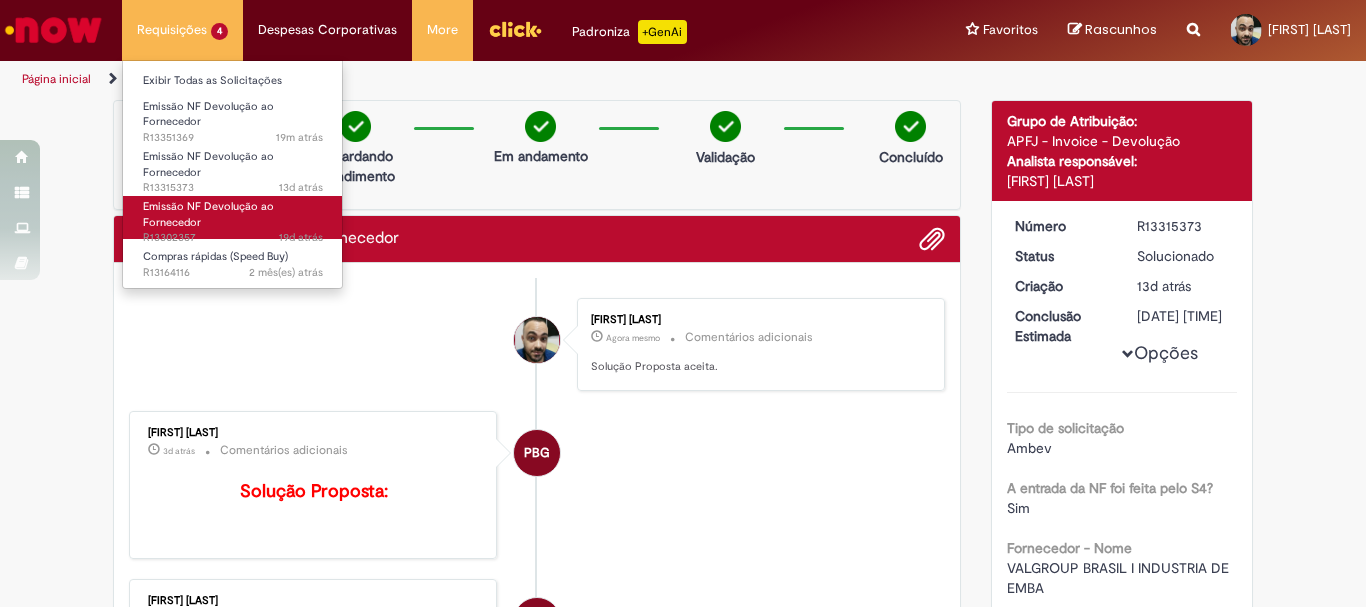 click on "Emissão NF Devolução ao Fornecedor" at bounding box center [208, 214] 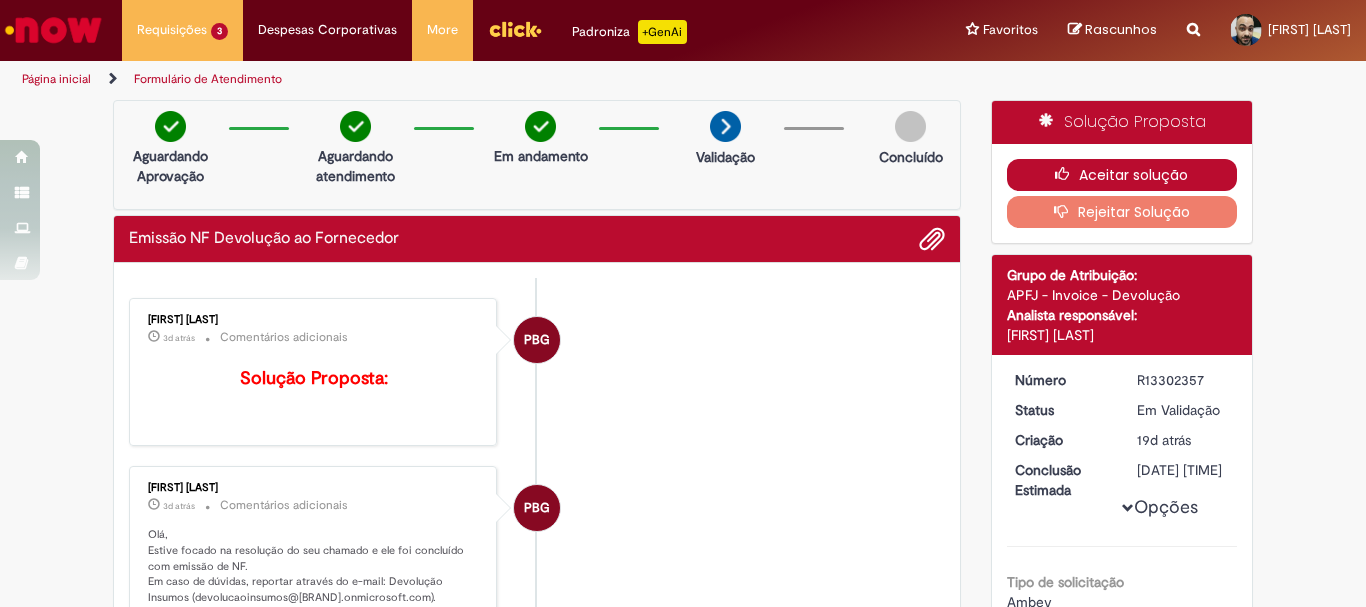 click on "Aceitar solução" at bounding box center [1122, 175] 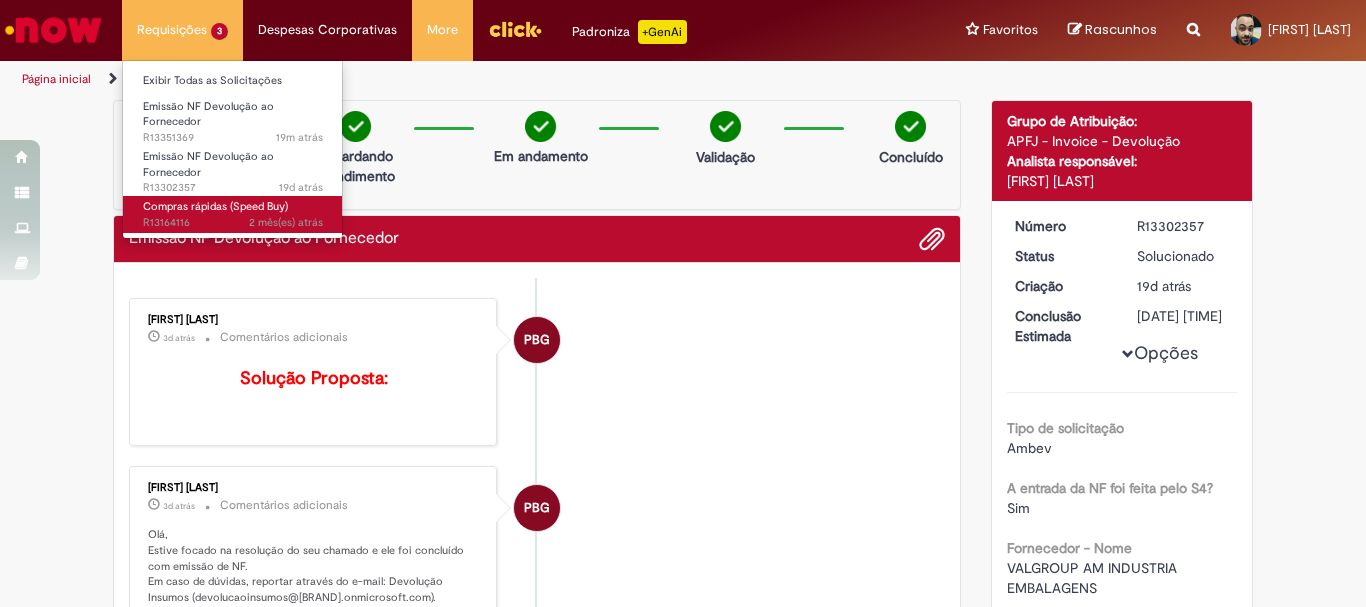 click on "2 mês(es) atrás 2 meses atrás  R13164116" at bounding box center [233, 223] 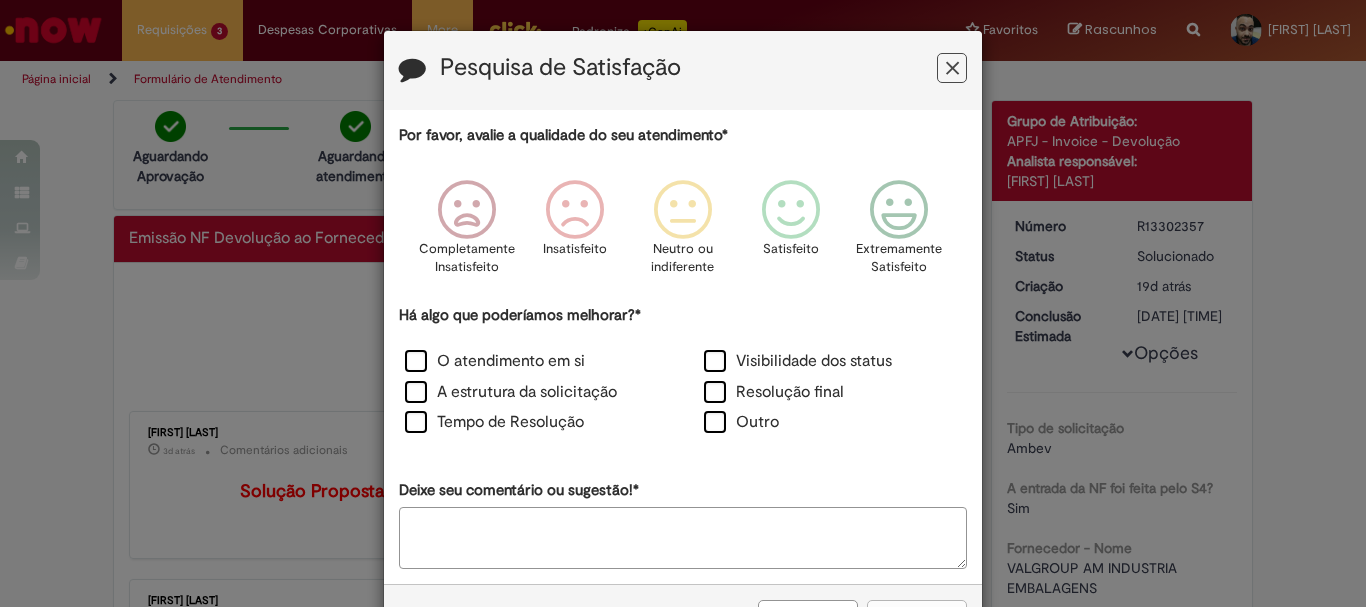 click at bounding box center (952, 68) 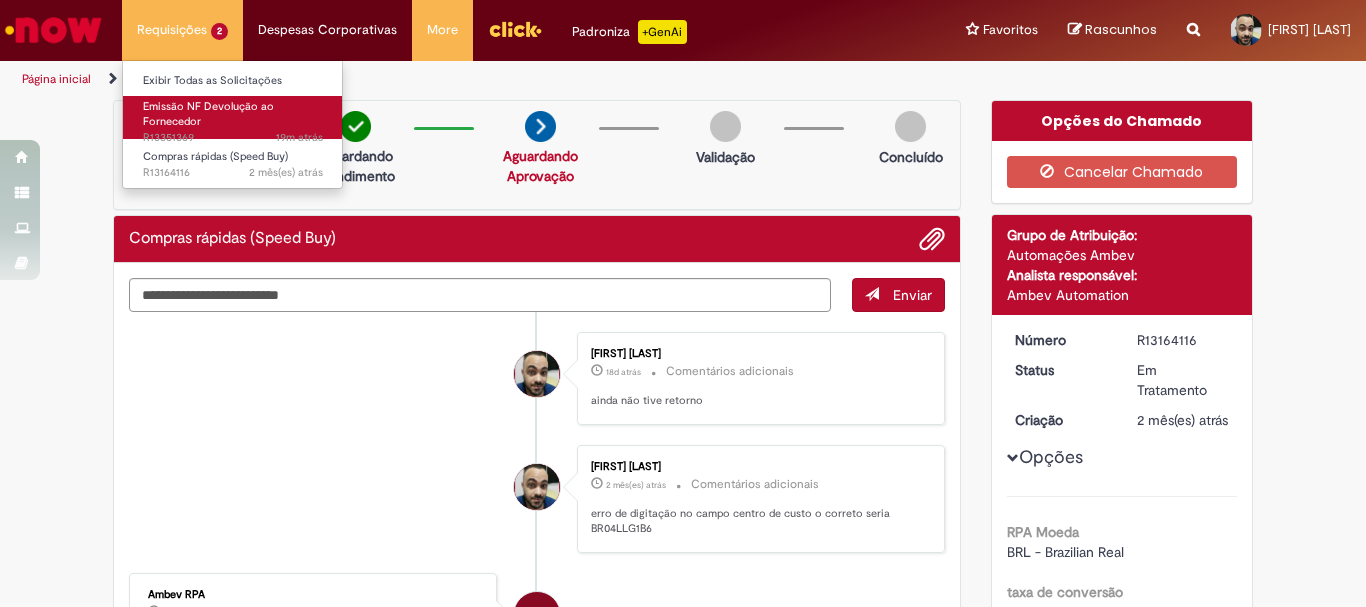 click on "Emissão NF Devolução ao Fornecedor" at bounding box center (208, 114) 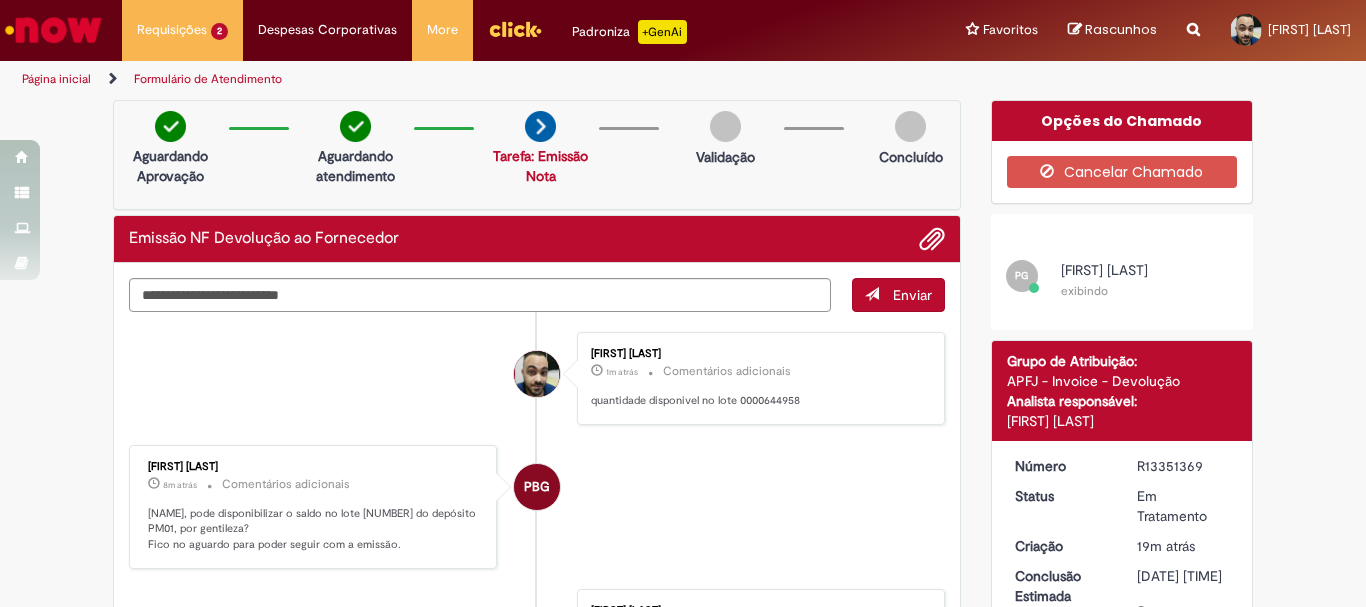 click at bounding box center (53, 30) 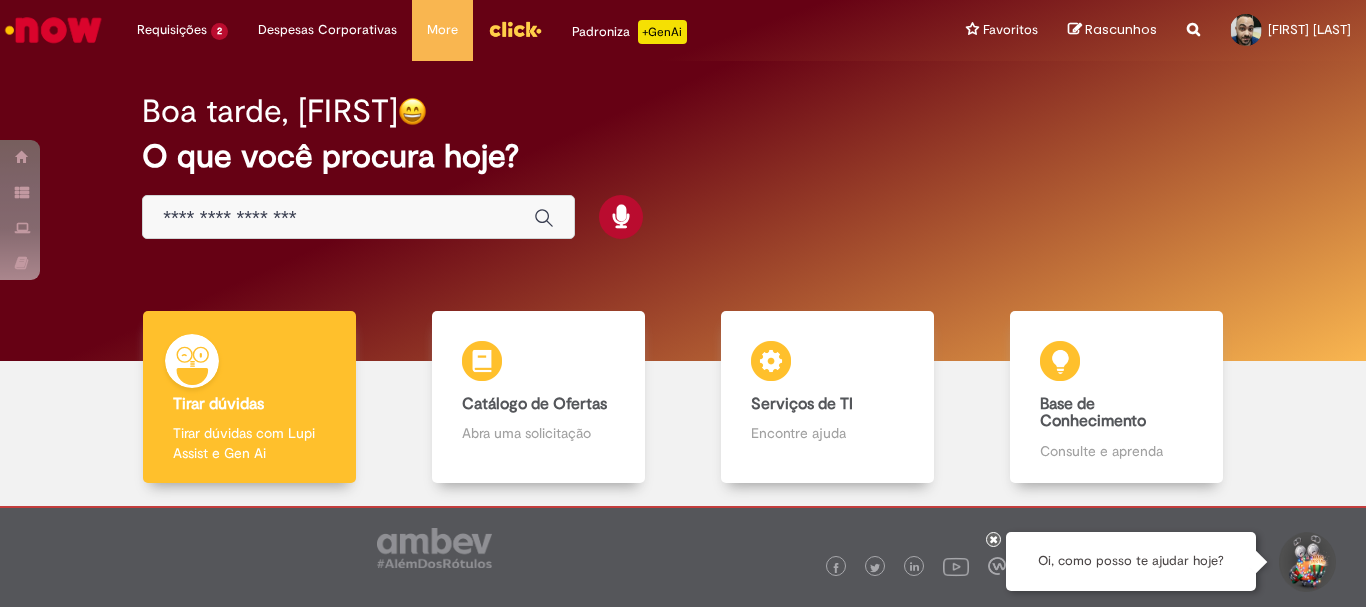 scroll, scrollTop: 0, scrollLeft: 0, axis: both 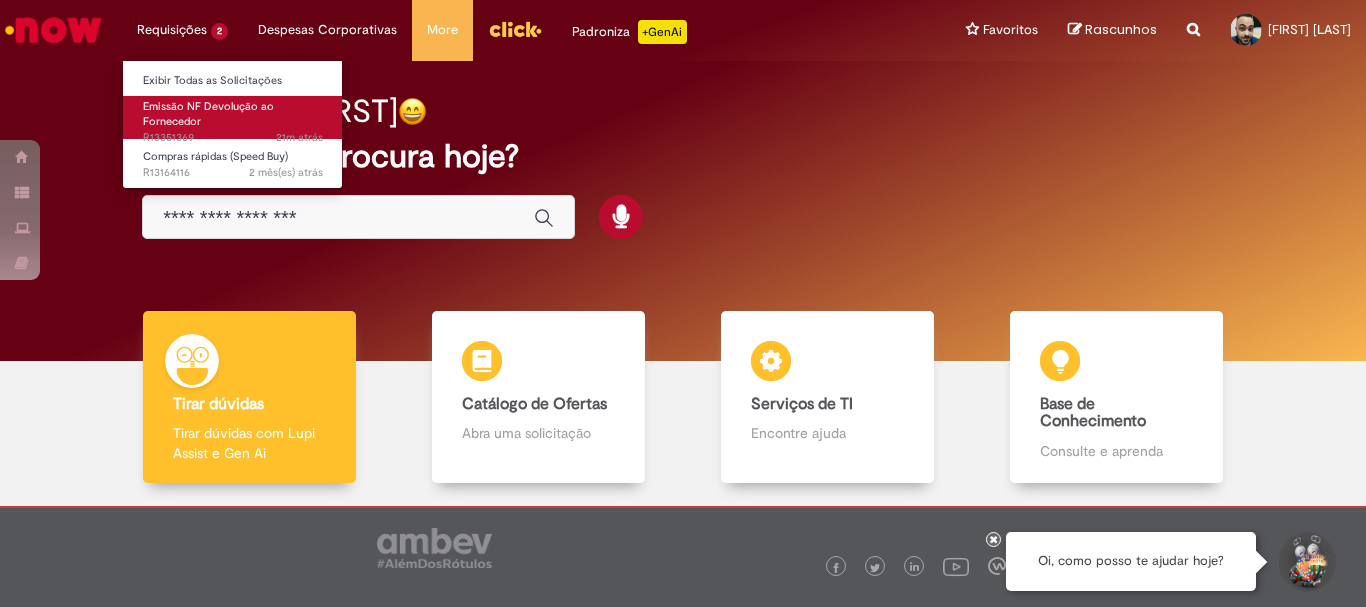 click on "Emissão NF Devolução ao Fornecedor" at bounding box center [208, 114] 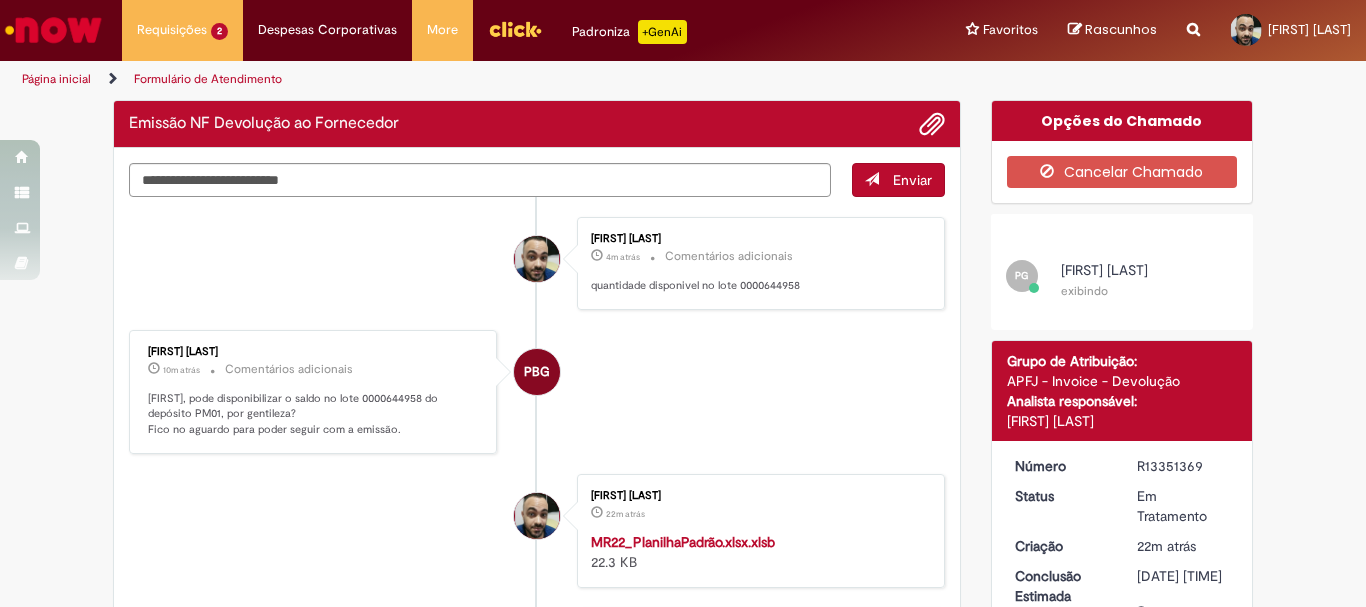 click at bounding box center [53, 30] 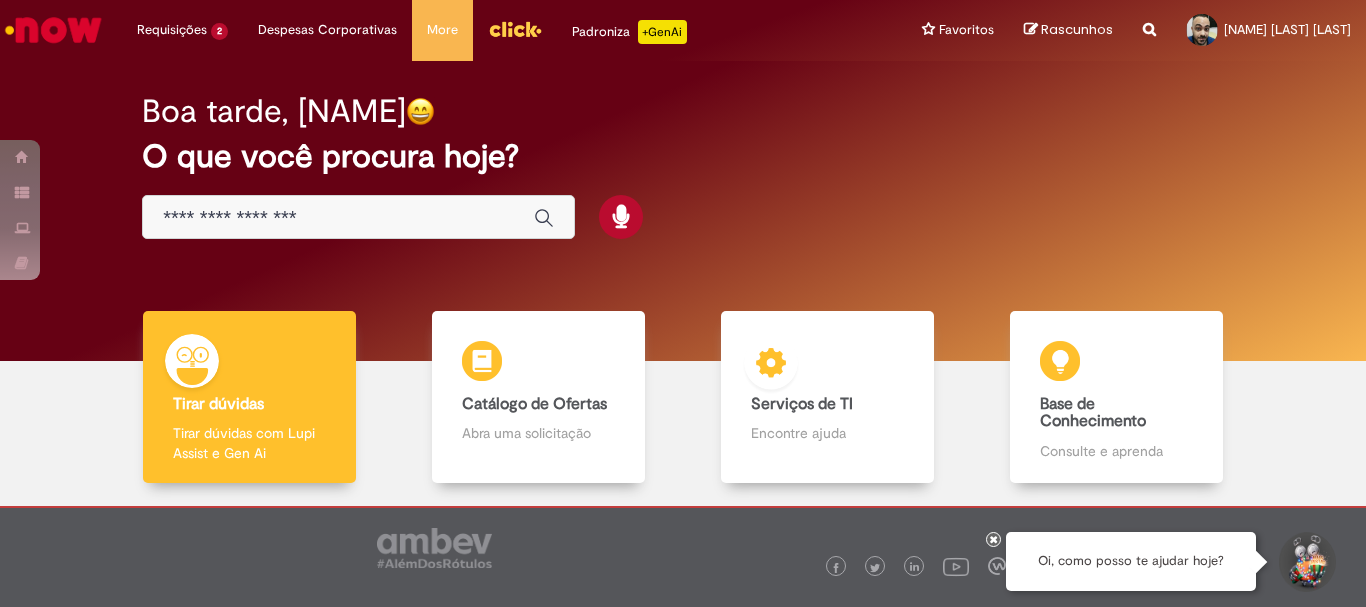 scroll, scrollTop: 0, scrollLeft: 0, axis: both 